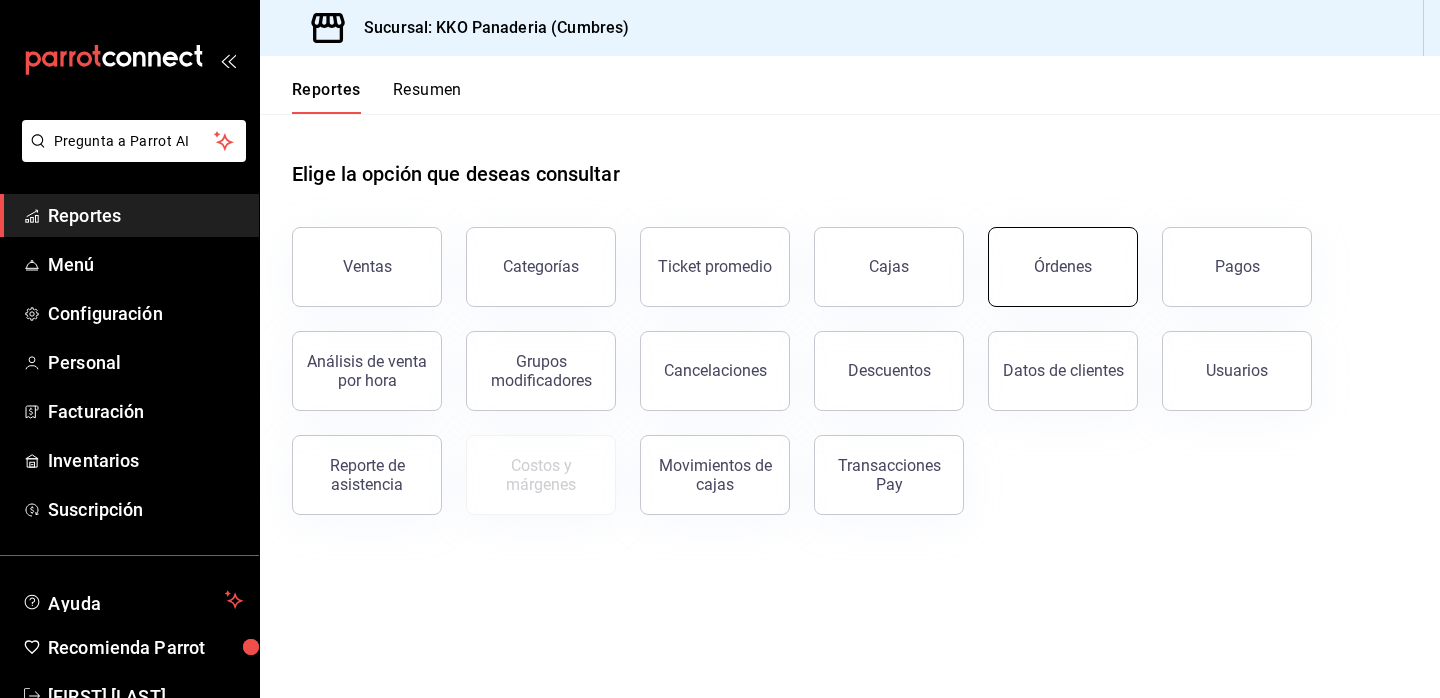 scroll, scrollTop: 0, scrollLeft: 0, axis: both 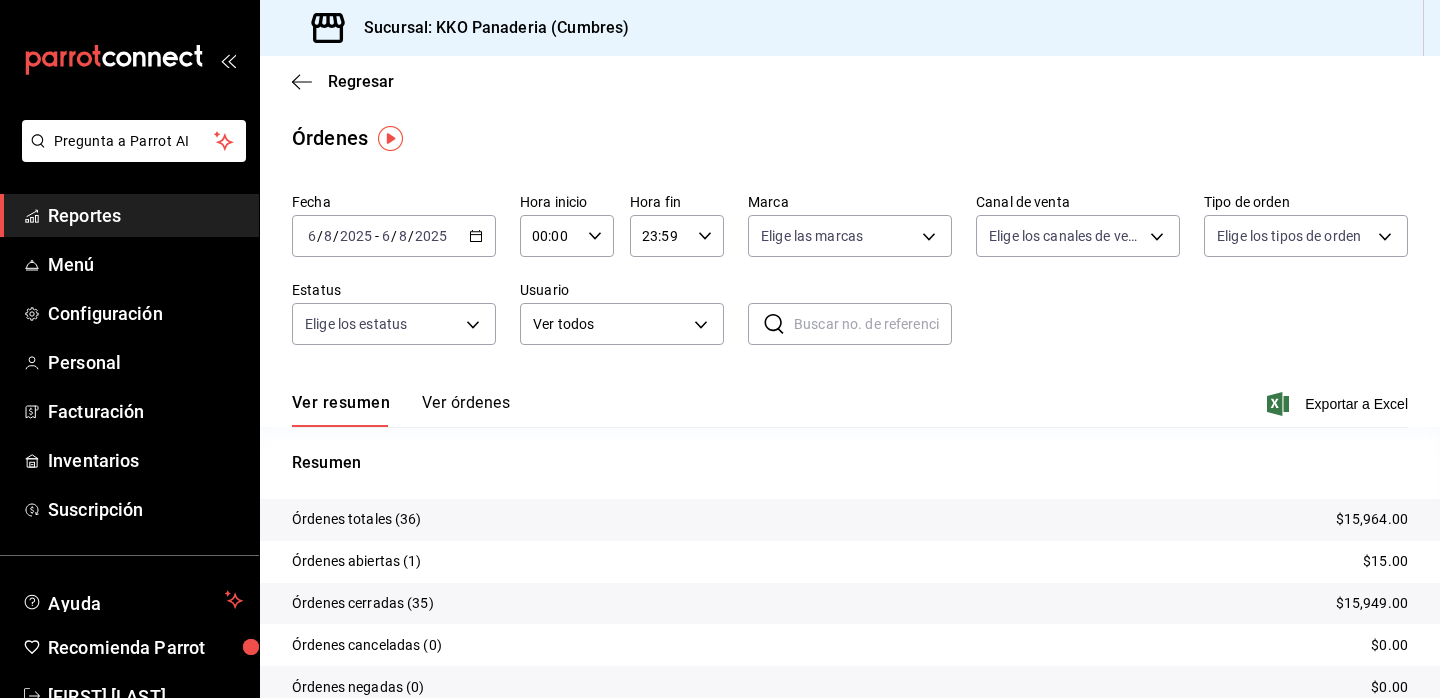 click on "Ver órdenes" at bounding box center (466, 410) 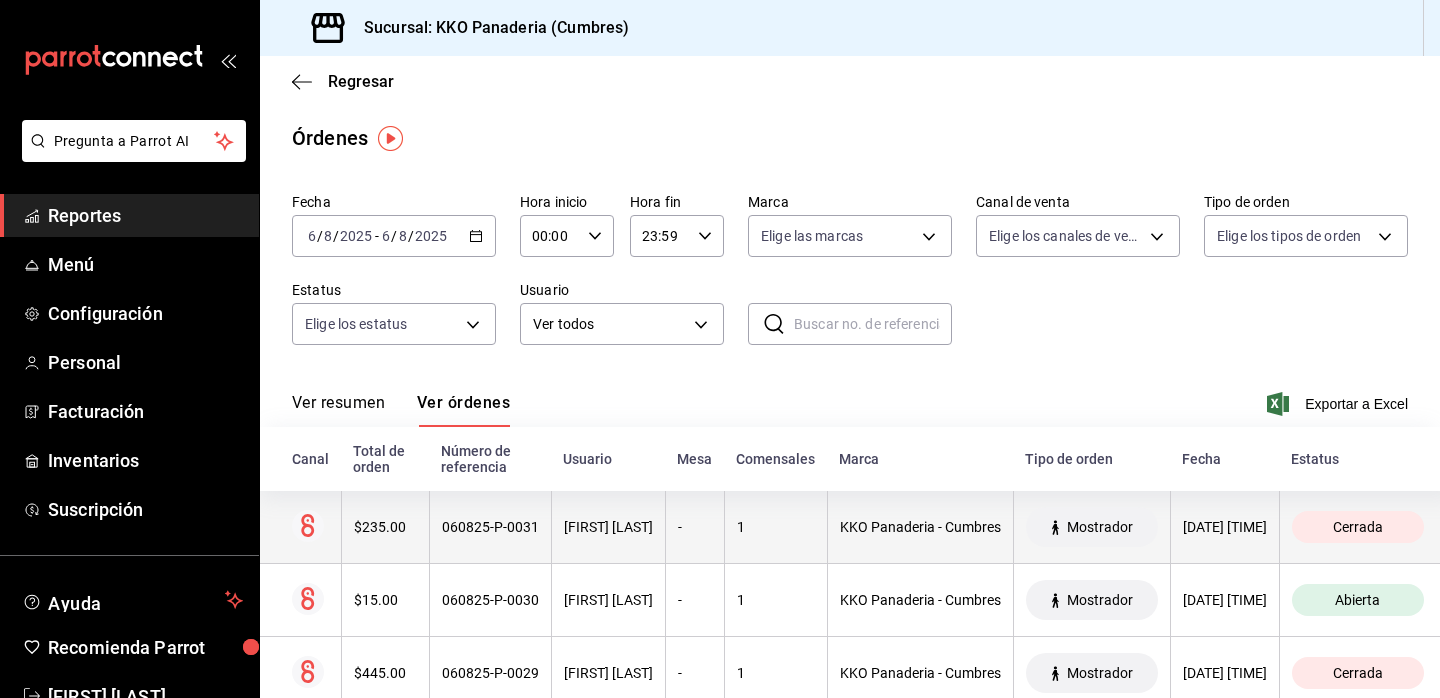 click on "$235.00" at bounding box center [385, 527] 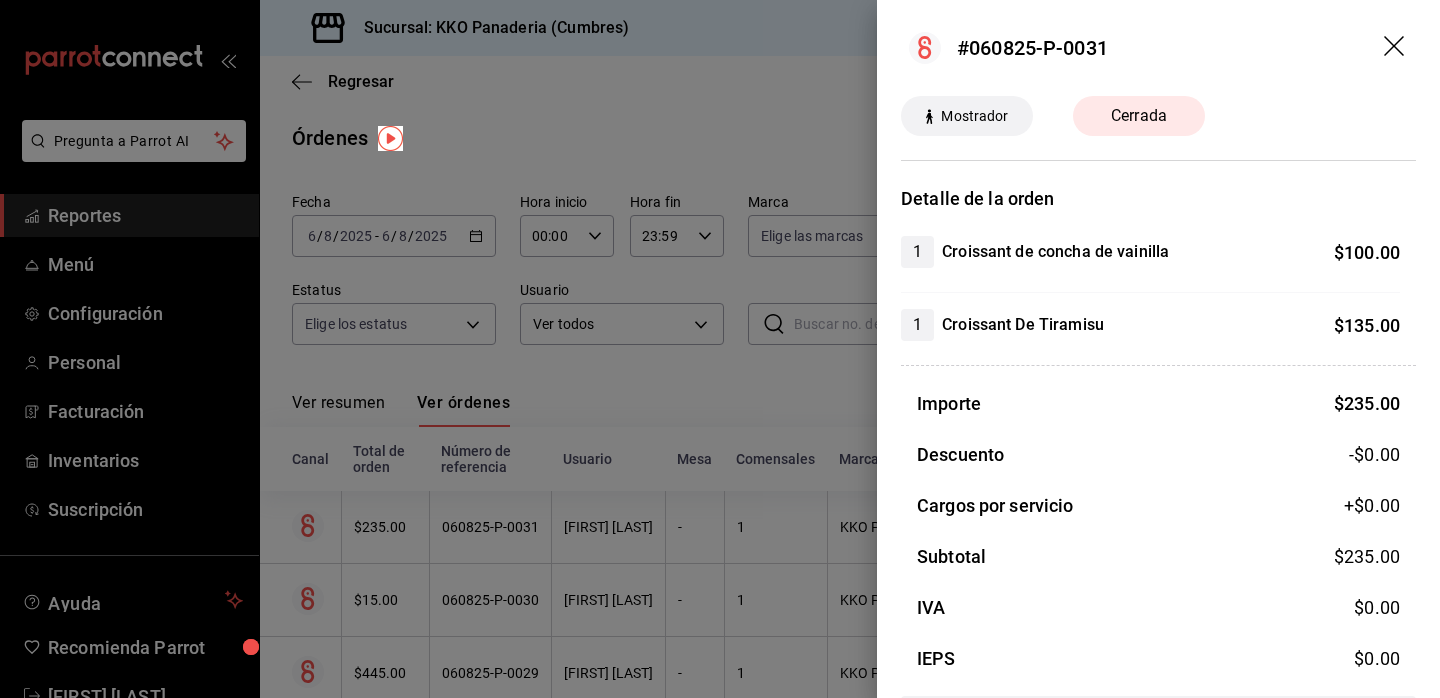 click at bounding box center [720, 349] 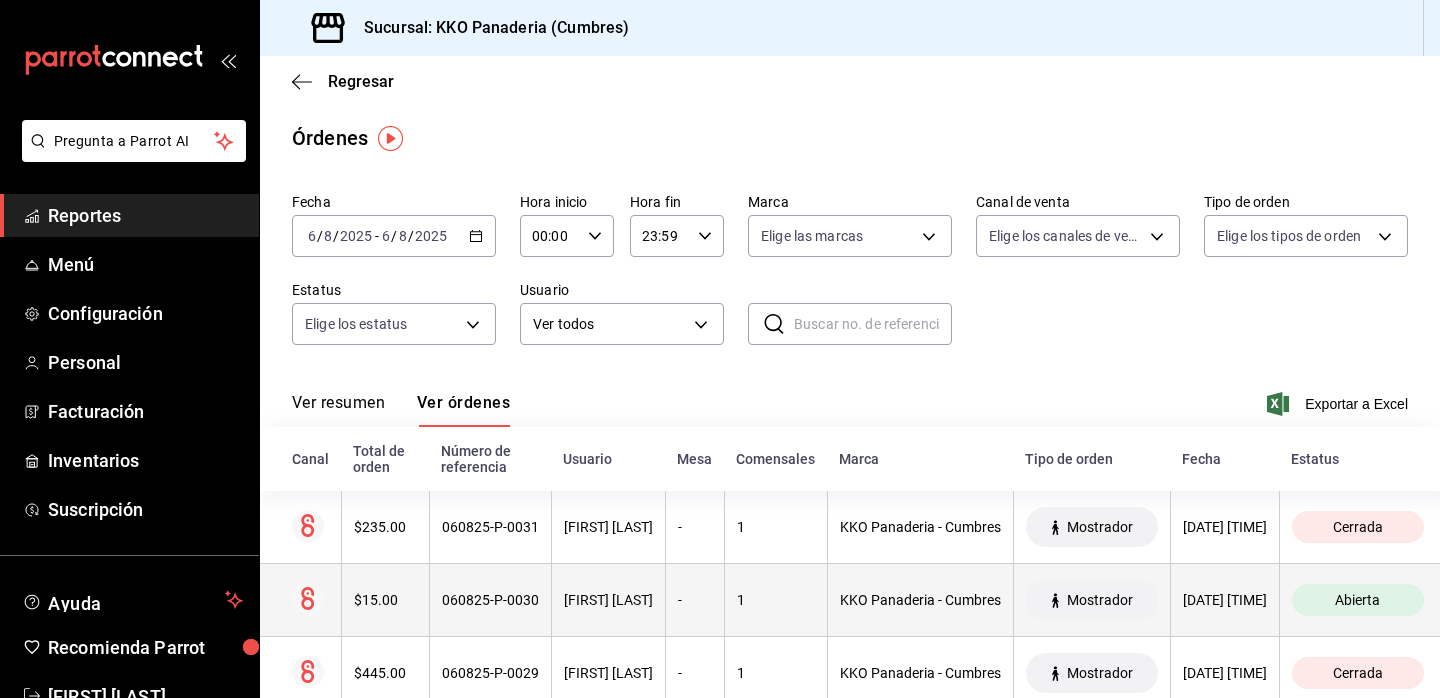 click on "$15.00" at bounding box center (385, 600) 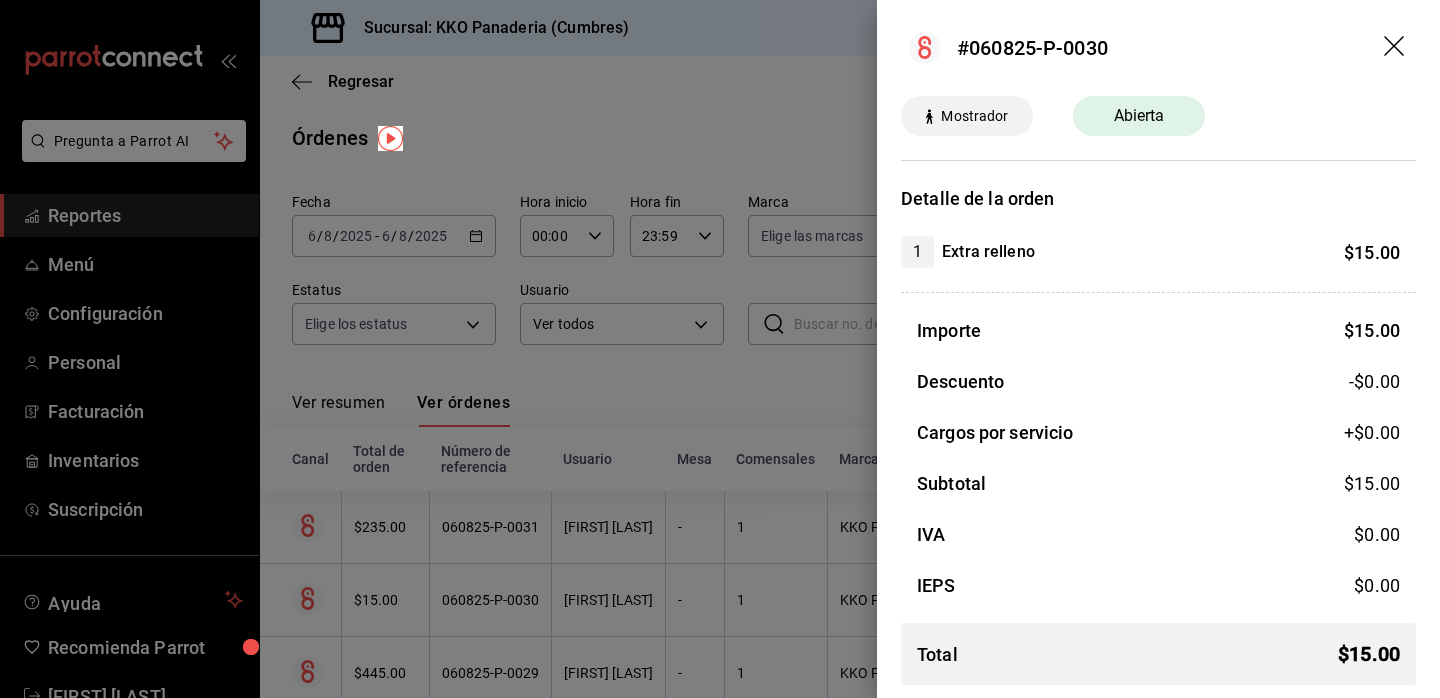 click at bounding box center [720, 349] 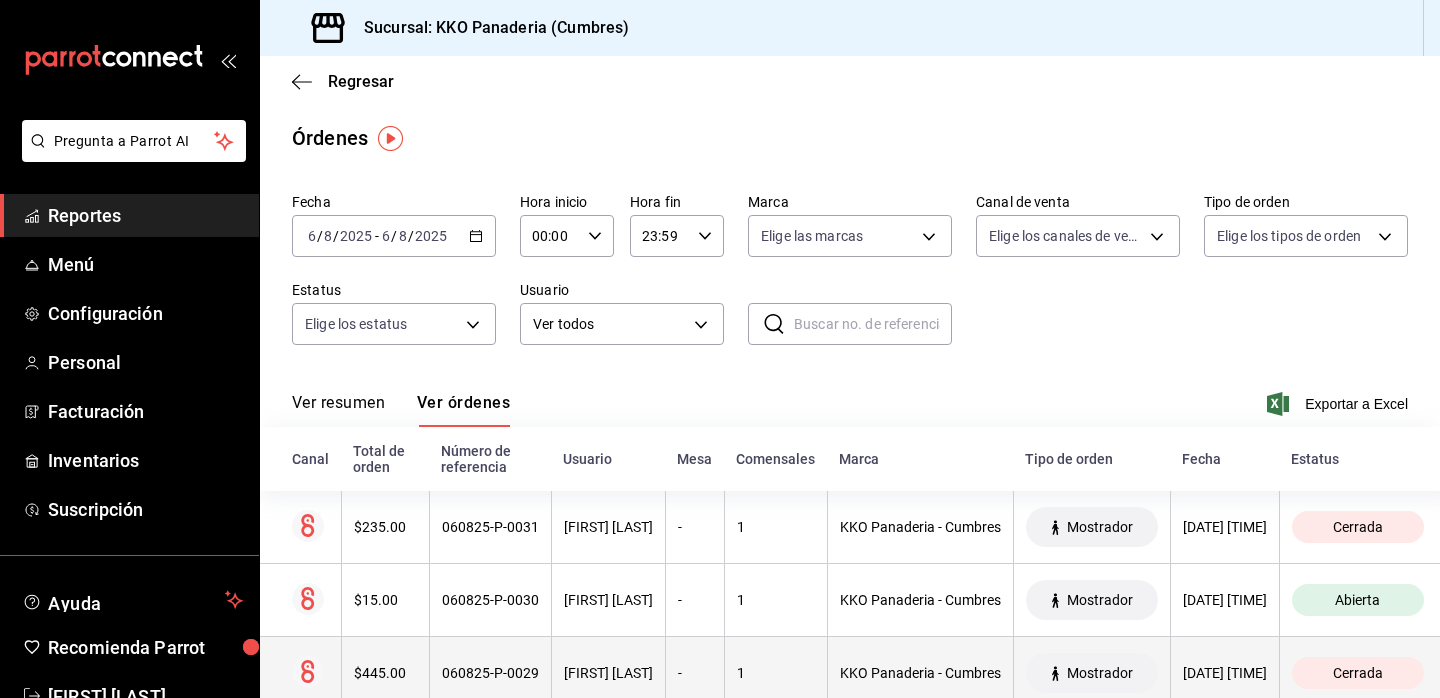 click on "$445.00" at bounding box center (385, 673) 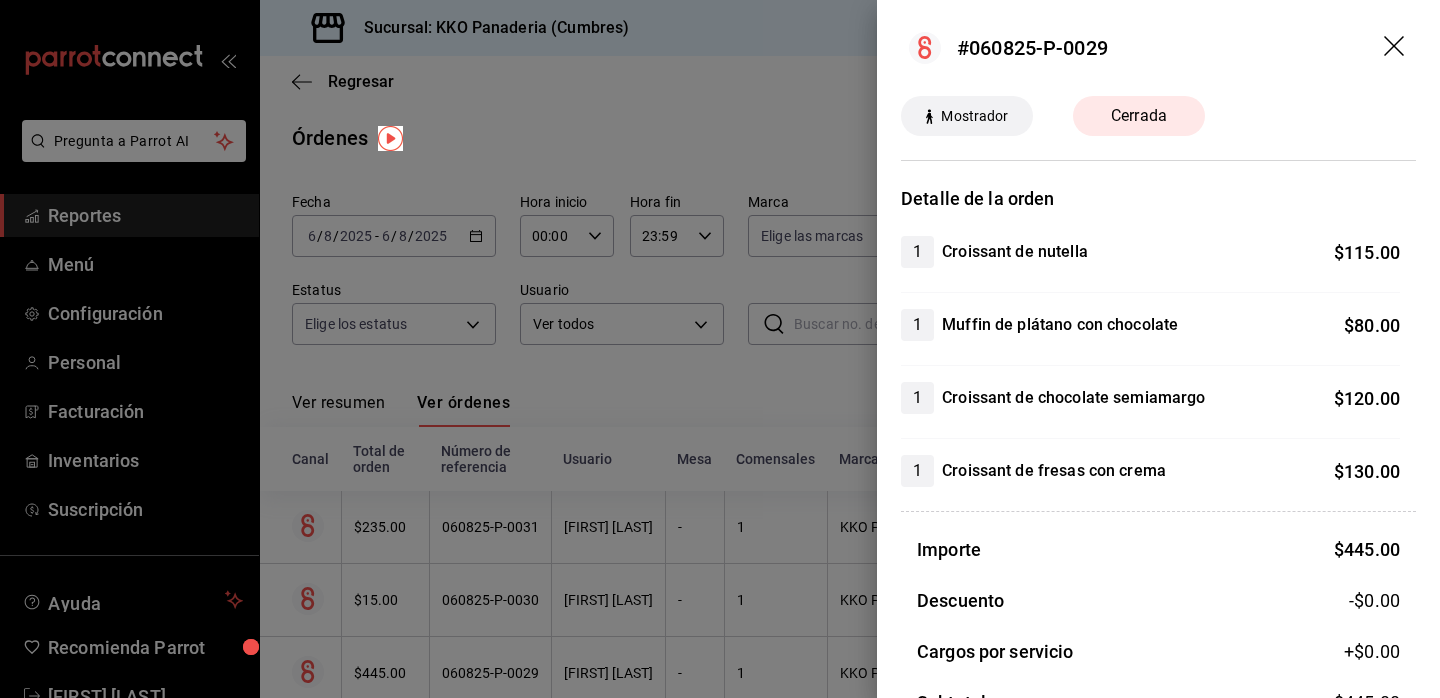 click at bounding box center [720, 349] 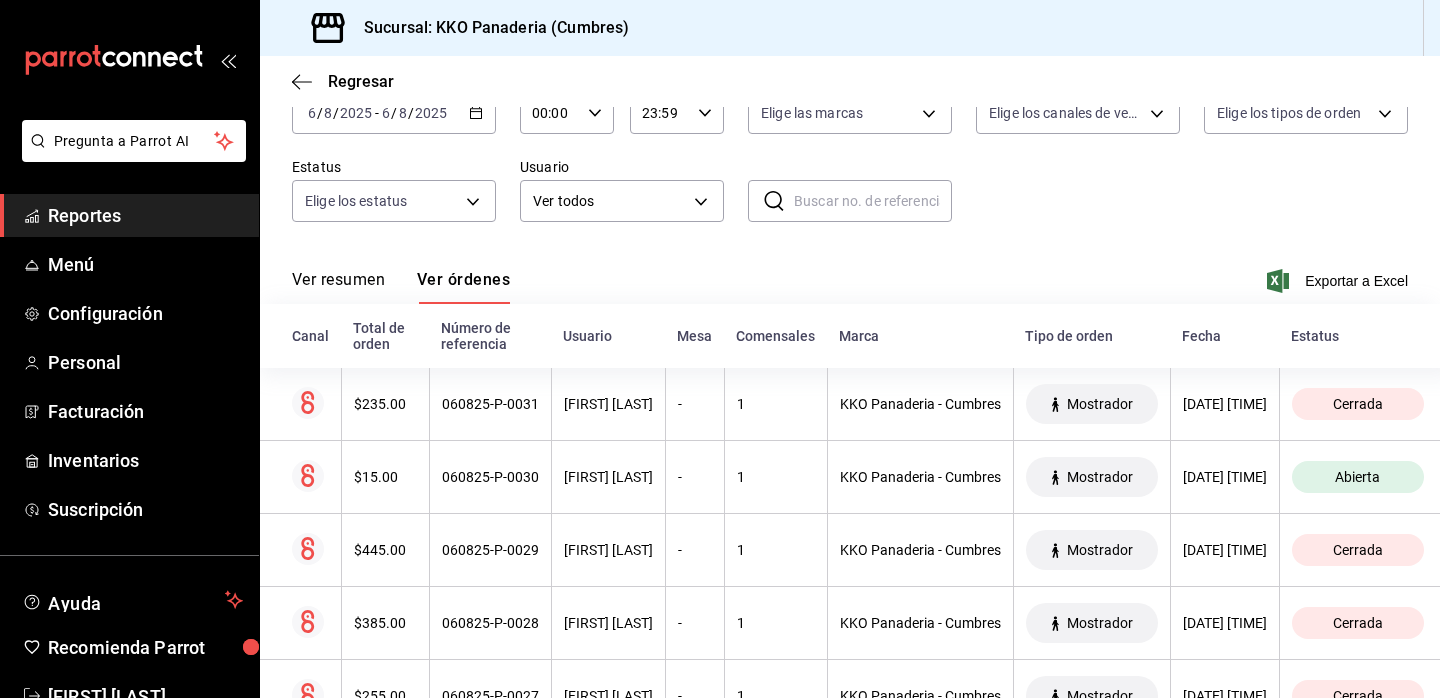 scroll, scrollTop: 136, scrollLeft: 0, axis: vertical 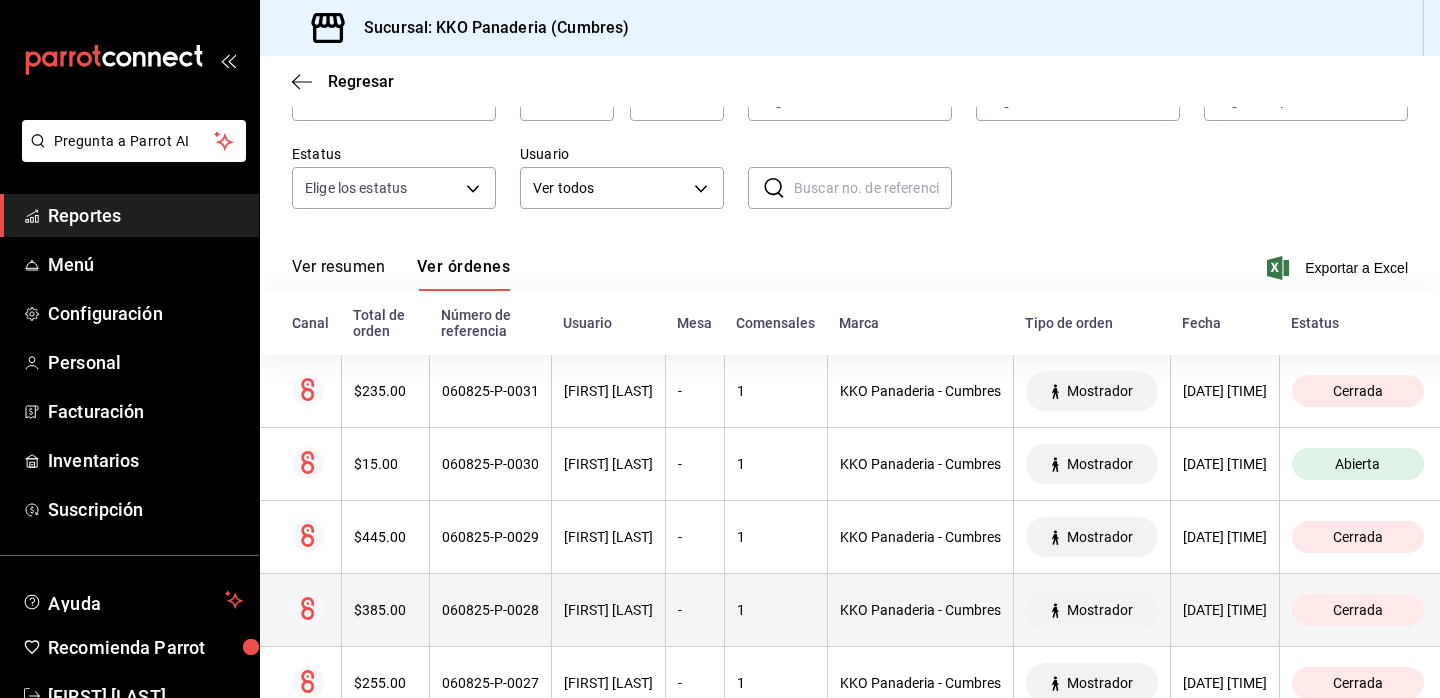 click on "$385.00" at bounding box center [385, 610] 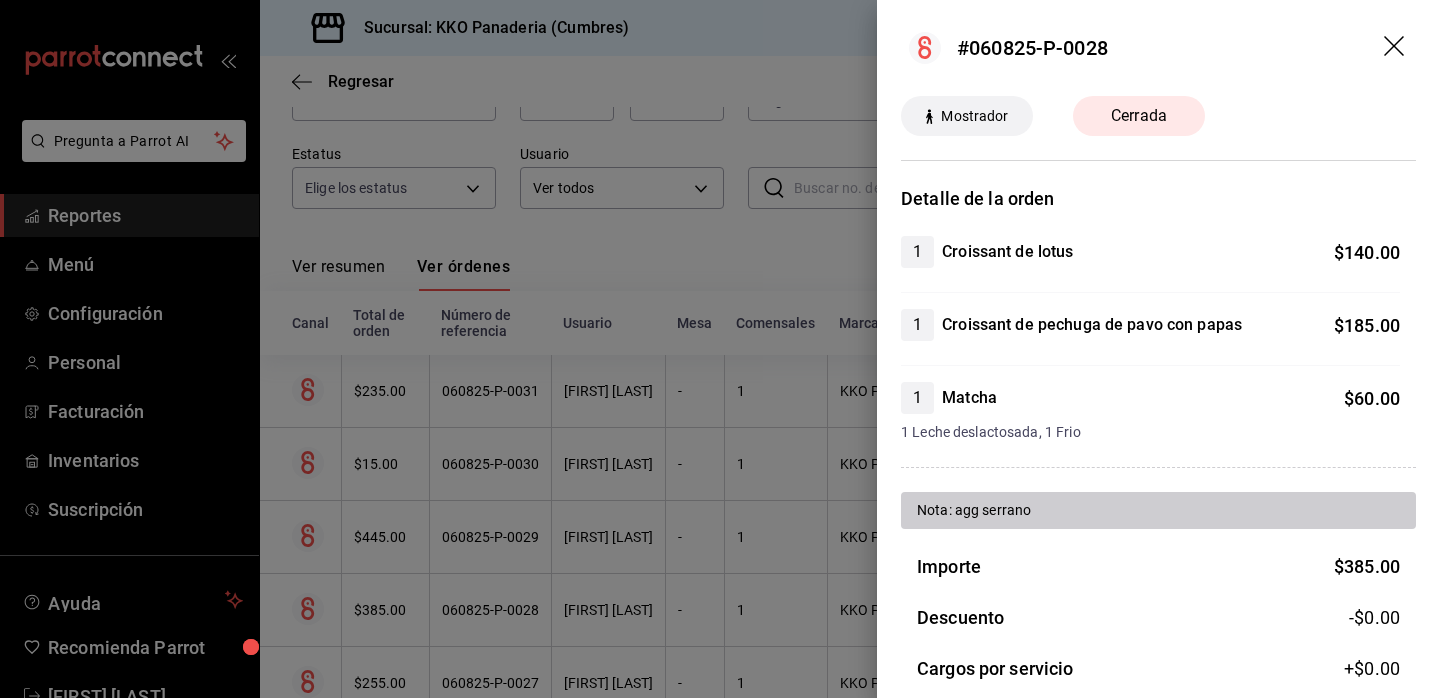 click at bounding box center (720, 349) 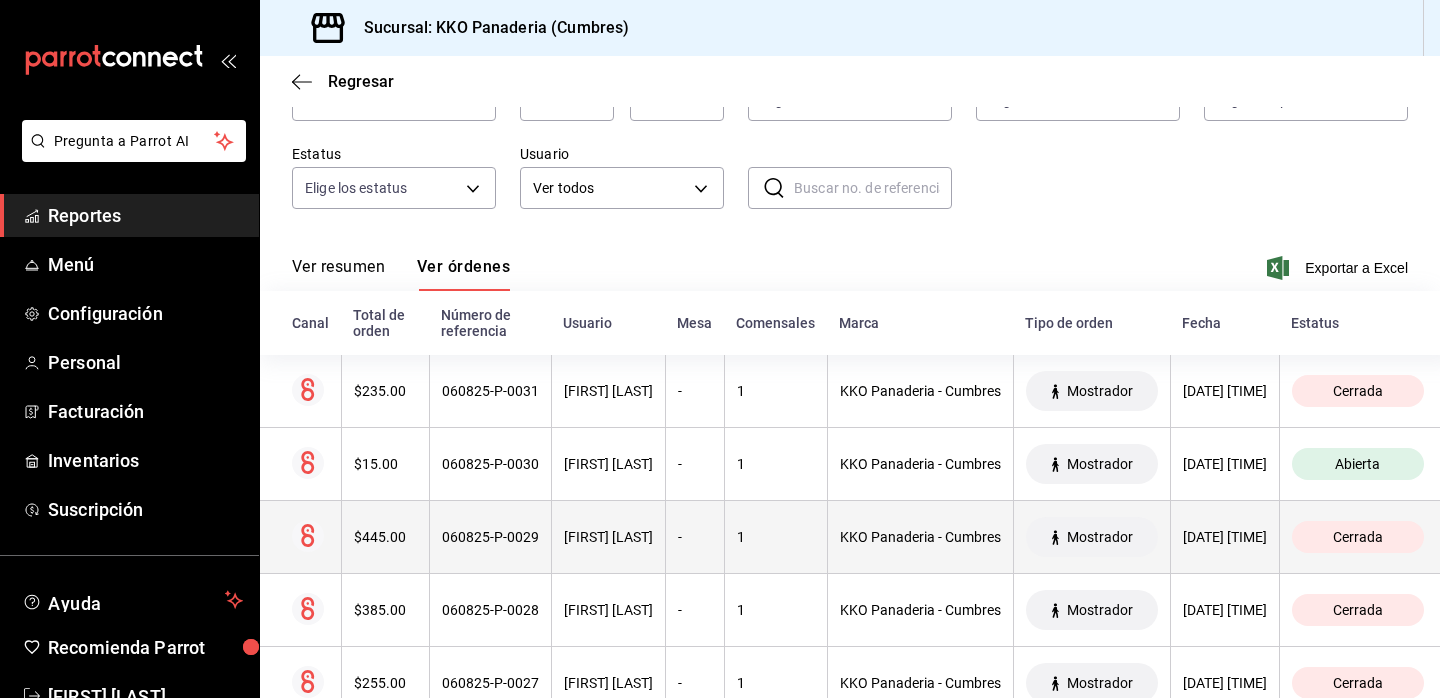 click on "$445.00" at bounding box center [385, 537] 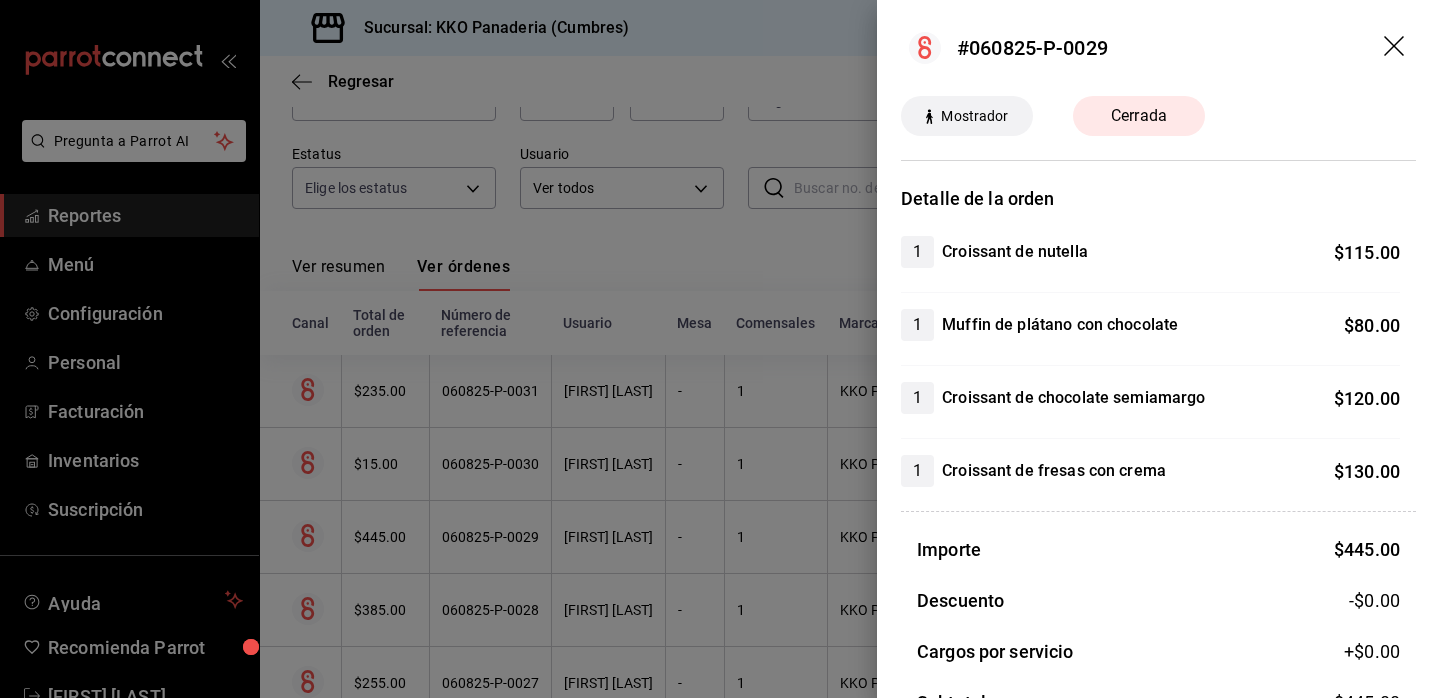 click at bounding box center (720, 349) 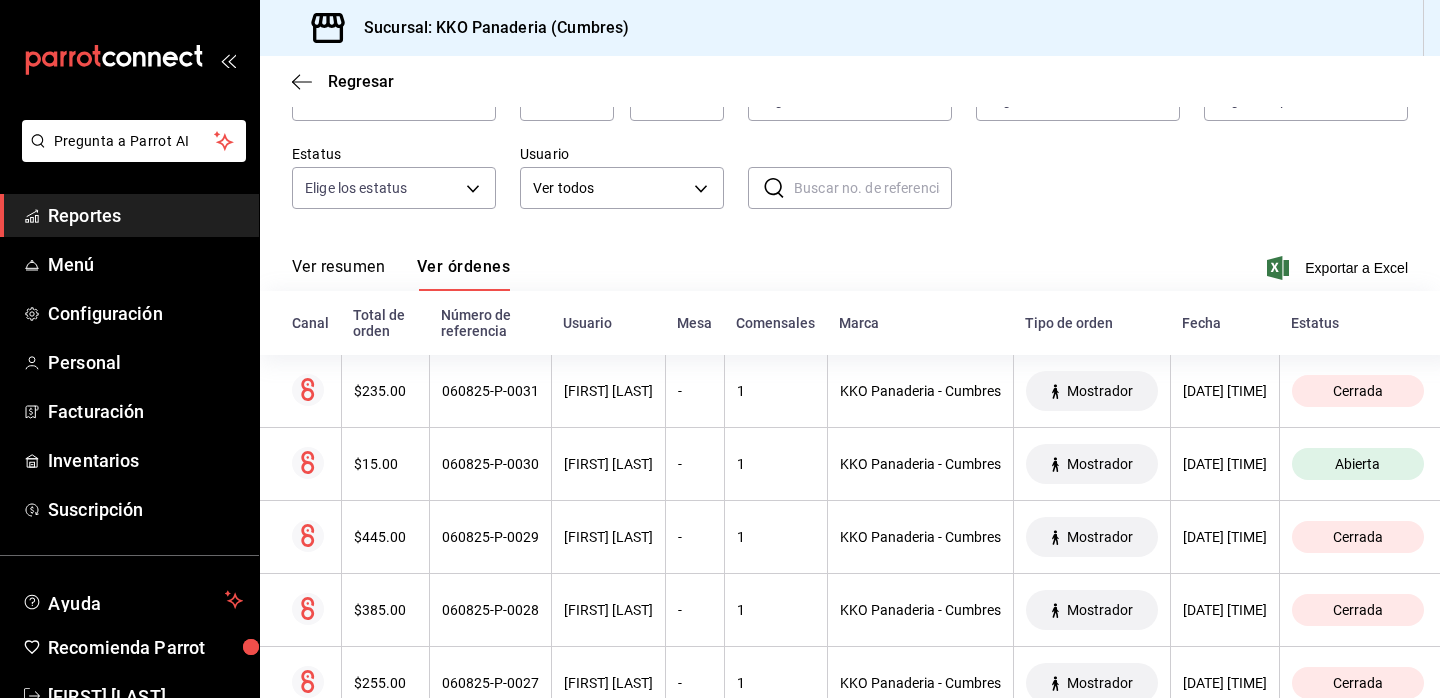 click on "Reportes" at bounding box center (145, 215) 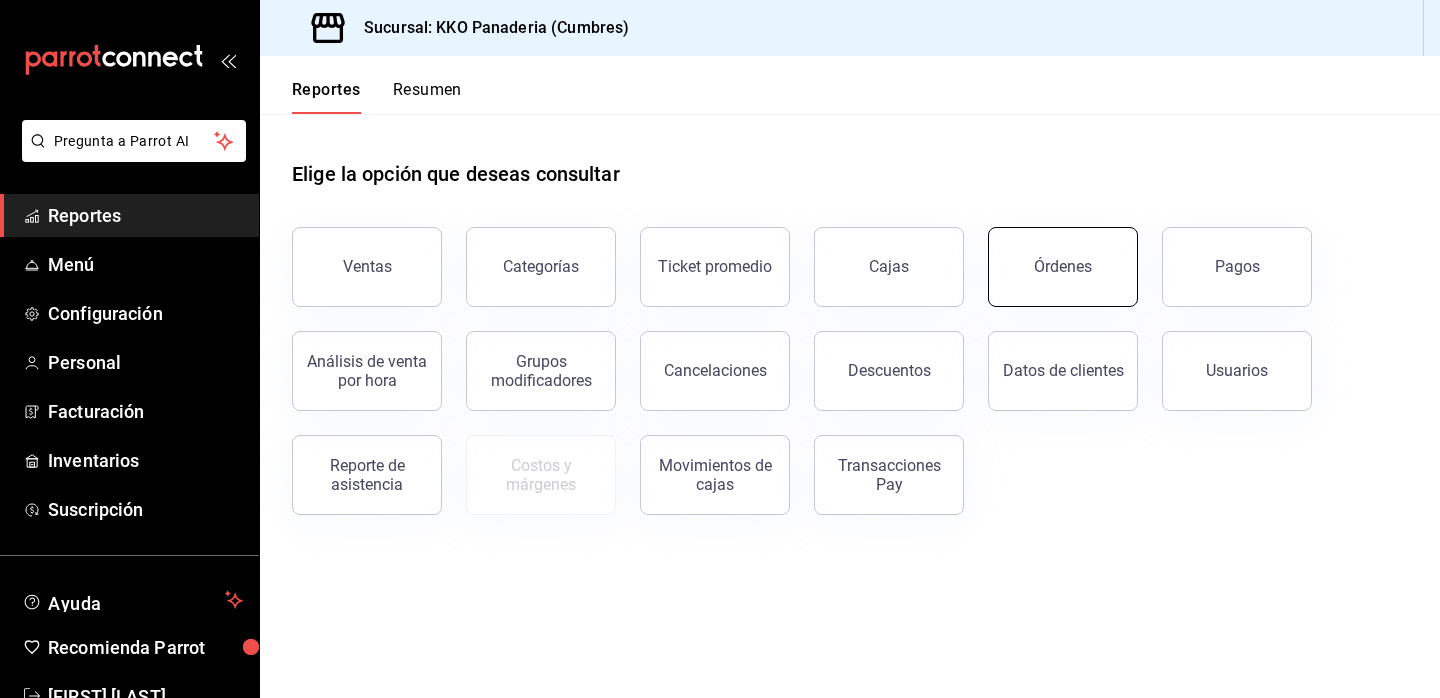 click on "Órdenes" at bounding box center [1063, 267] 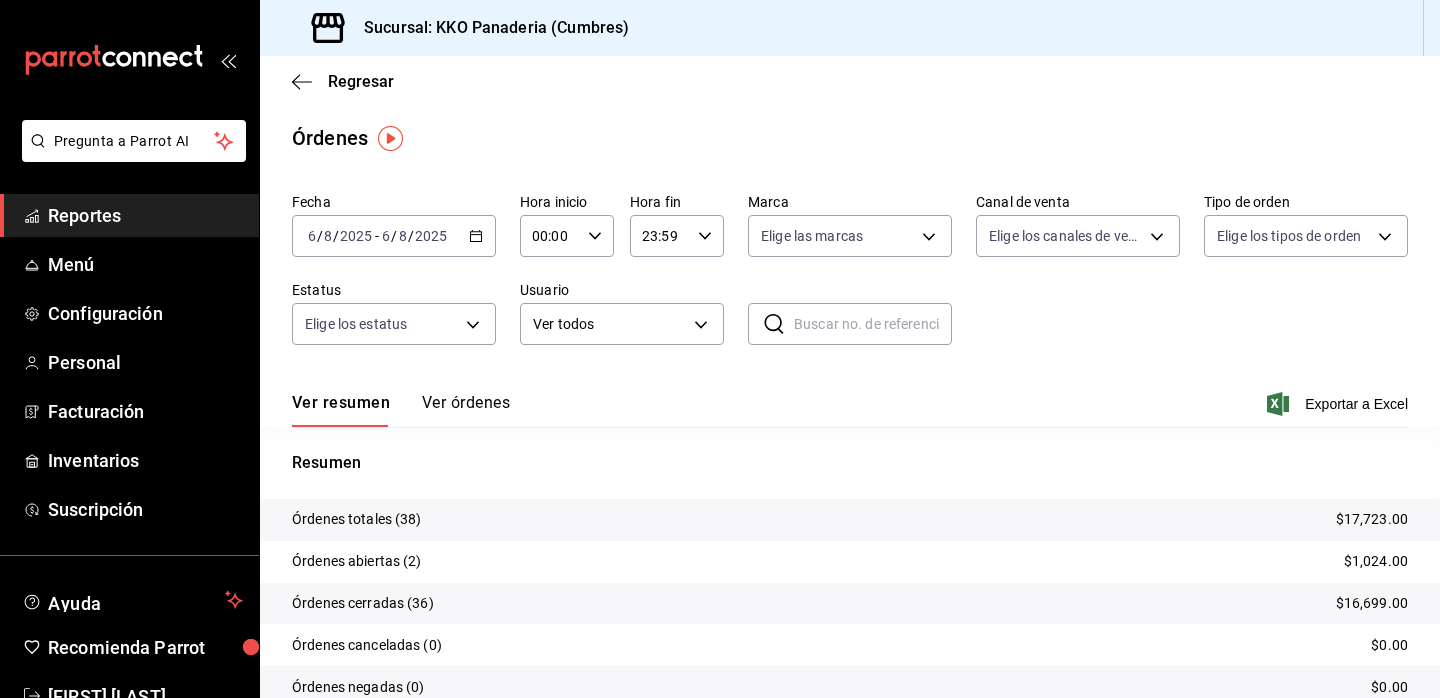 click on "Reportes" at bounding box center [145, 215] 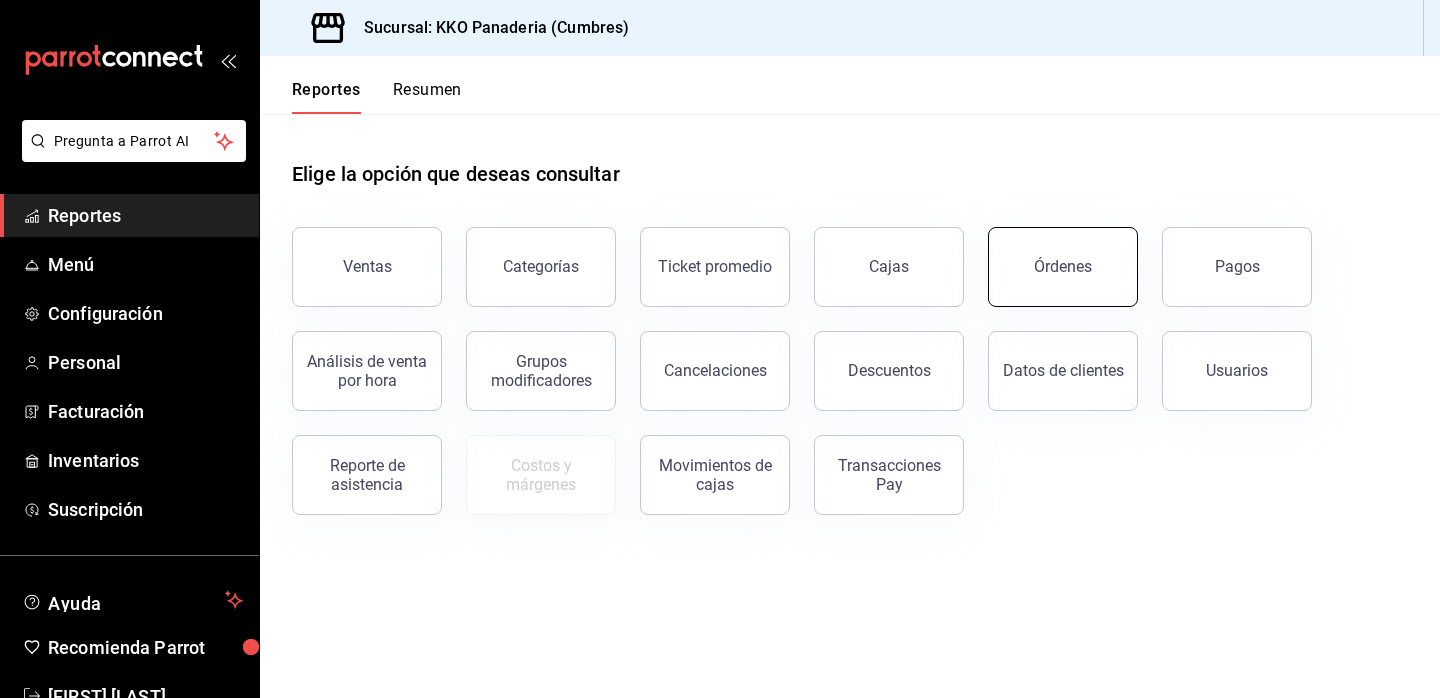click on "Órdenes" at bounding box center [1063, 267] 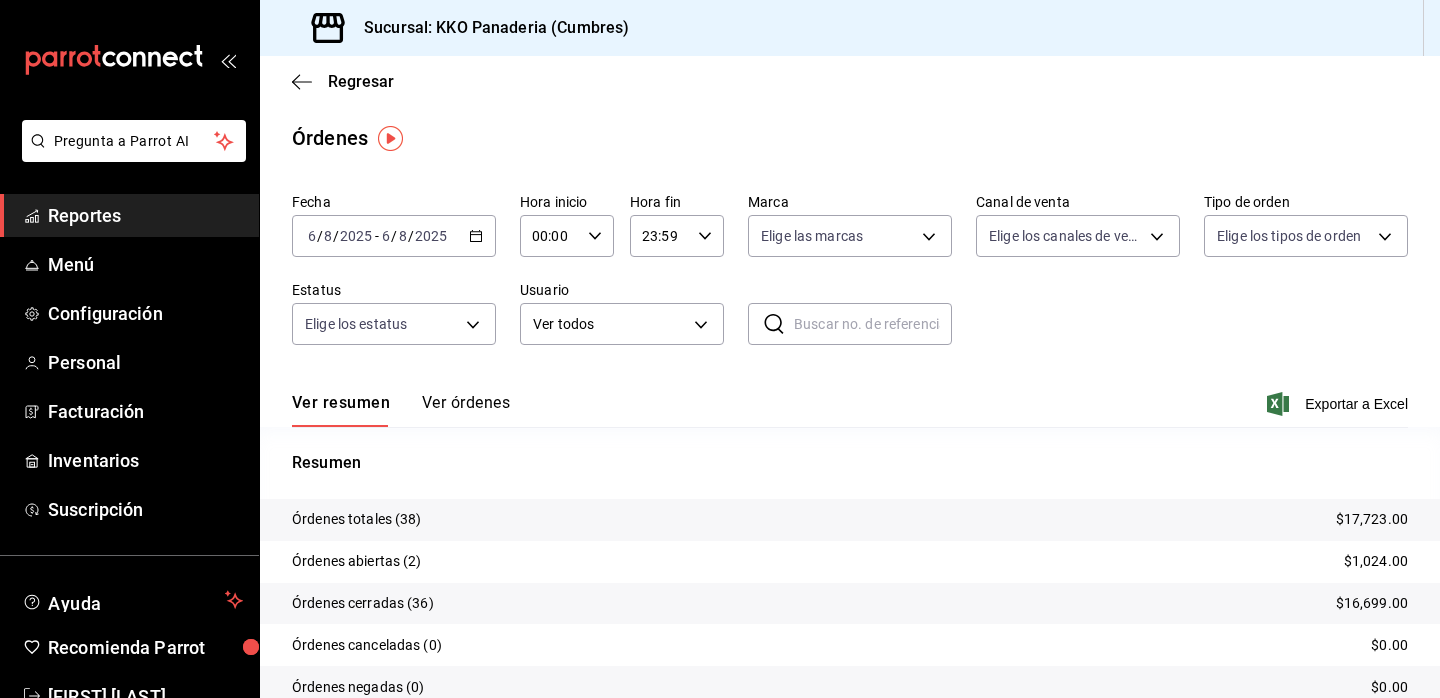 click on "Reportes" at bounding box center (145, 215) 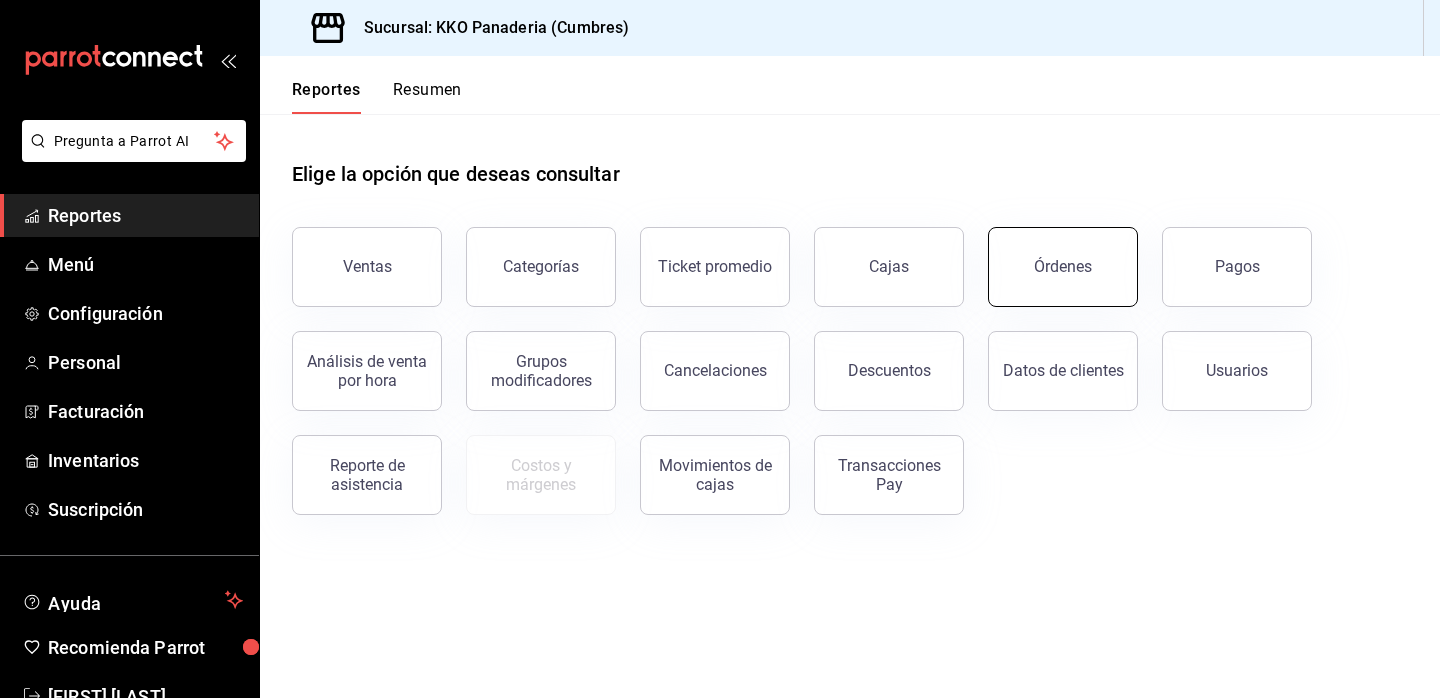 click on "Órdenes" at bounding box center [1063, 267] 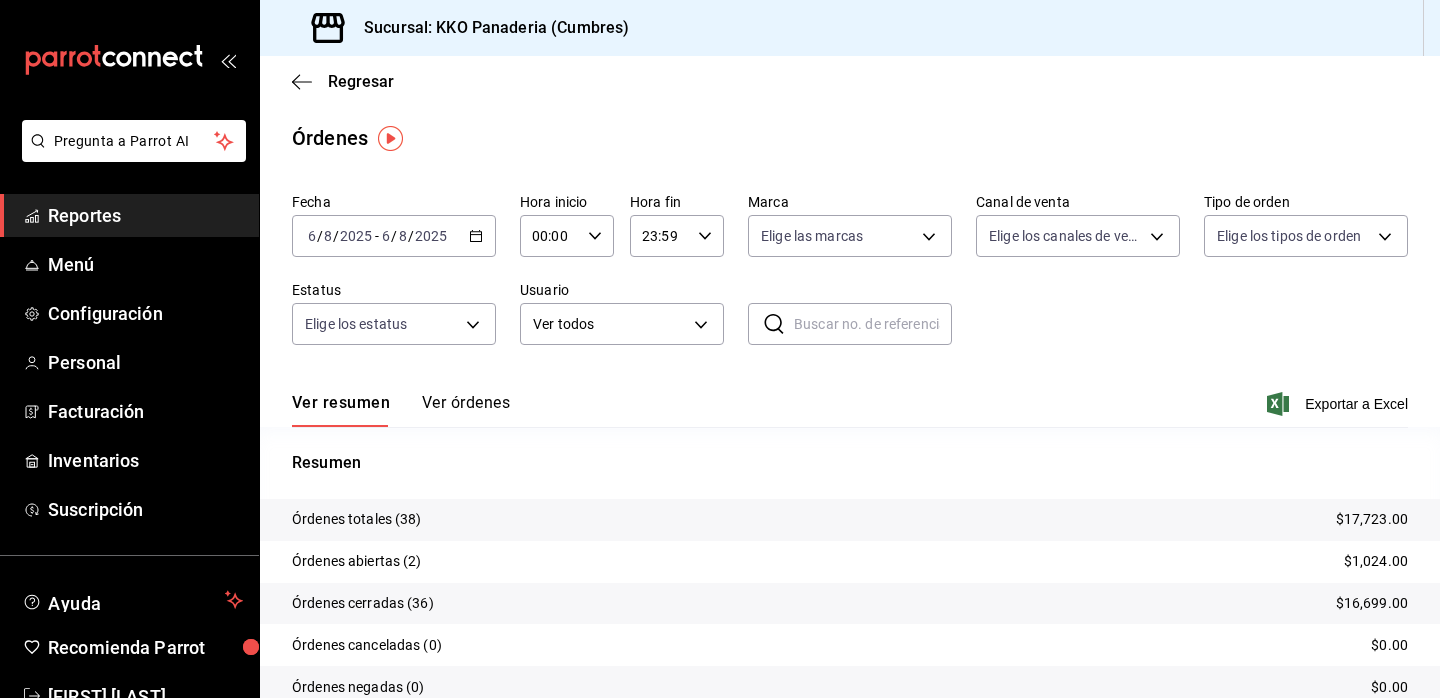 click on "Ver órdenes" at bounding box center (466, 410) 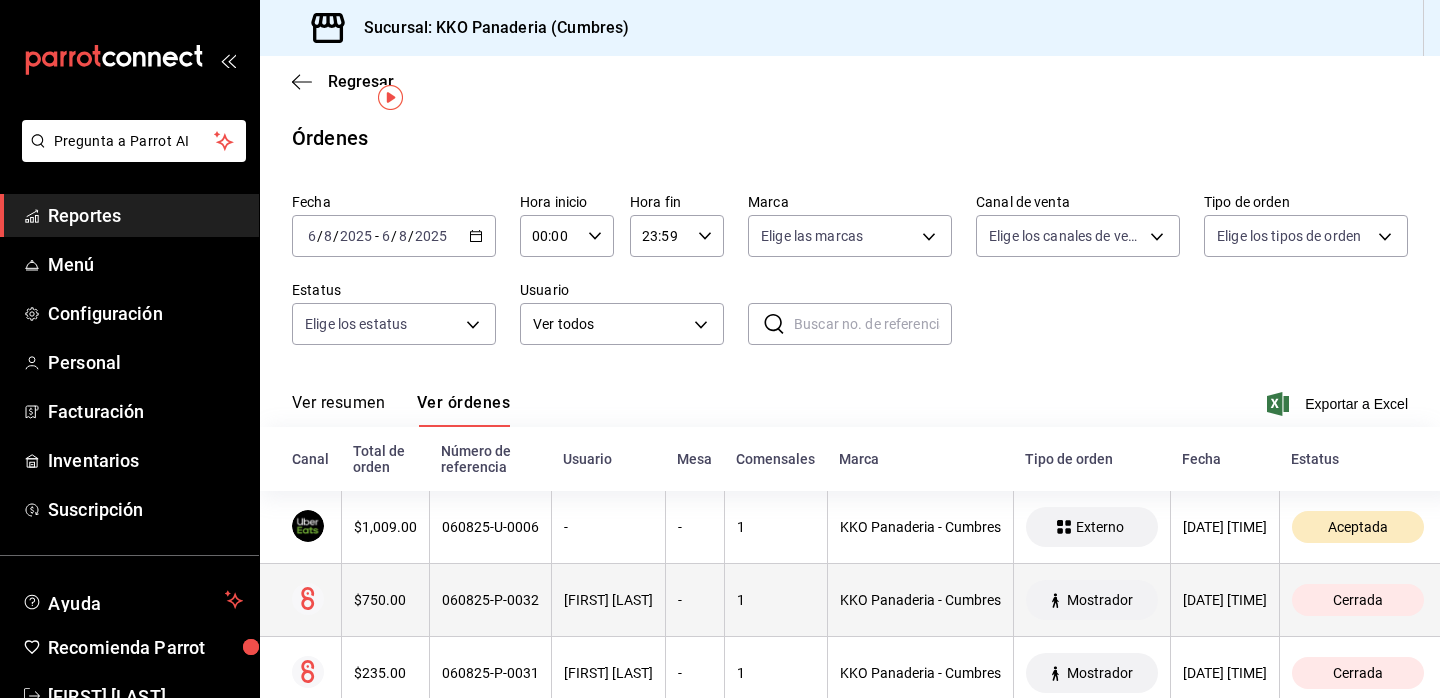 scroll, scrollTop: 80, scrollLeft: 0, axis: vertical 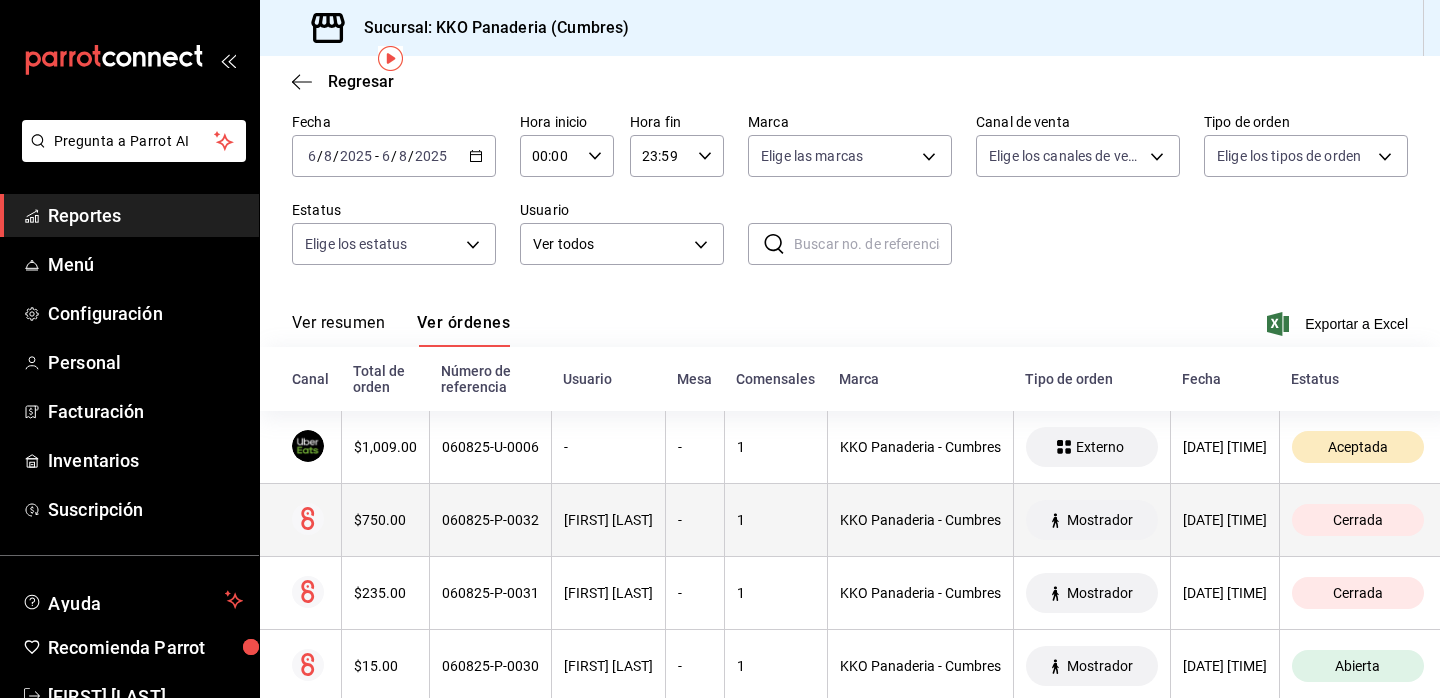 click on "$750.00" at bounding box center [385, 520] 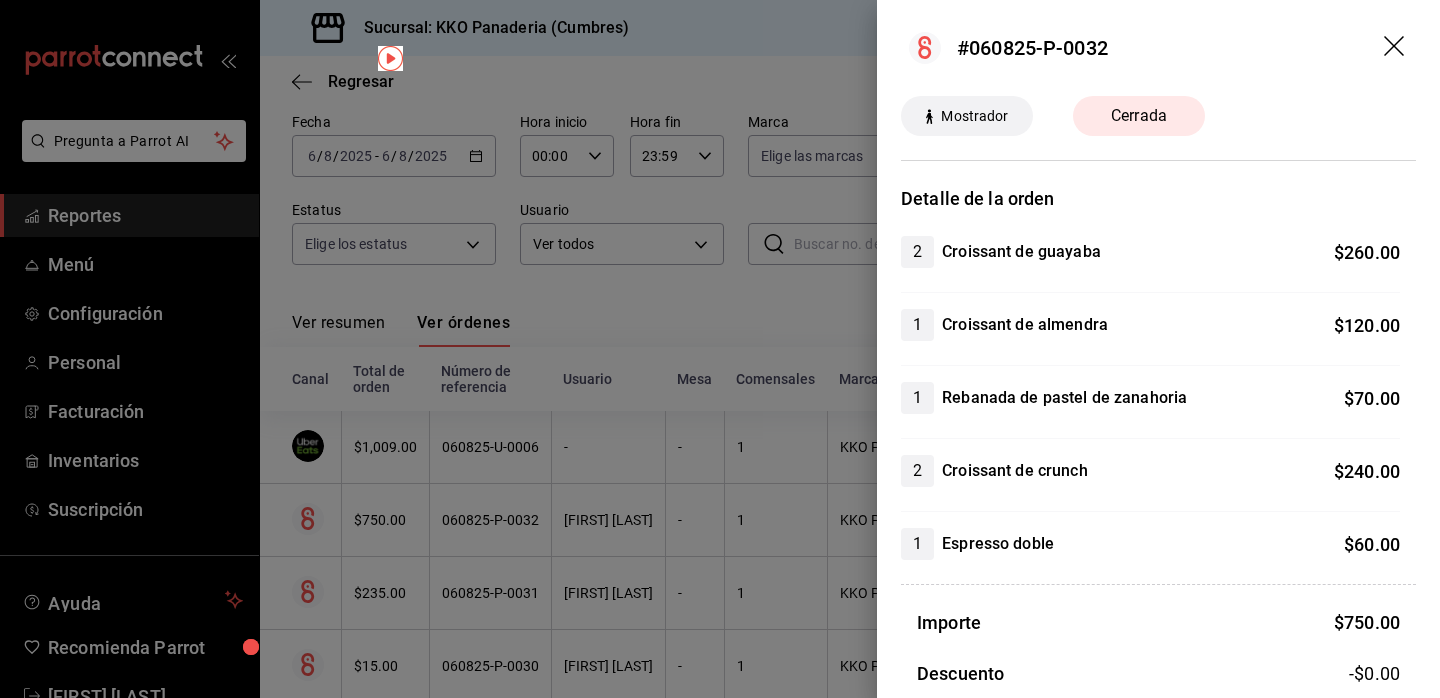 click at bounding box center (720, 349) 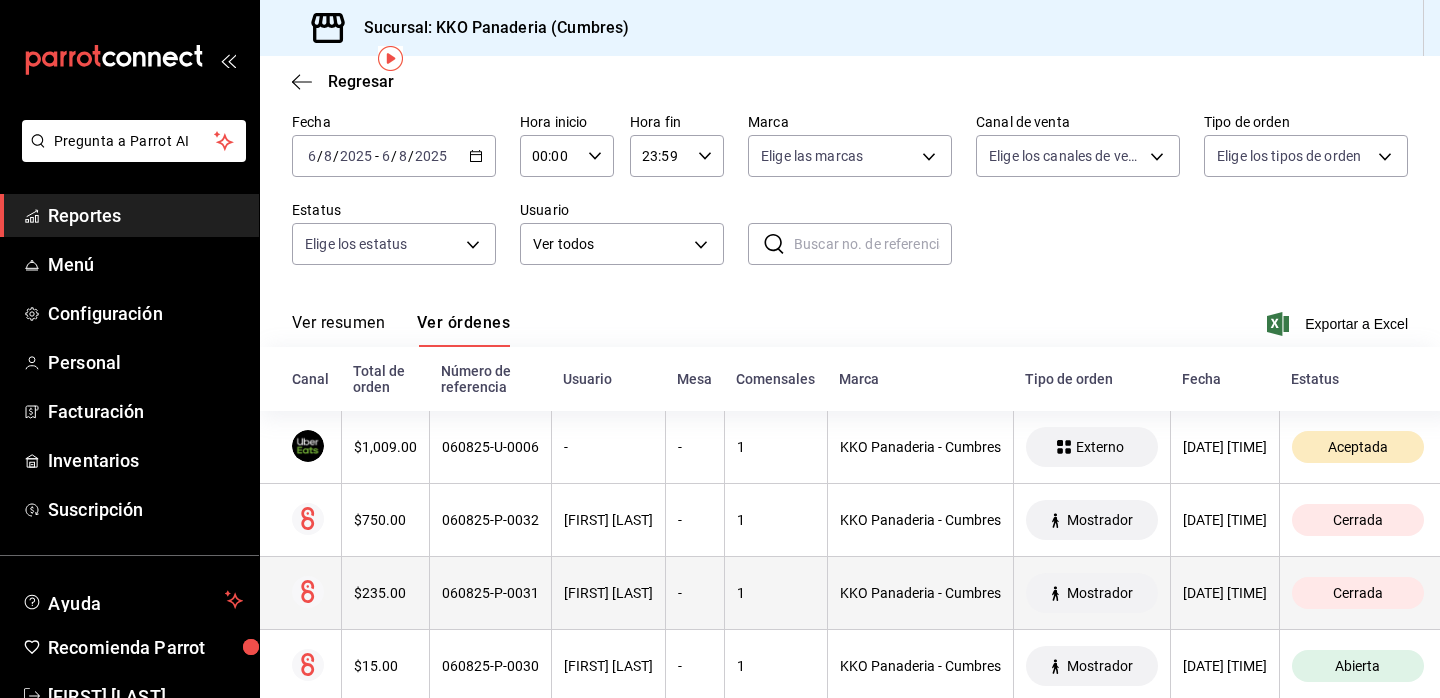 click on "$235.00" at bounding box center (385, 593) 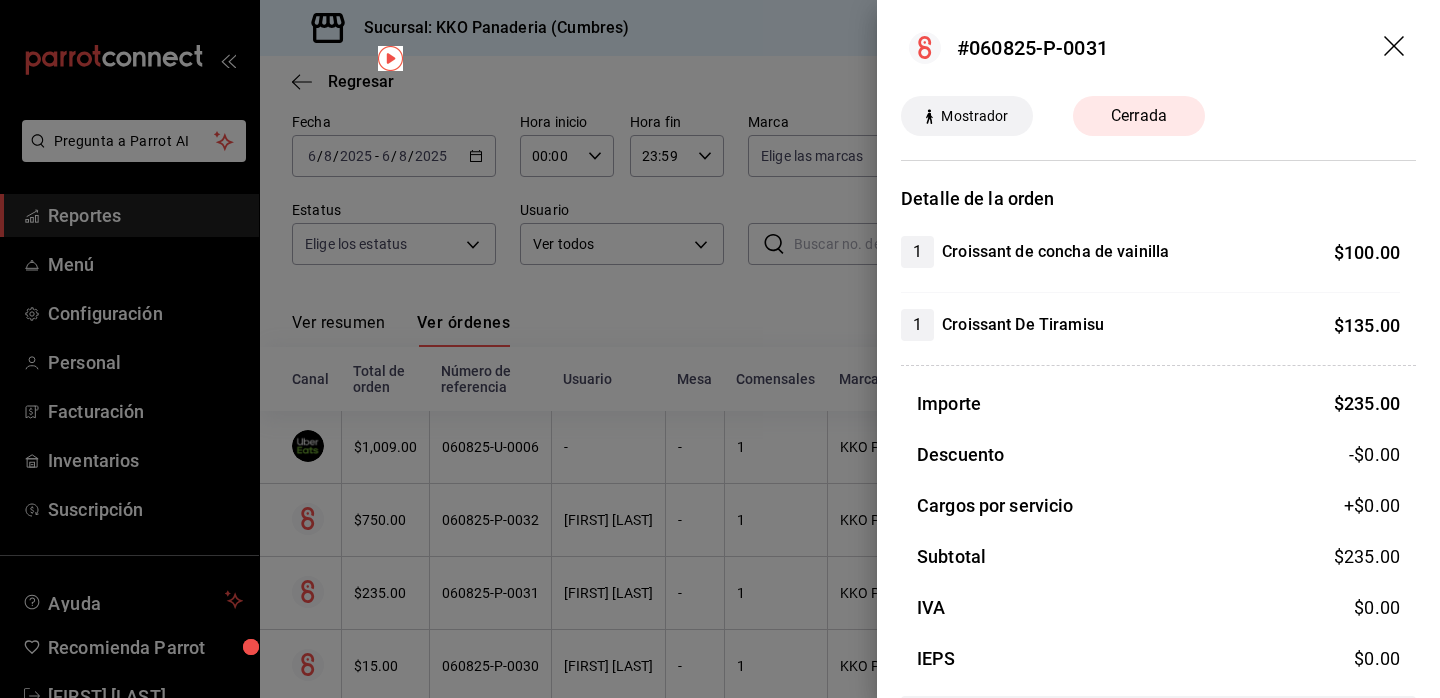 click at bounding box center [720, 349] 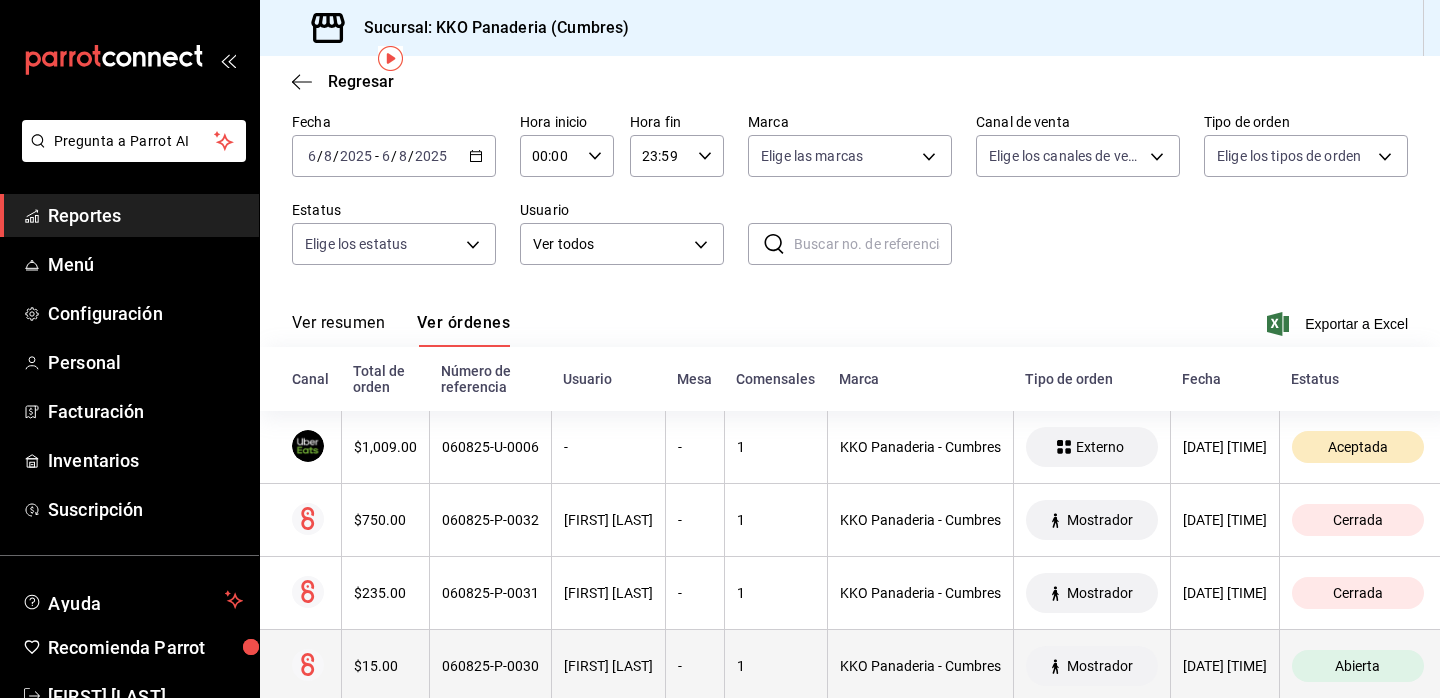 click on "$15.00" at bounding box center (385, 666) 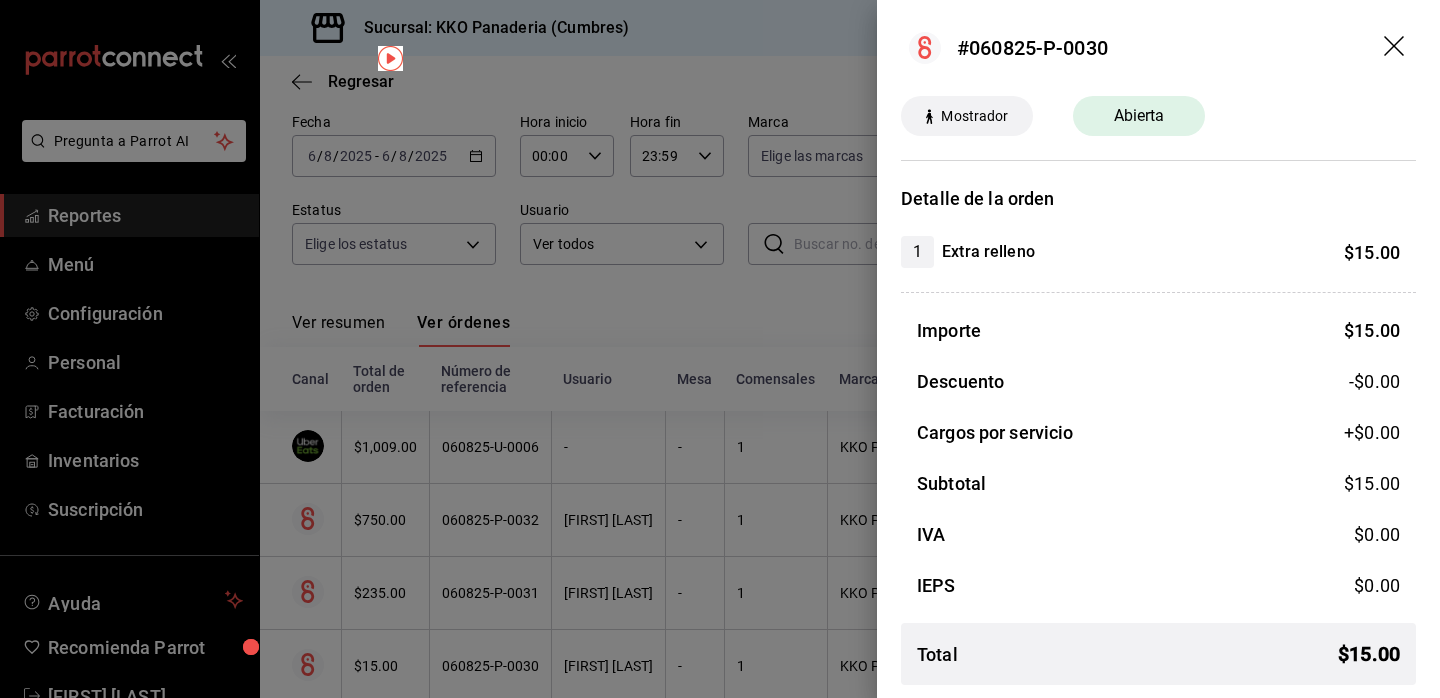 click at bounding box center (720, 349) 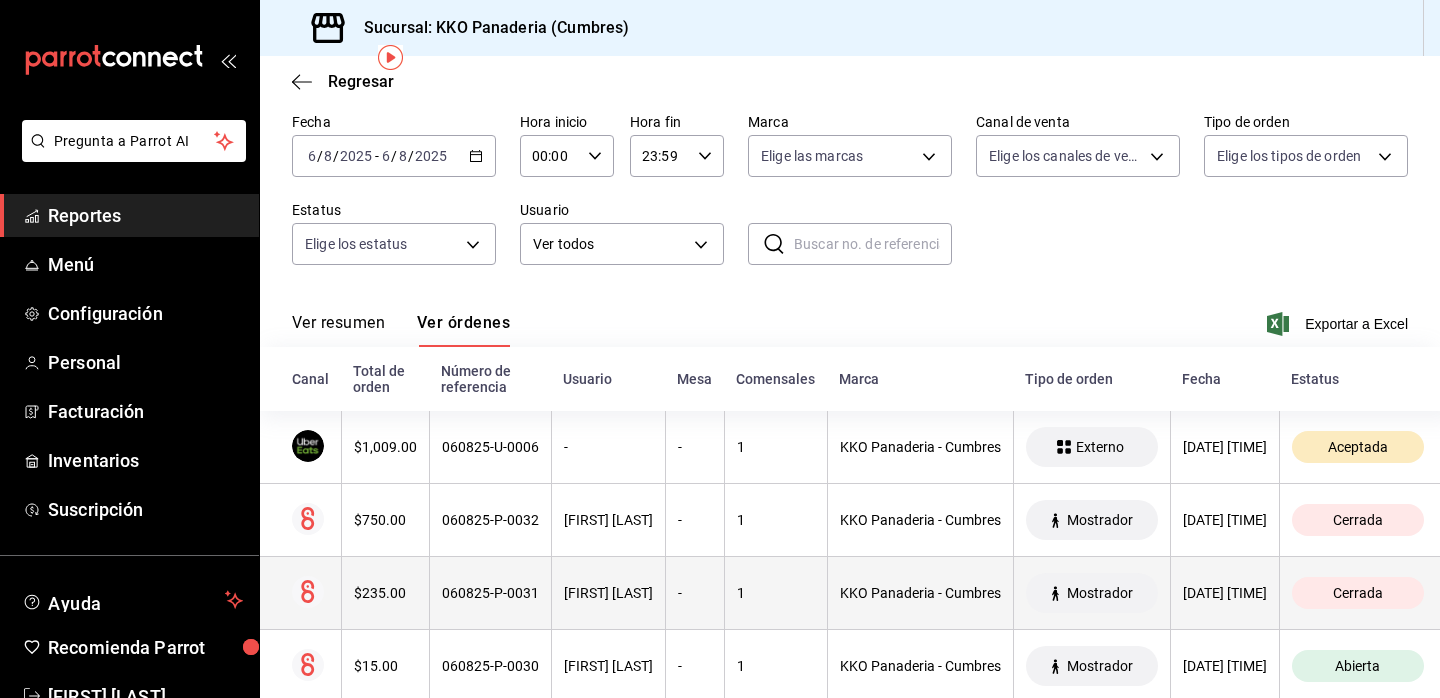 scroll, scrollTop: 137, scrollLeft: 0, axis: vertical 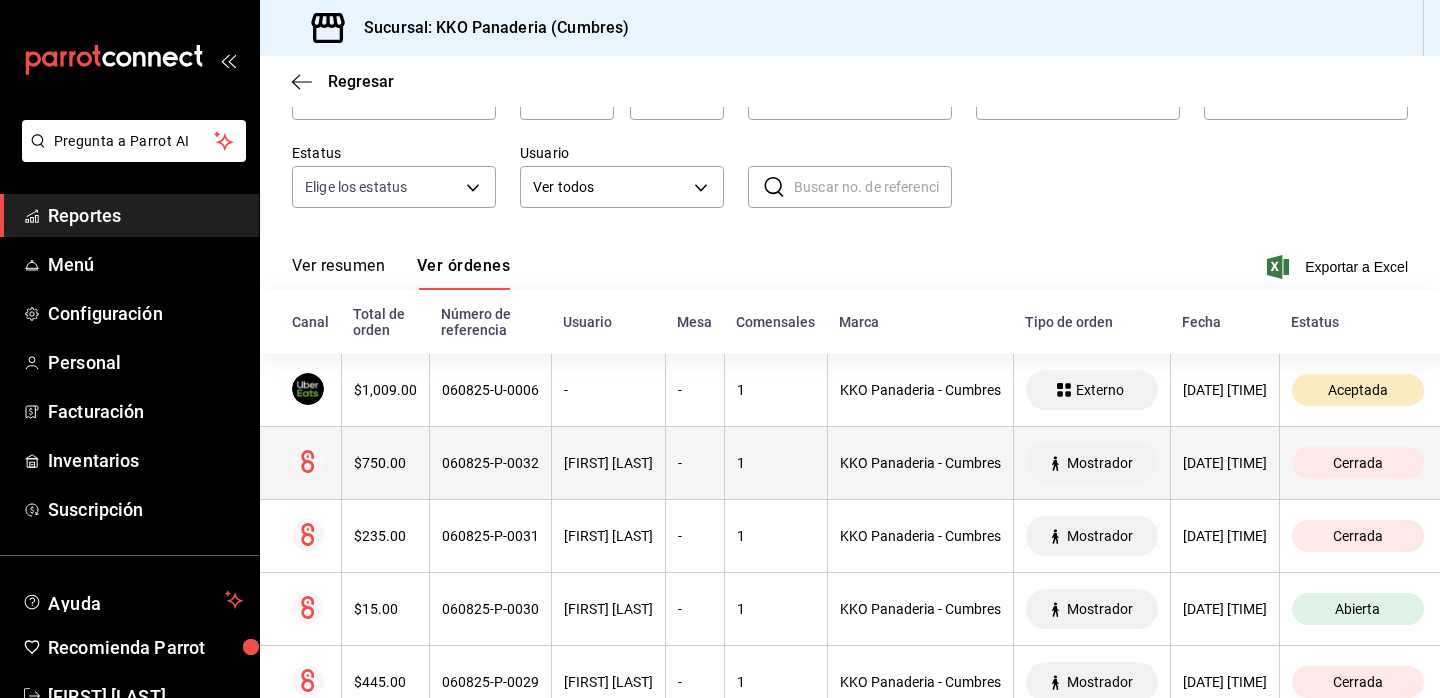 click on "$750.00" at bounding box center [385, 463] 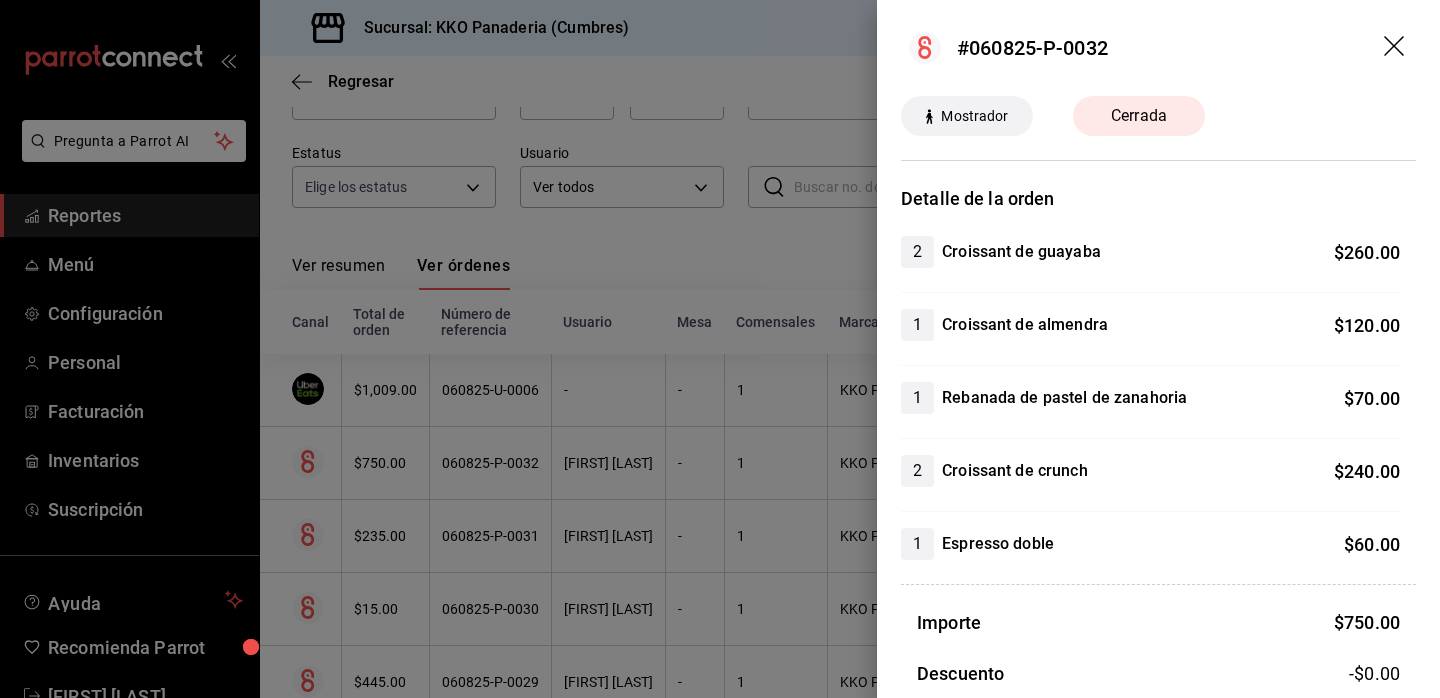 click at bounding box center (720, 349) 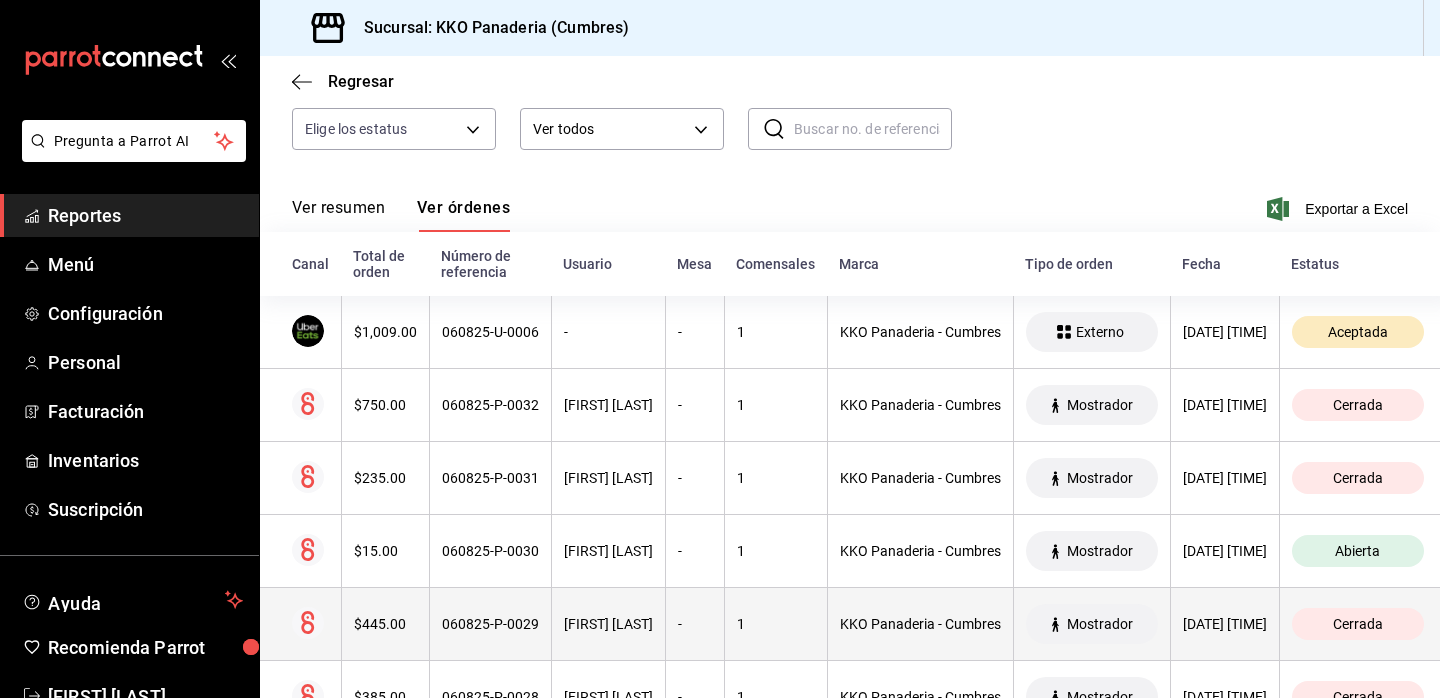 scroll, scrollTop: 196, scrollLeft: 0, axis: vertical 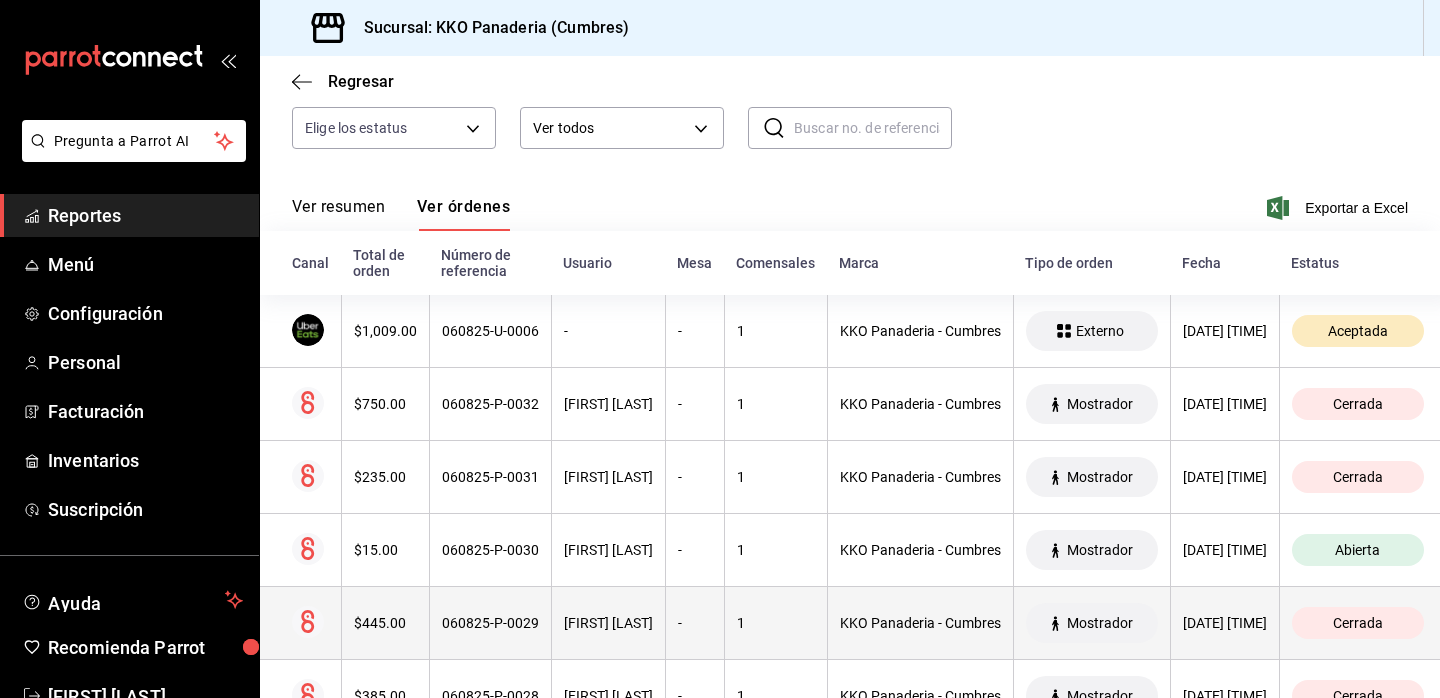 click on "$445.00" at bounding box center (385, 623) 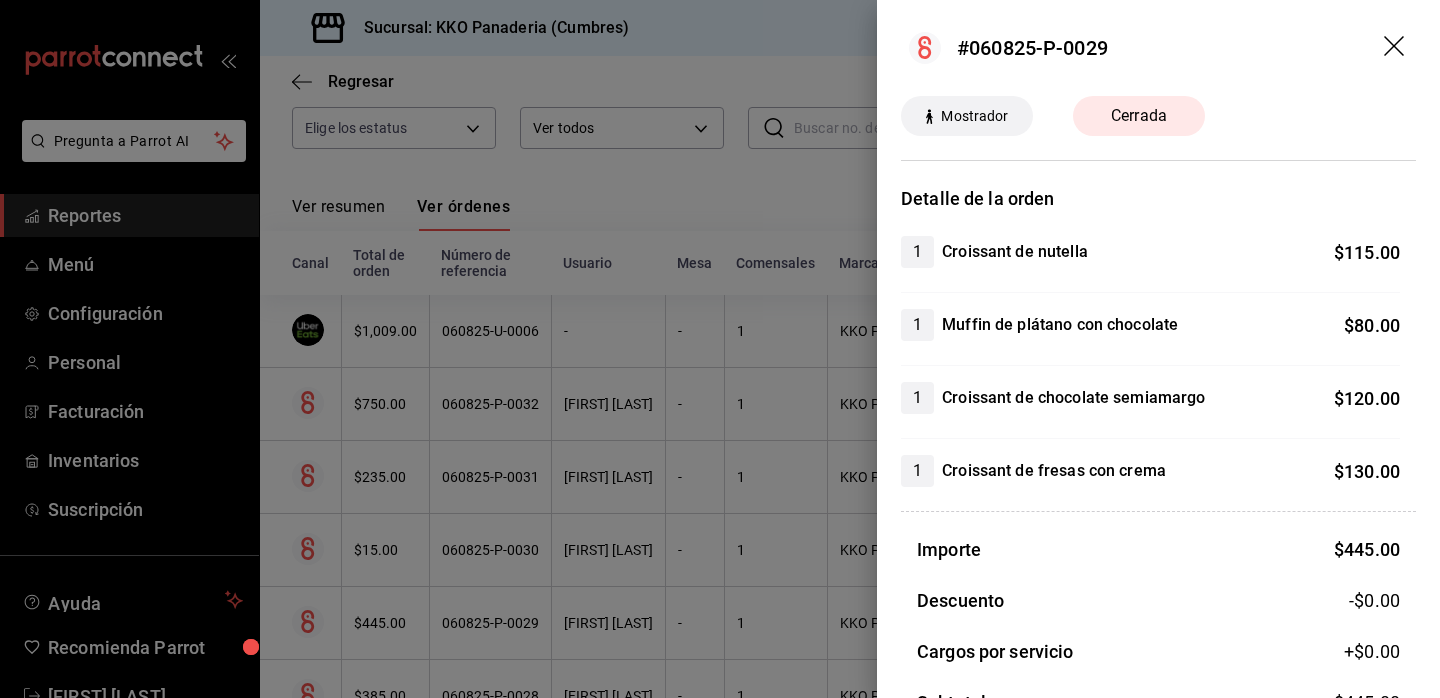 click at bounding box center [720, 349] 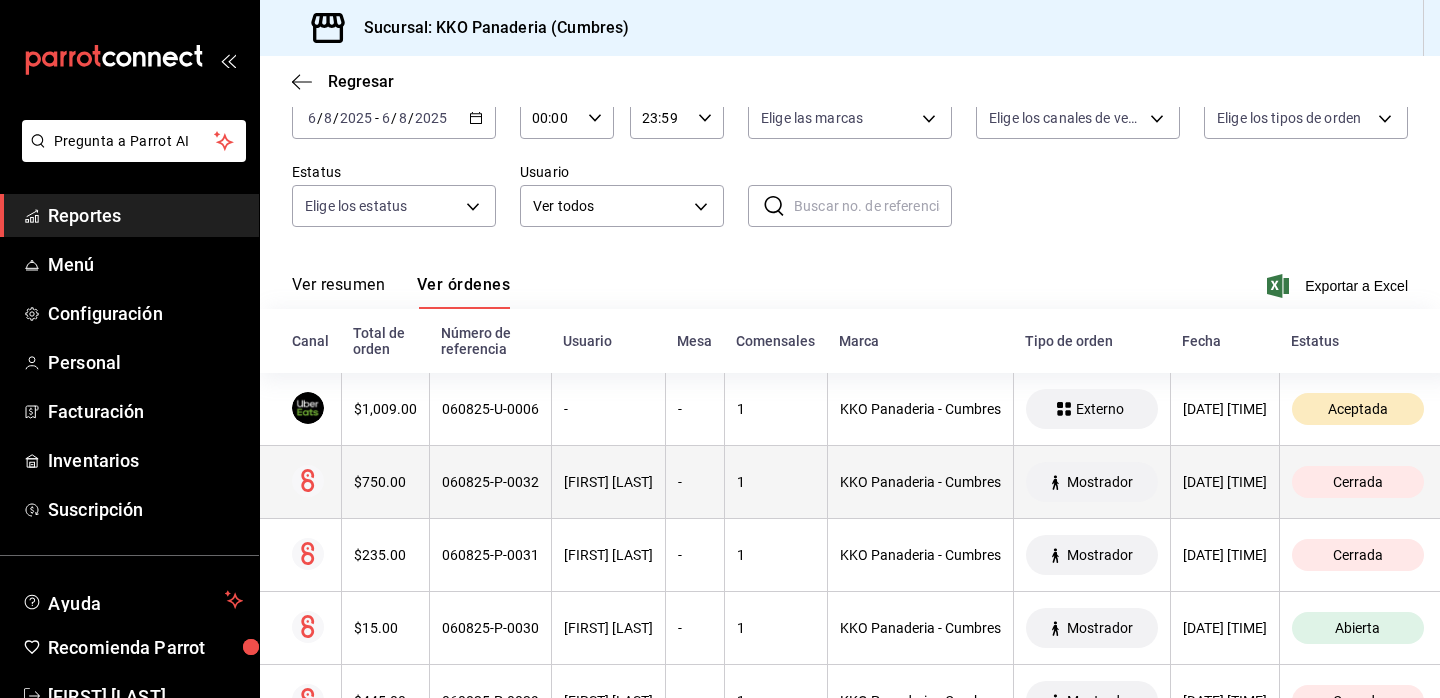 scroll, scrollTop: 121, scrollLeft: 0, axis: vertical 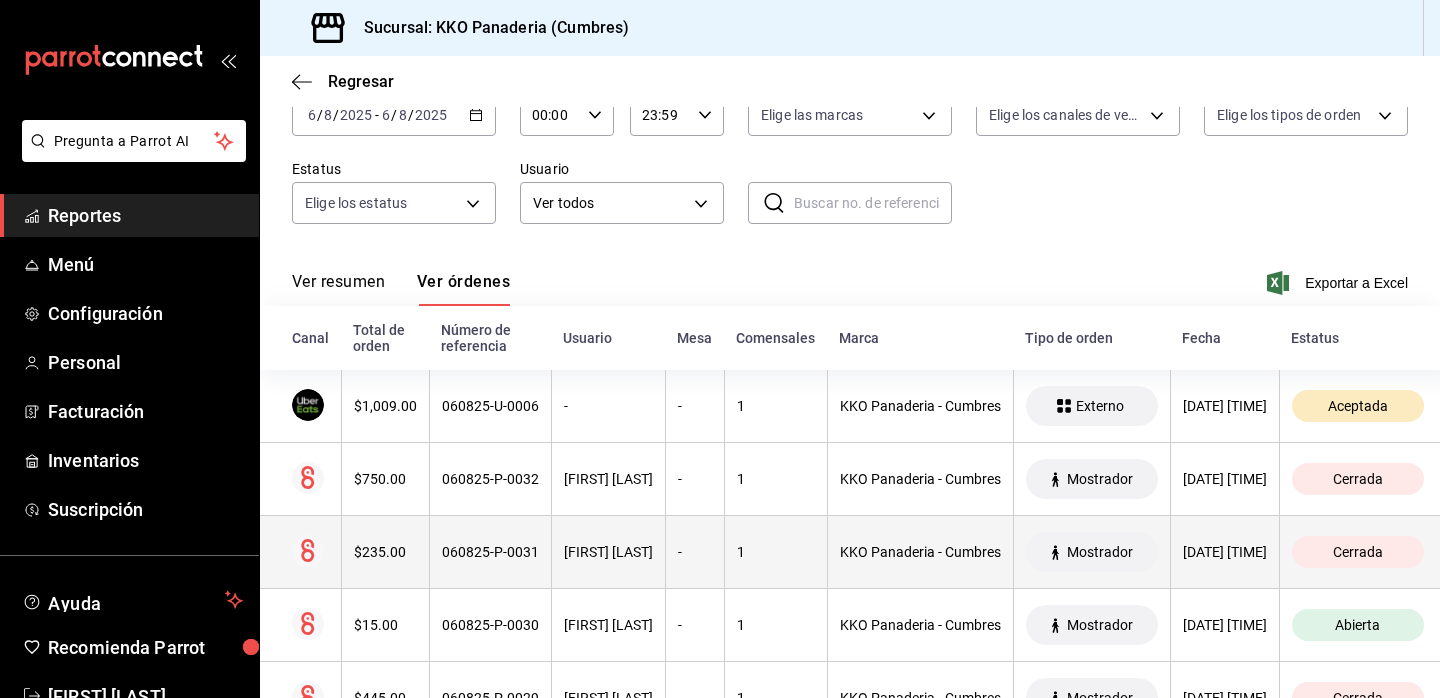 click on "$235.00" at bounding box center (385, 552) 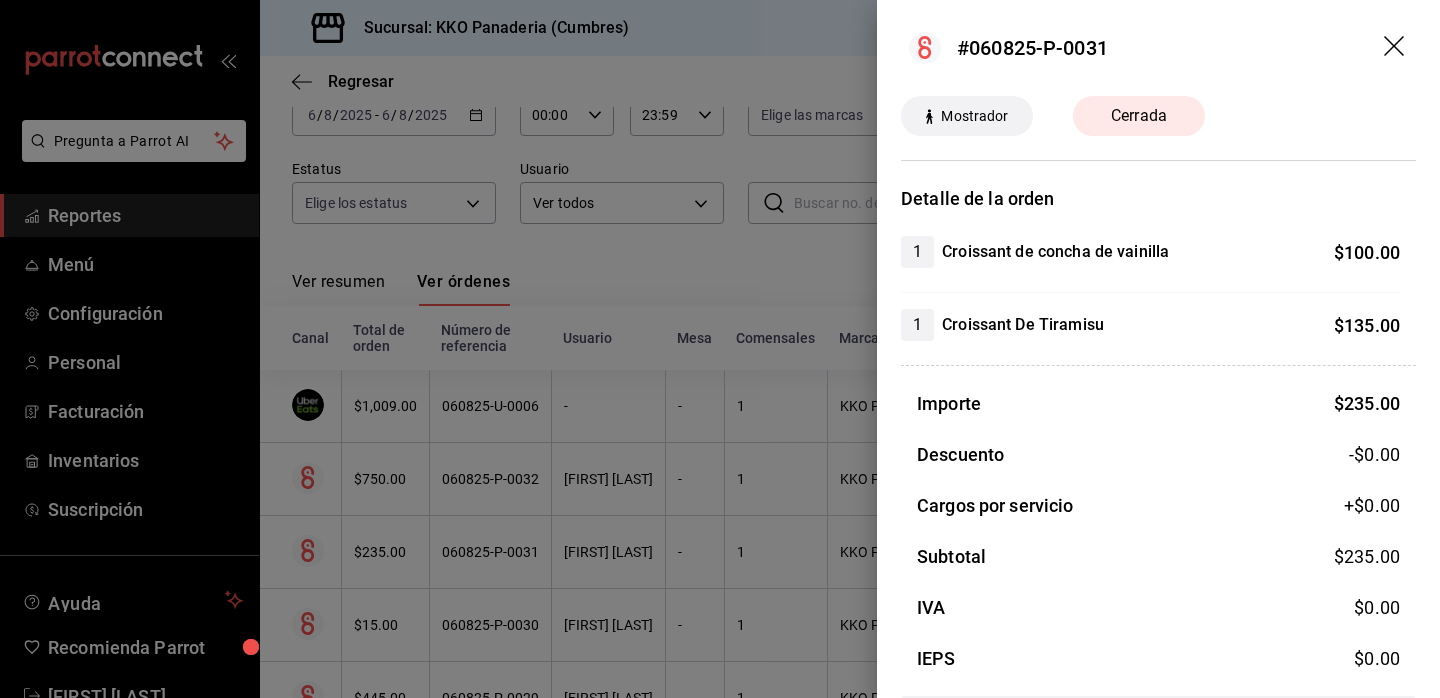 click at bounding box center (720, 349) 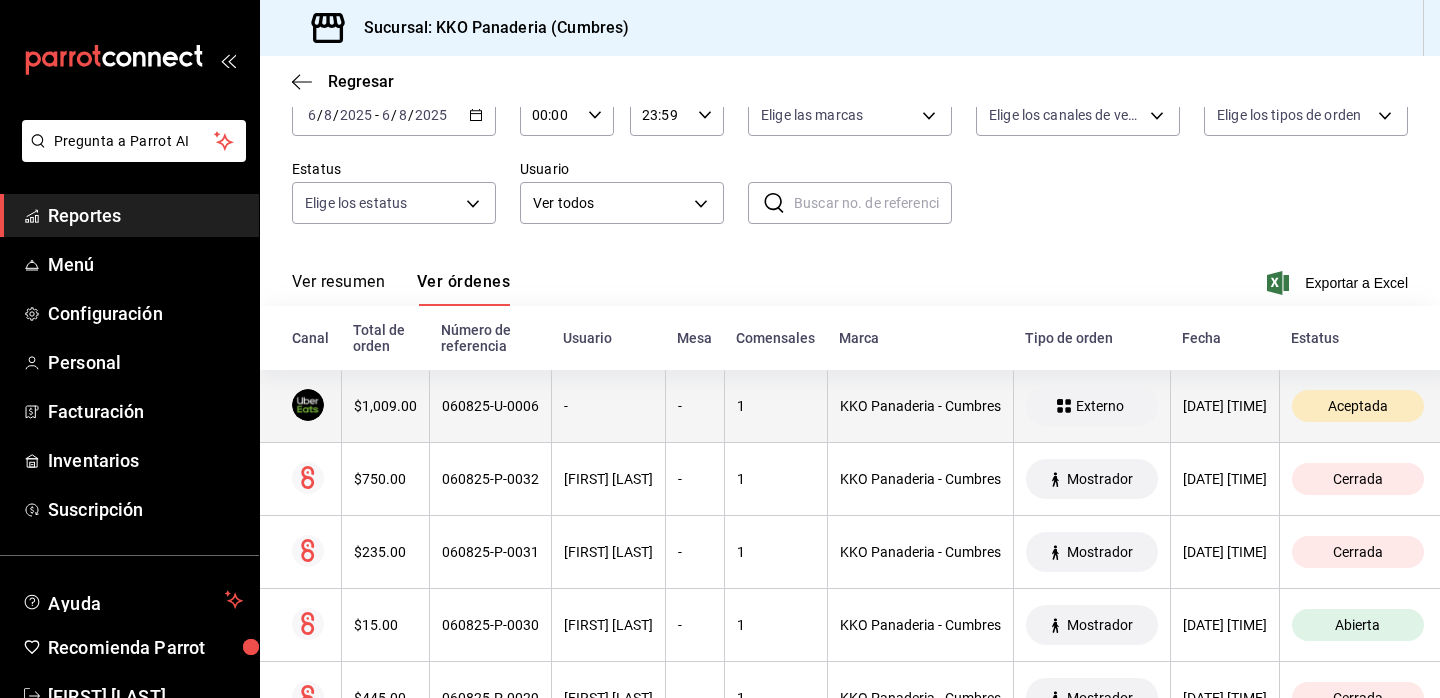 click on "$1,009.00" at bounding box center (385, 406) 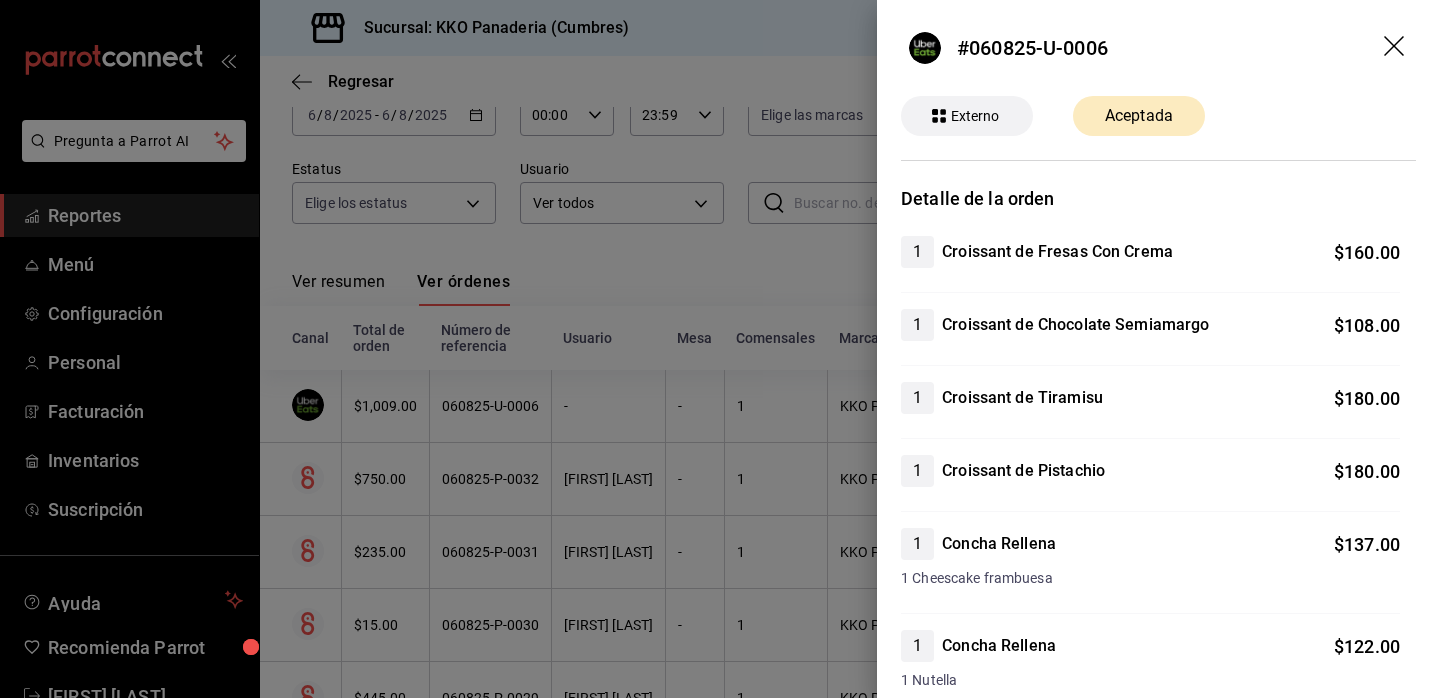 click at bounding box center [720, 349] 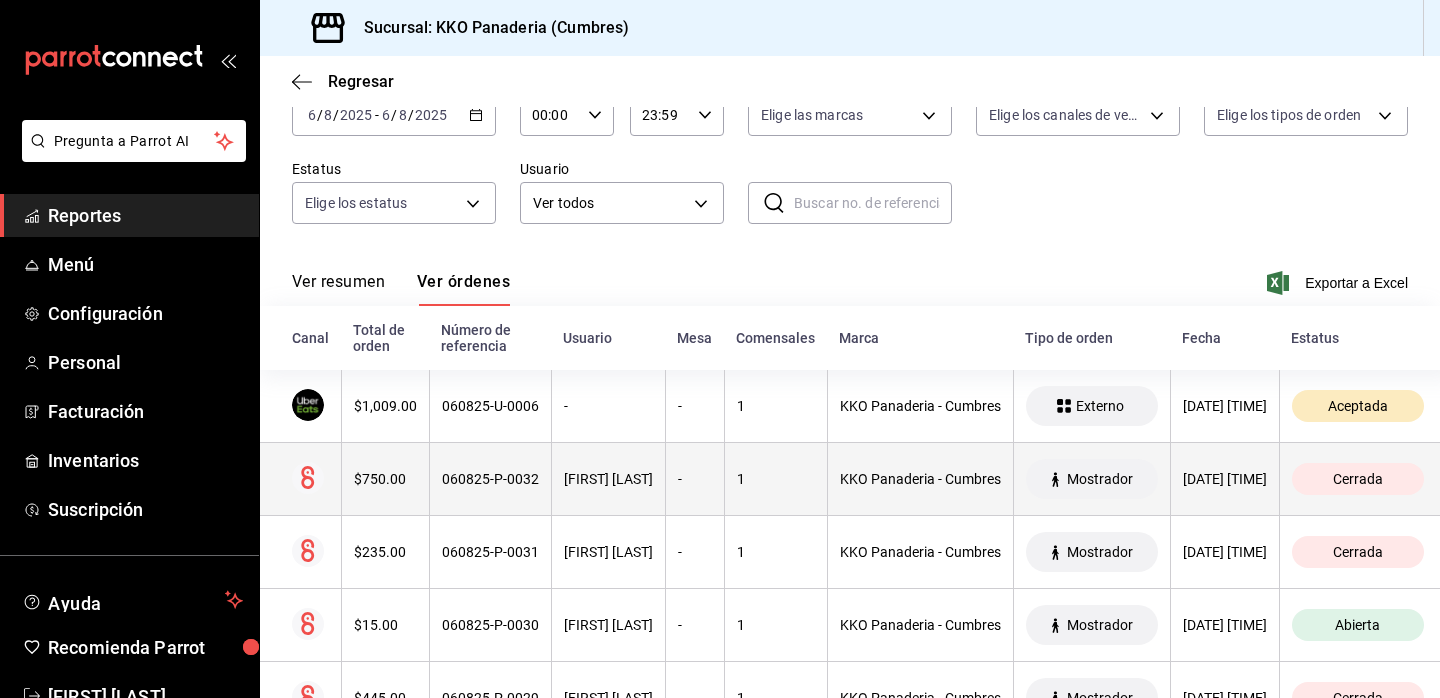 click on "$750.00" at bounding box center [385, 479] 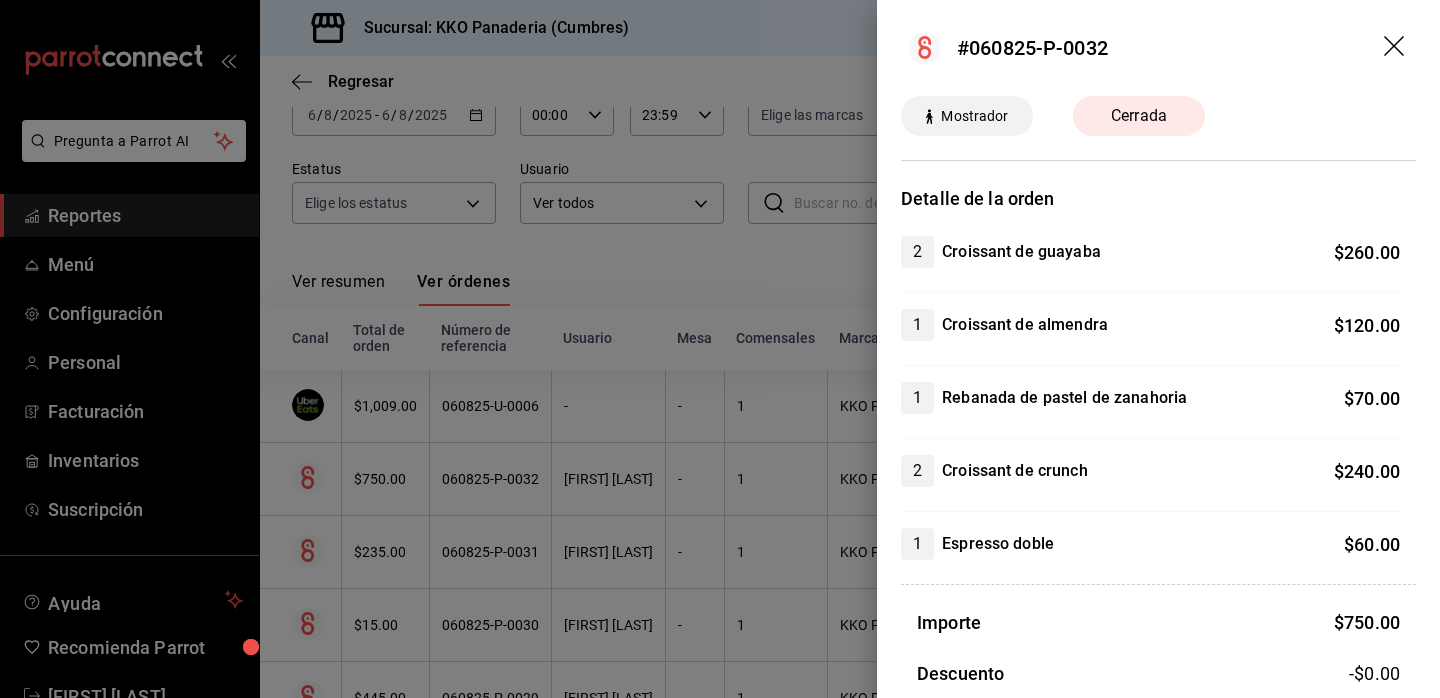 click at bounding box center [720, 349] 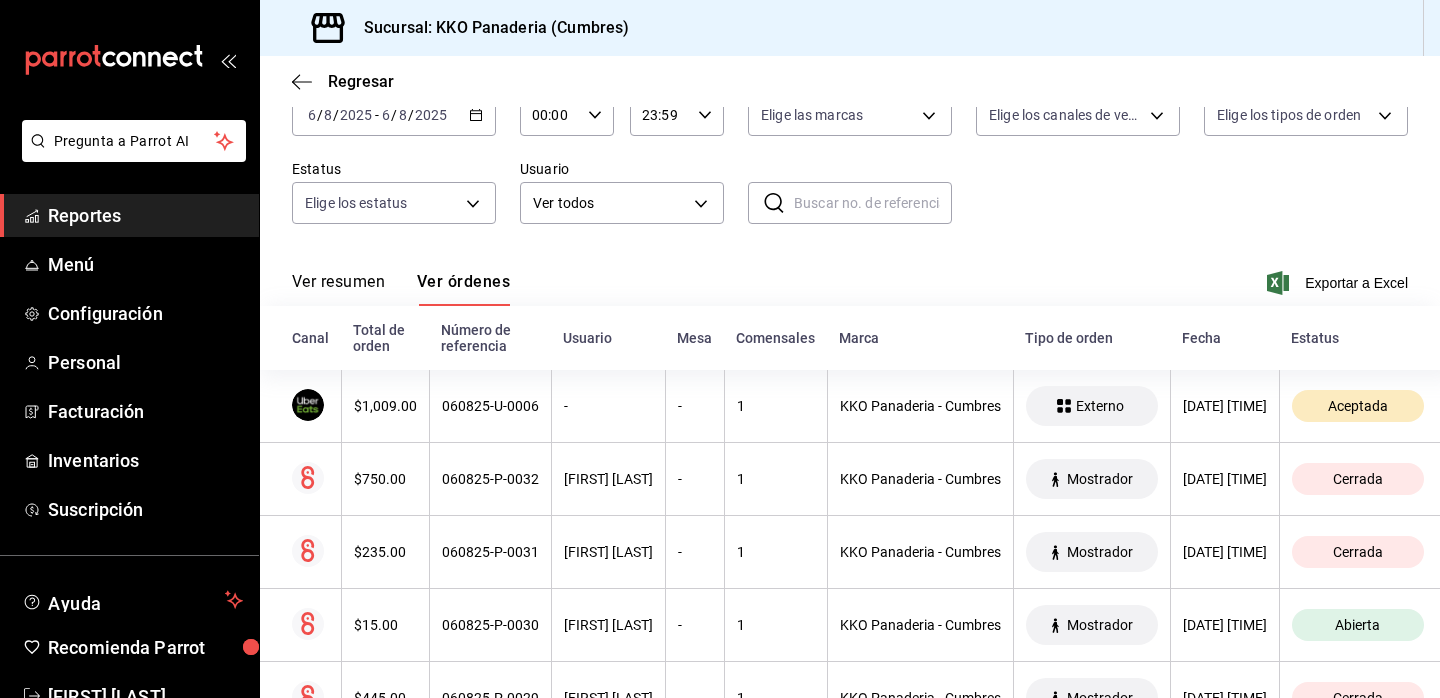 click on "Reportes" at bounding box center [145, 215] 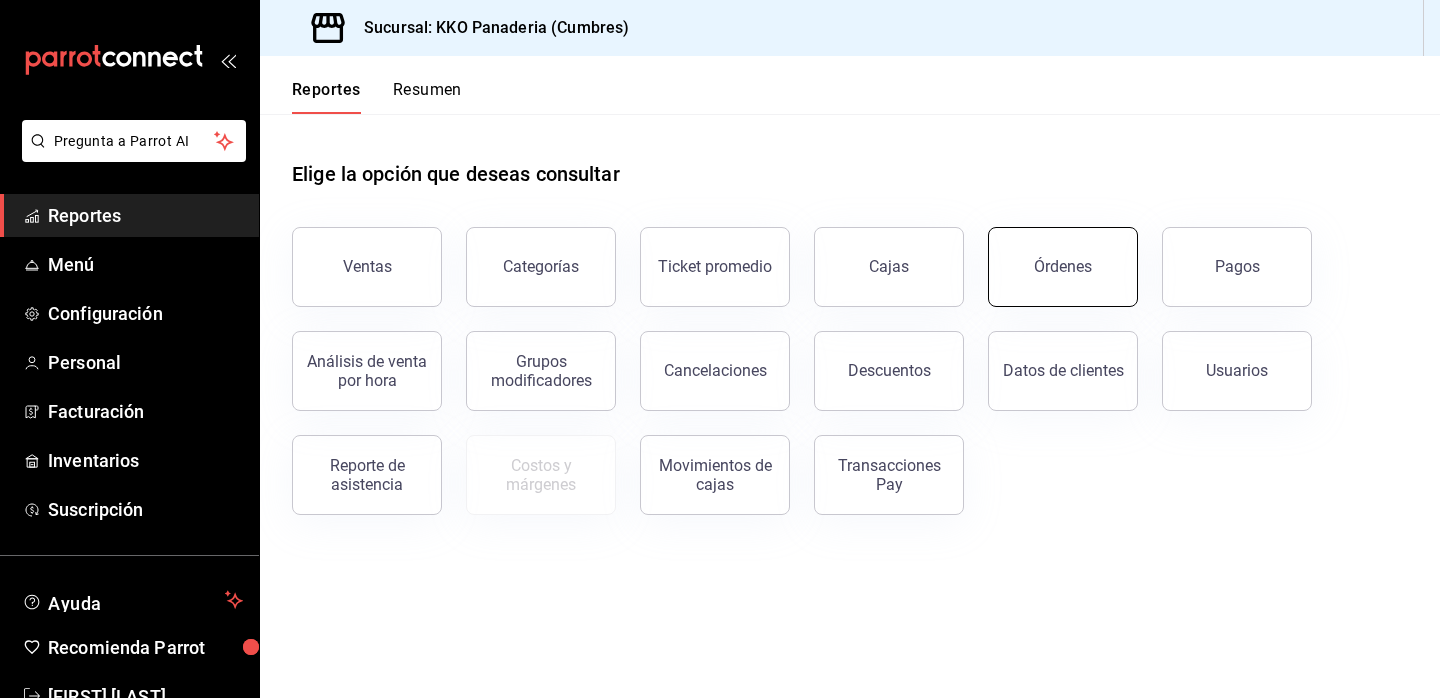 click on "Órdenes" at bounding box center [1063, 267] 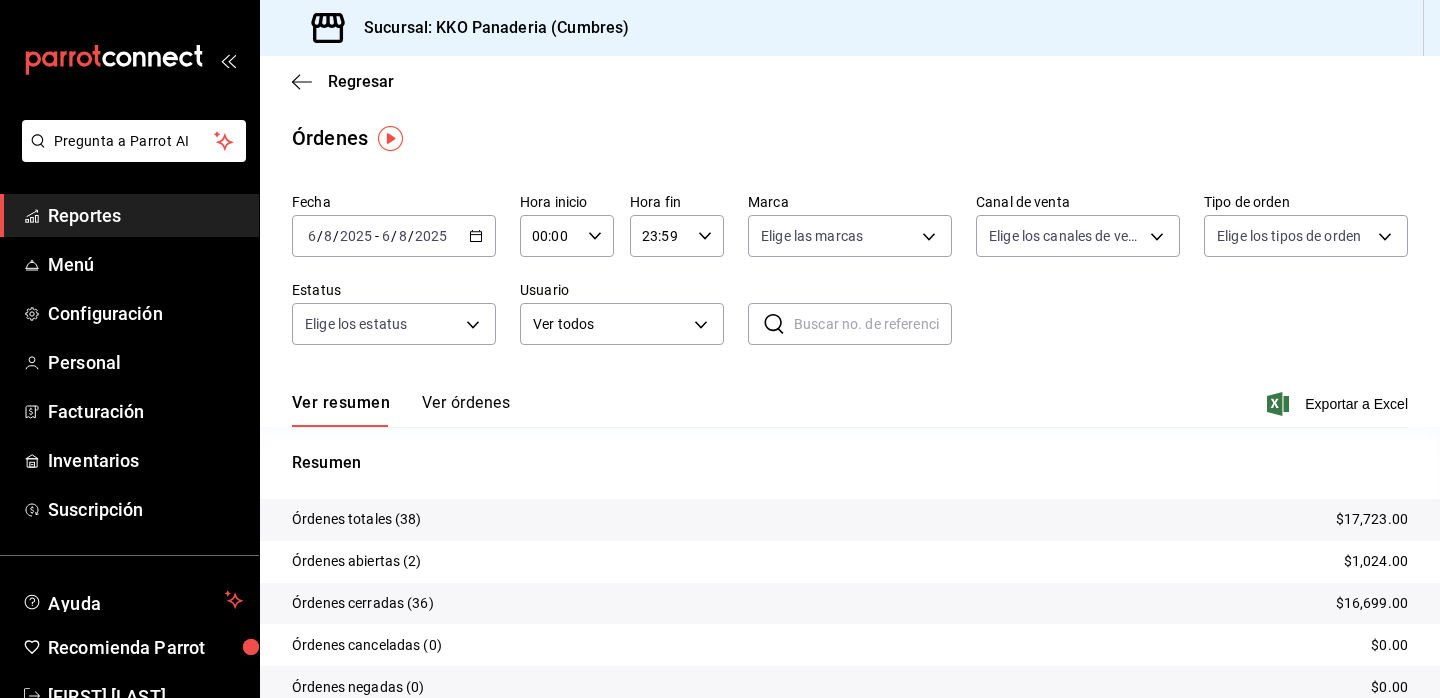 click on "Reportes" at bounding box center (145, 215) 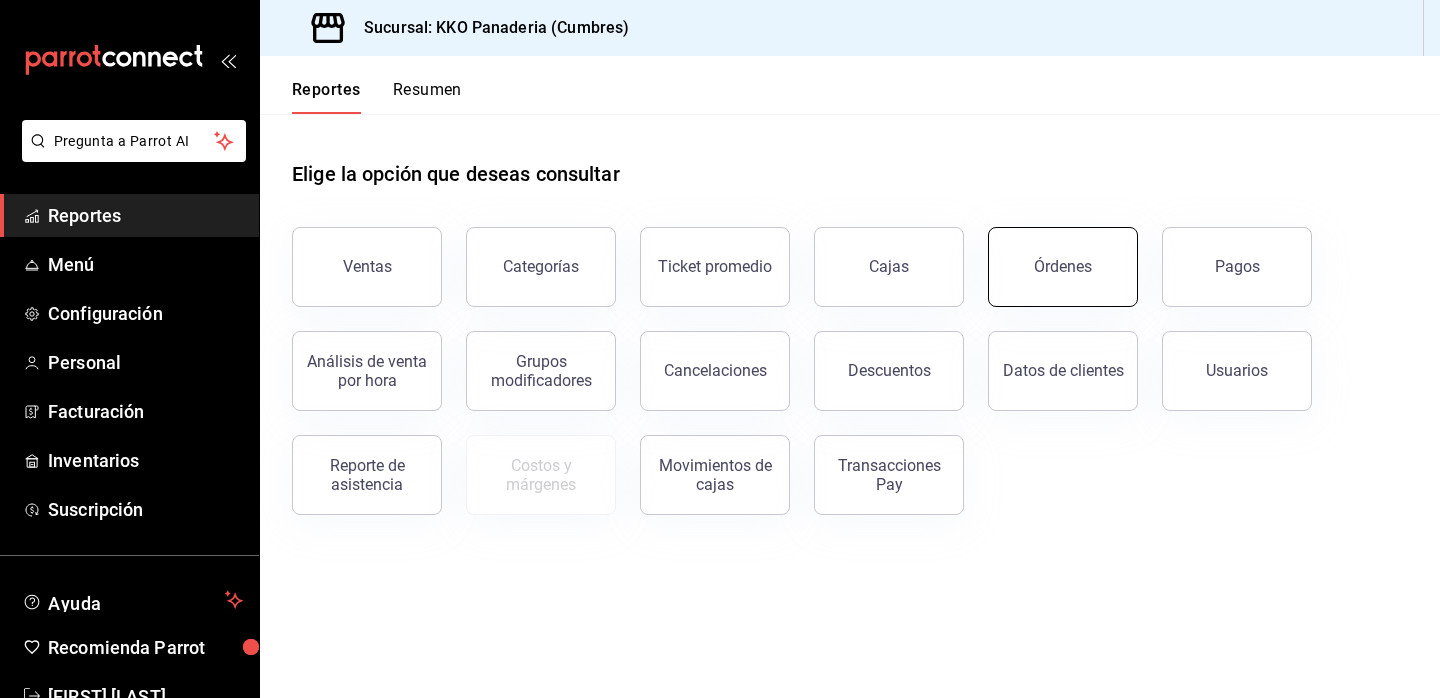 click on "Órdenes" at bounding box center [1063, 267] 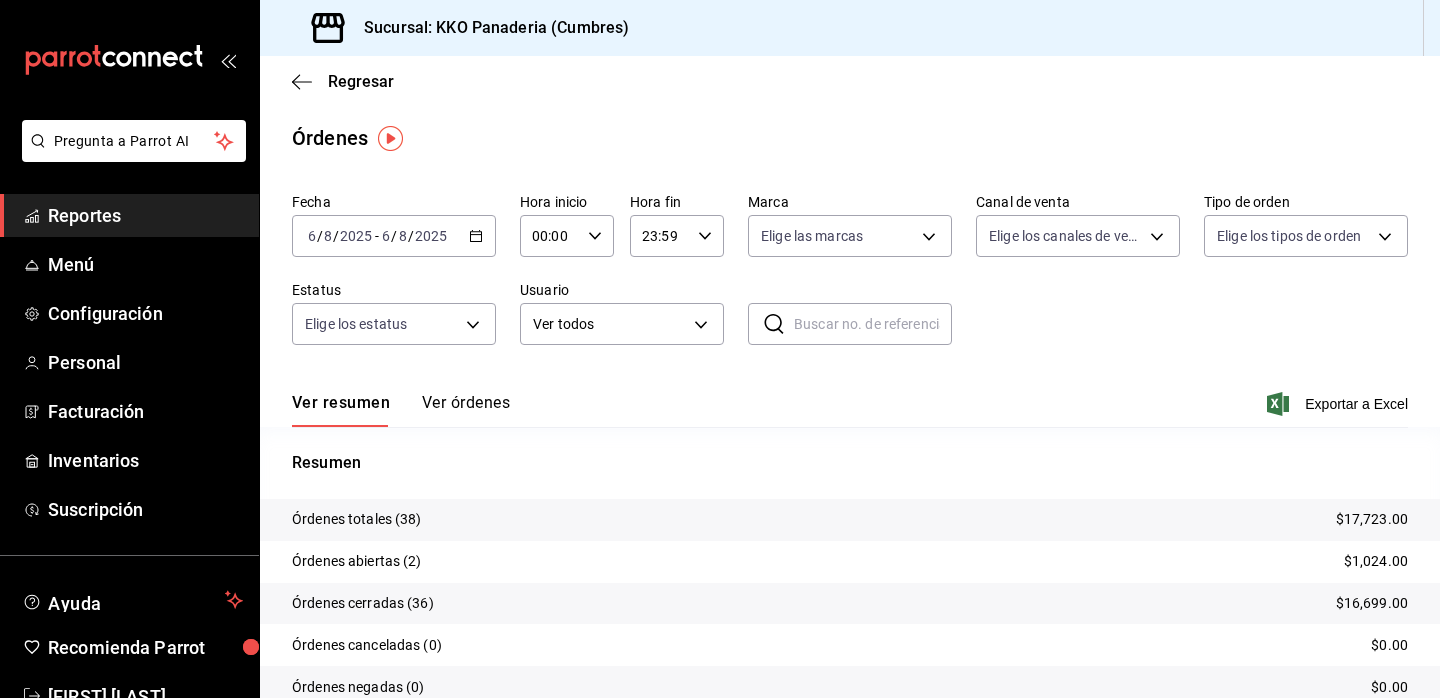 click on "Ver órdenes" at bounding box center [466, 410] 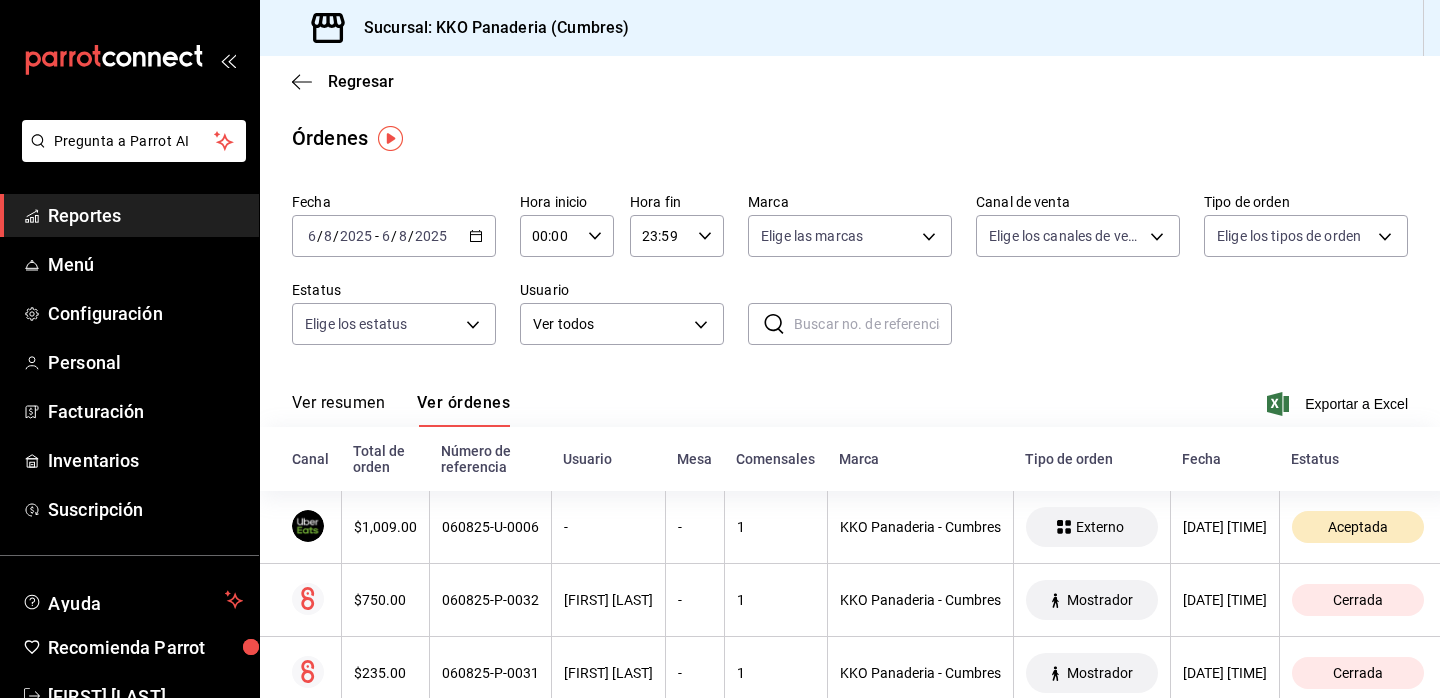 click on "Reportes" at bounding box center [145, 215] 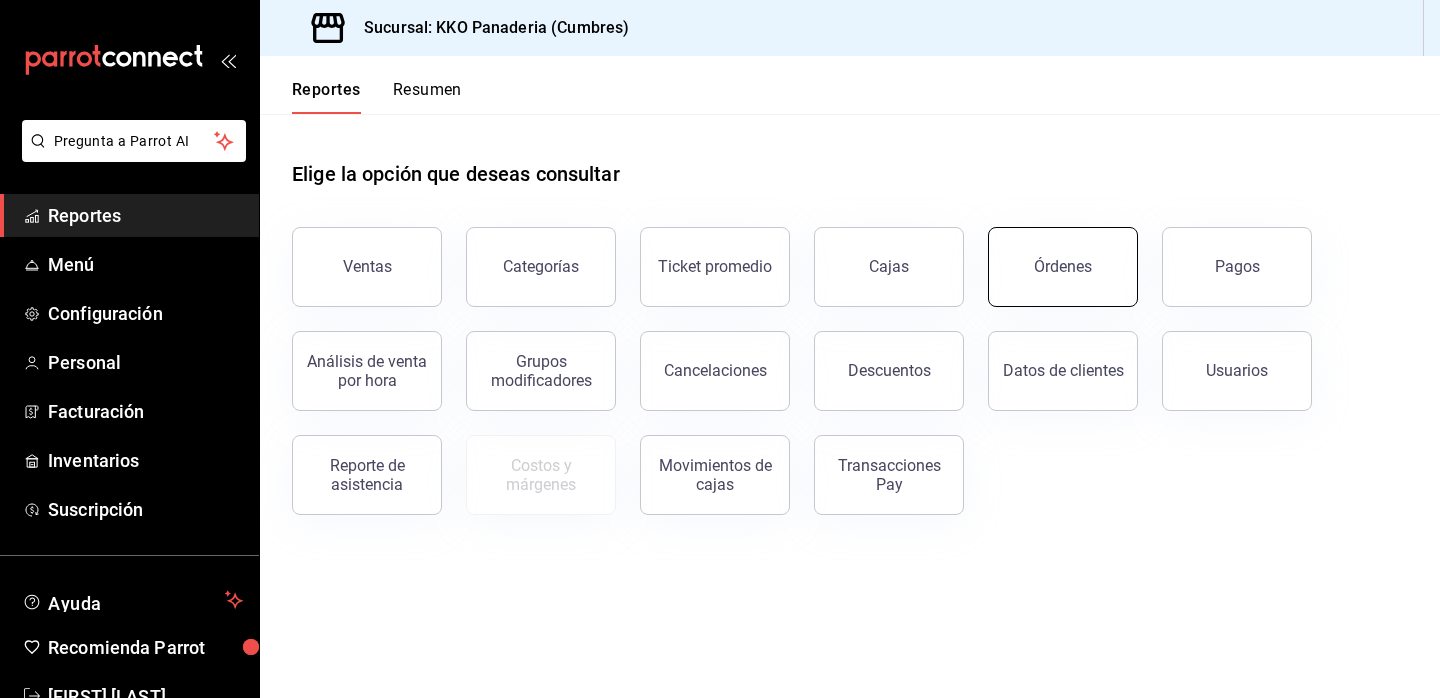 click on "Órdenes" at bounding box center (1063, 267) 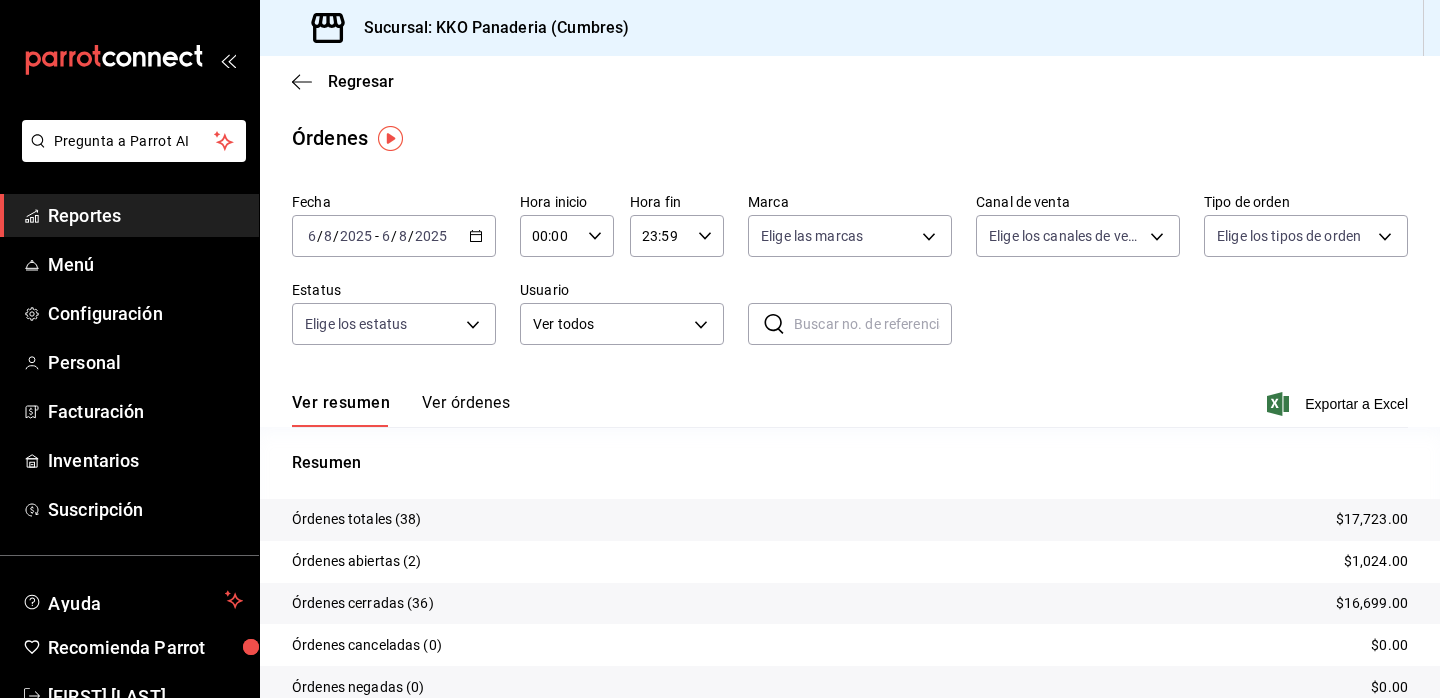 click on "Ver resumen Ver órdenes Exportar a Excel" at bounding box center (850, 398) 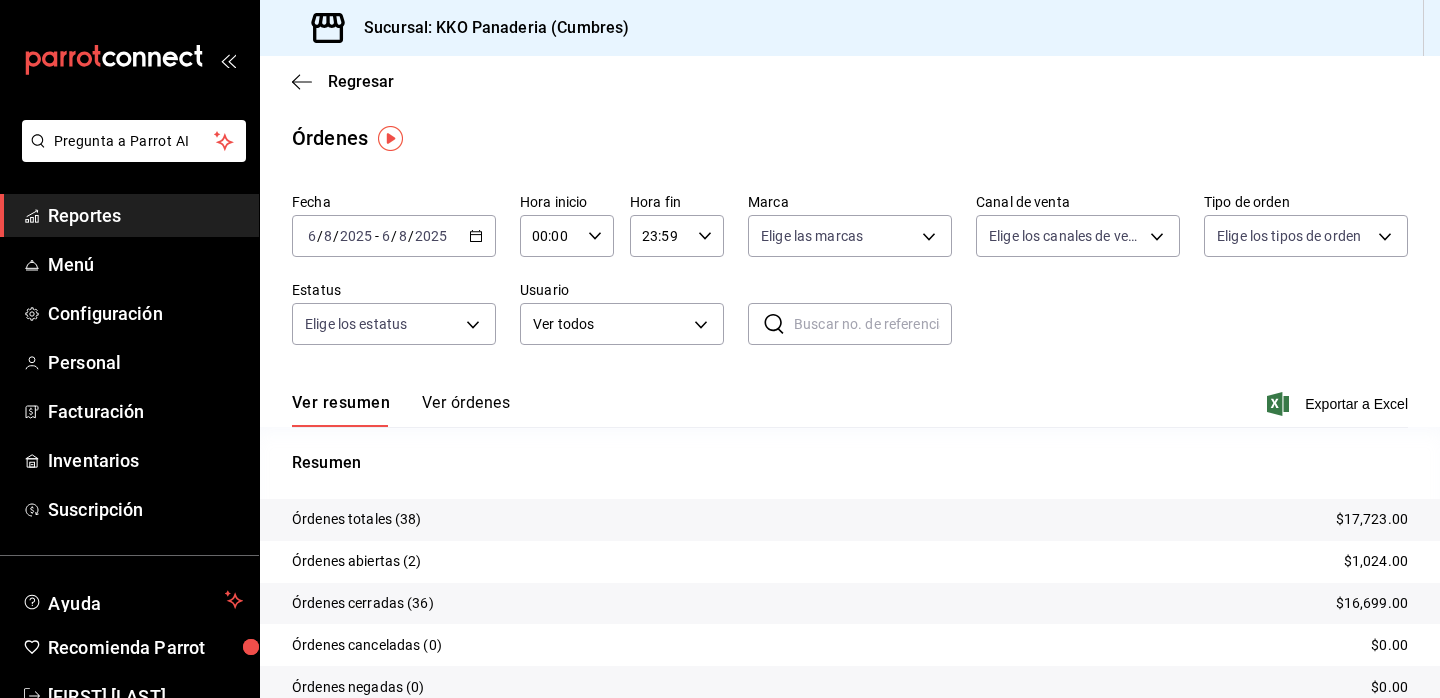 click on "Reportes" at bounding box center (145, 215) 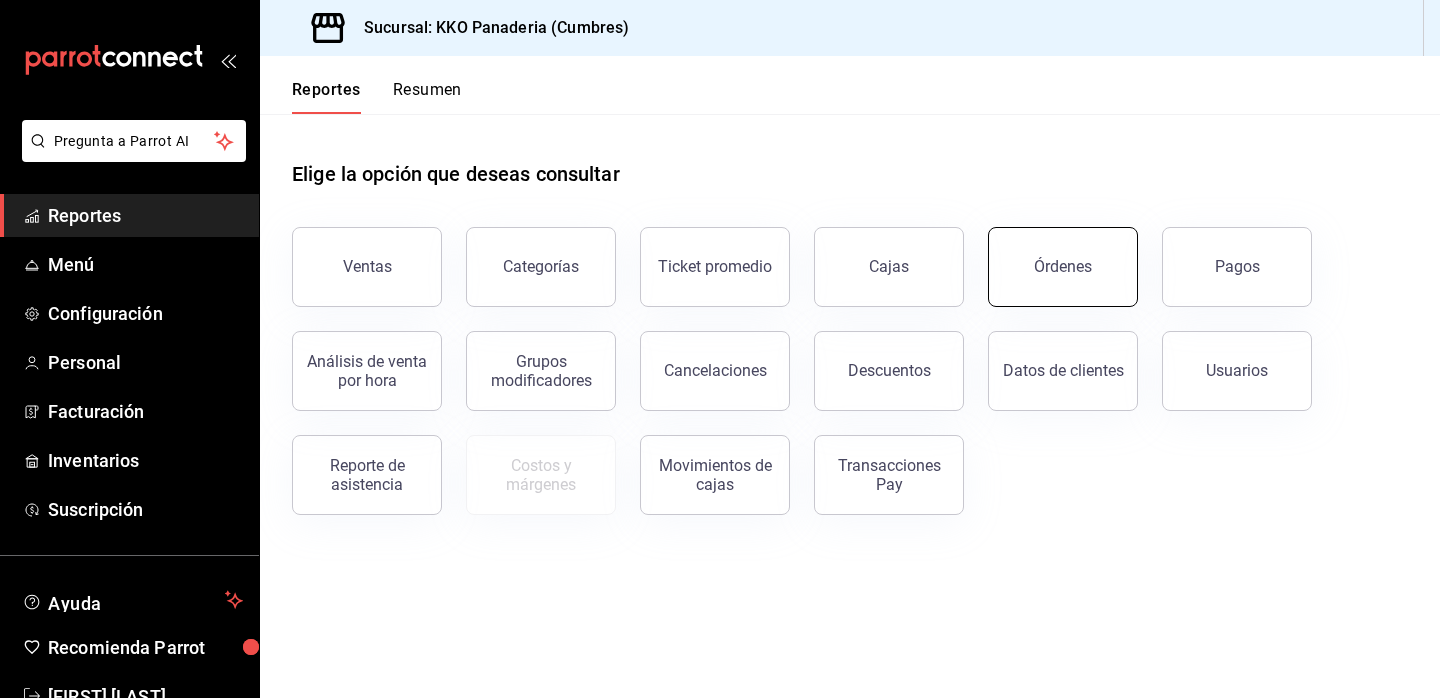 click on "Órdenes" at bounding box center (1063, 266) 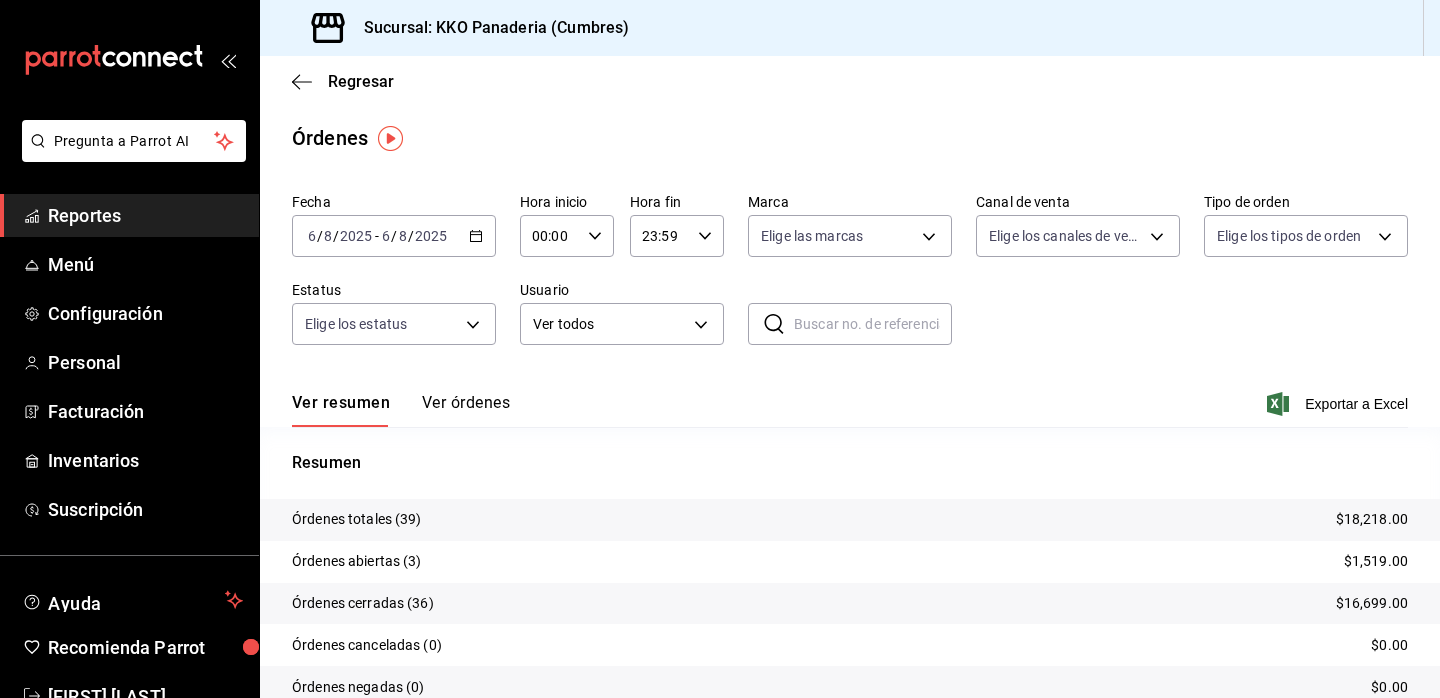 click on "Ver órdenes" at bounding box center (466, 410) 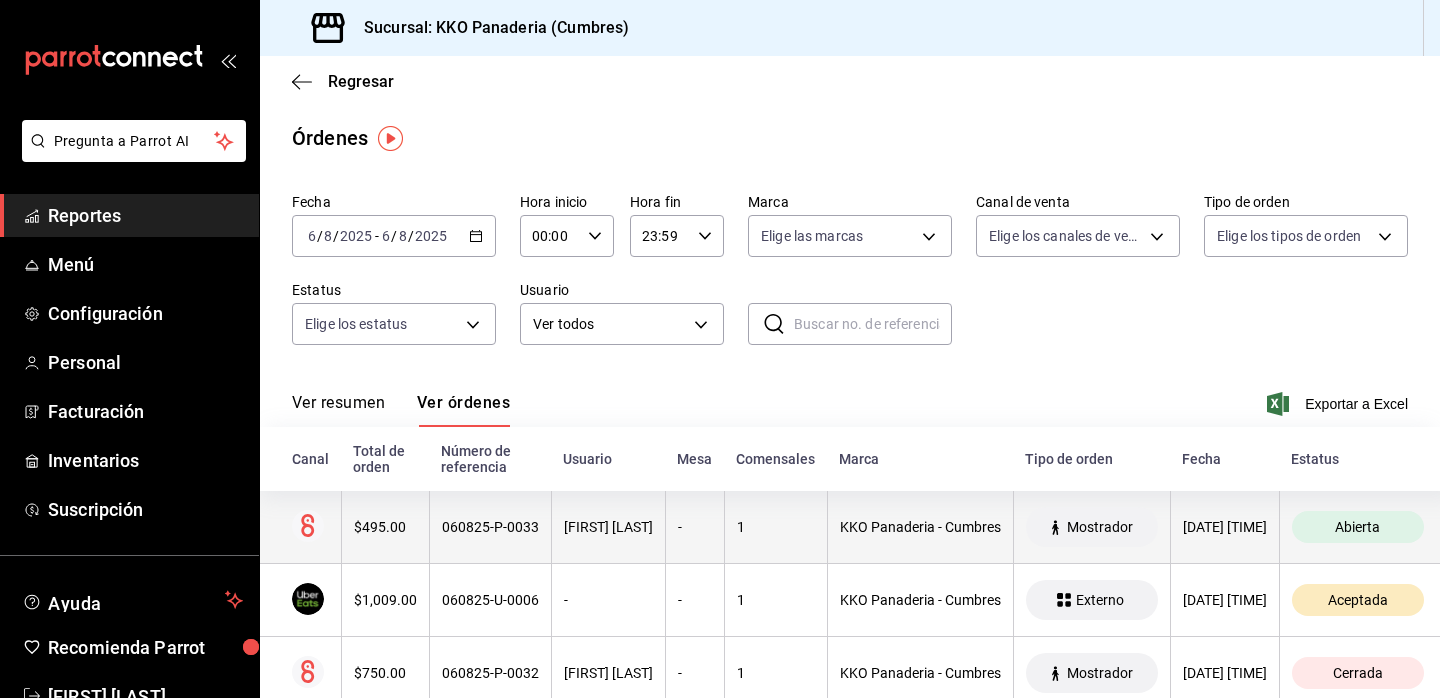 click on "$495.00" at bounding box center [385, 527] 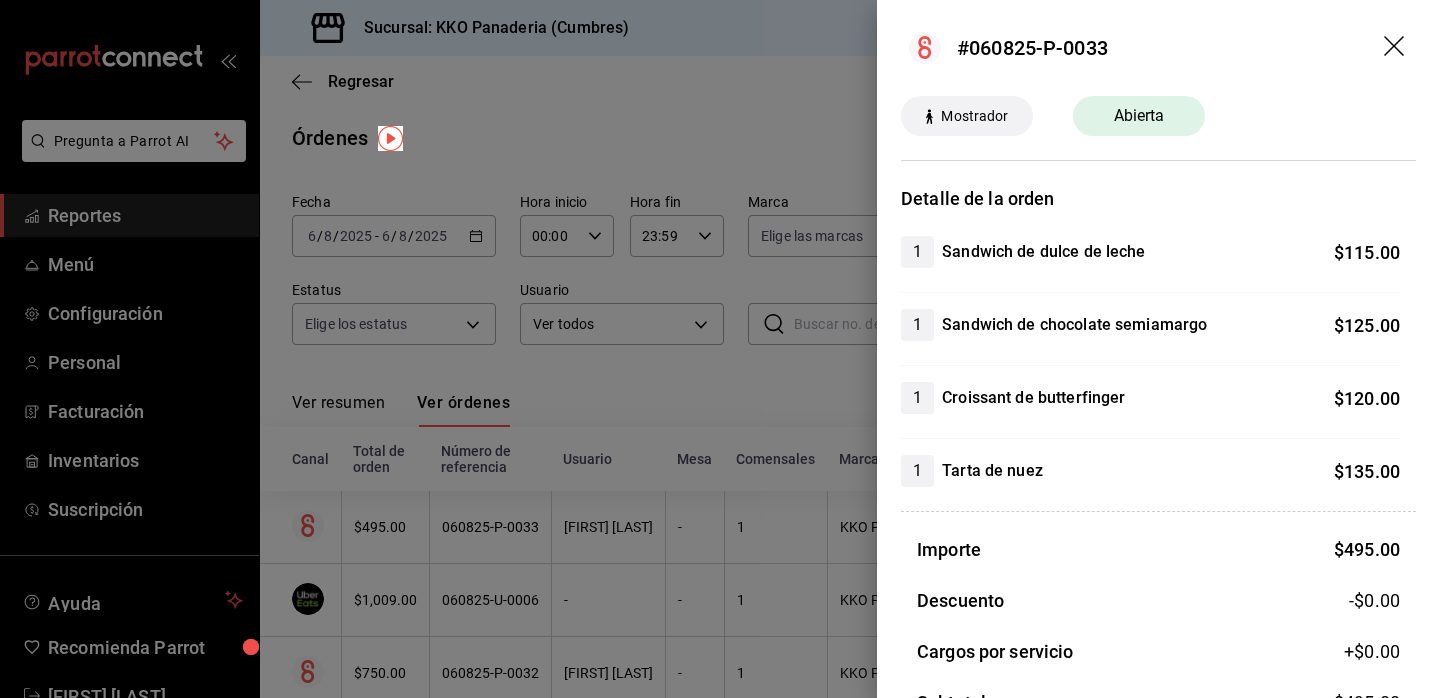 click at bounding box center [720, 349] 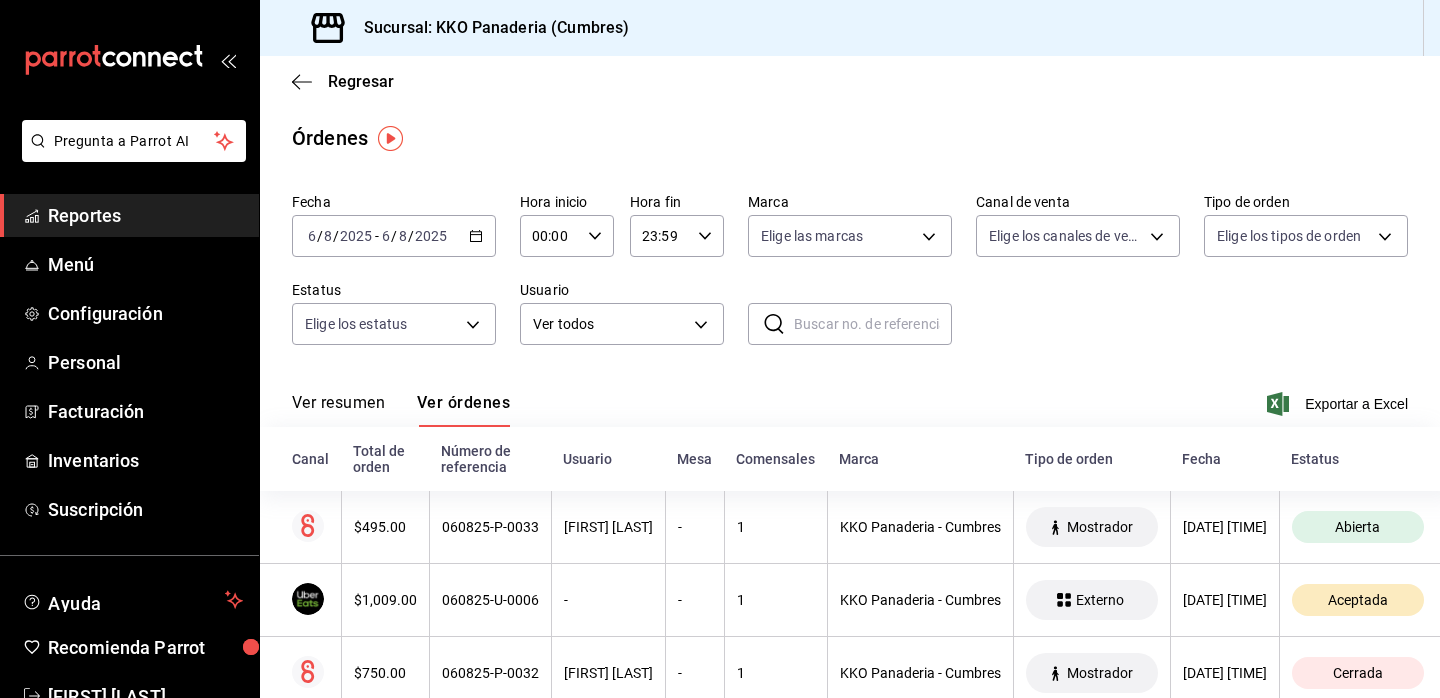 click on "Reportes" at bounding box center [145, 215] 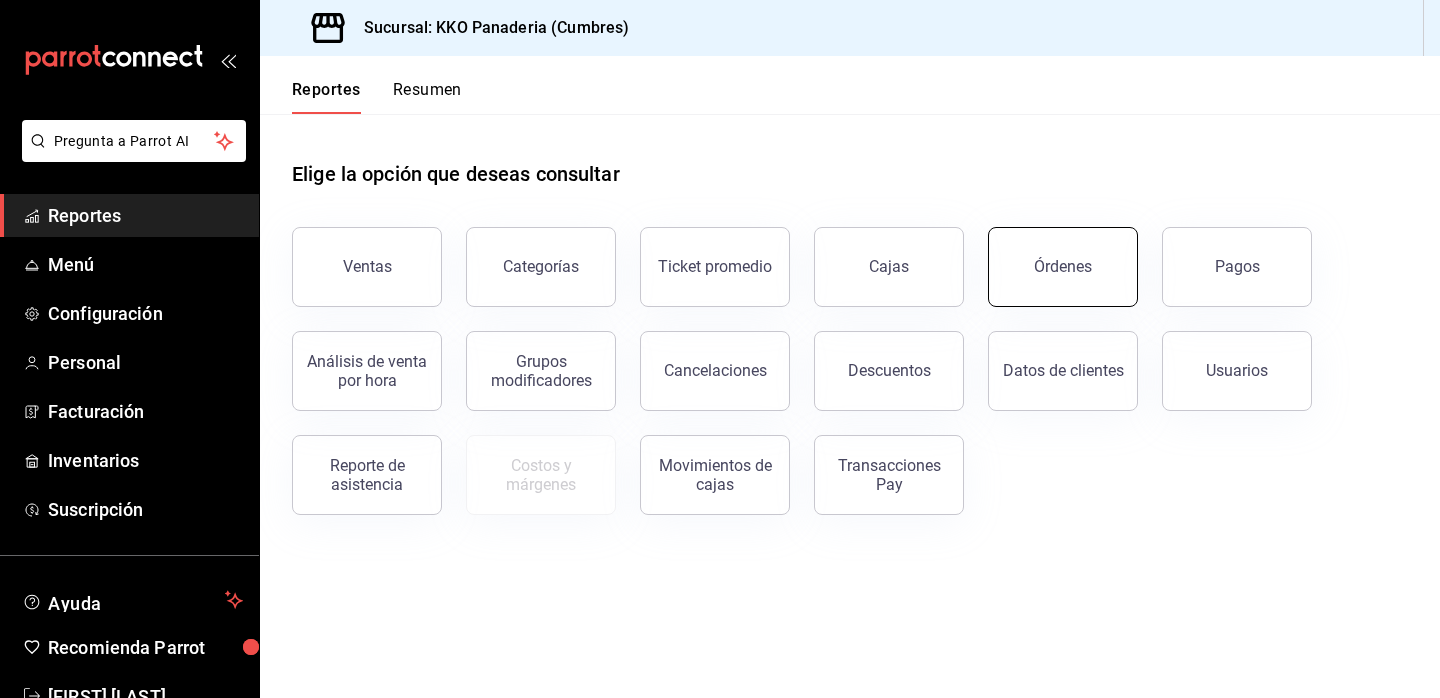 click on "Órdenes" at bounding box center (1063, 267) 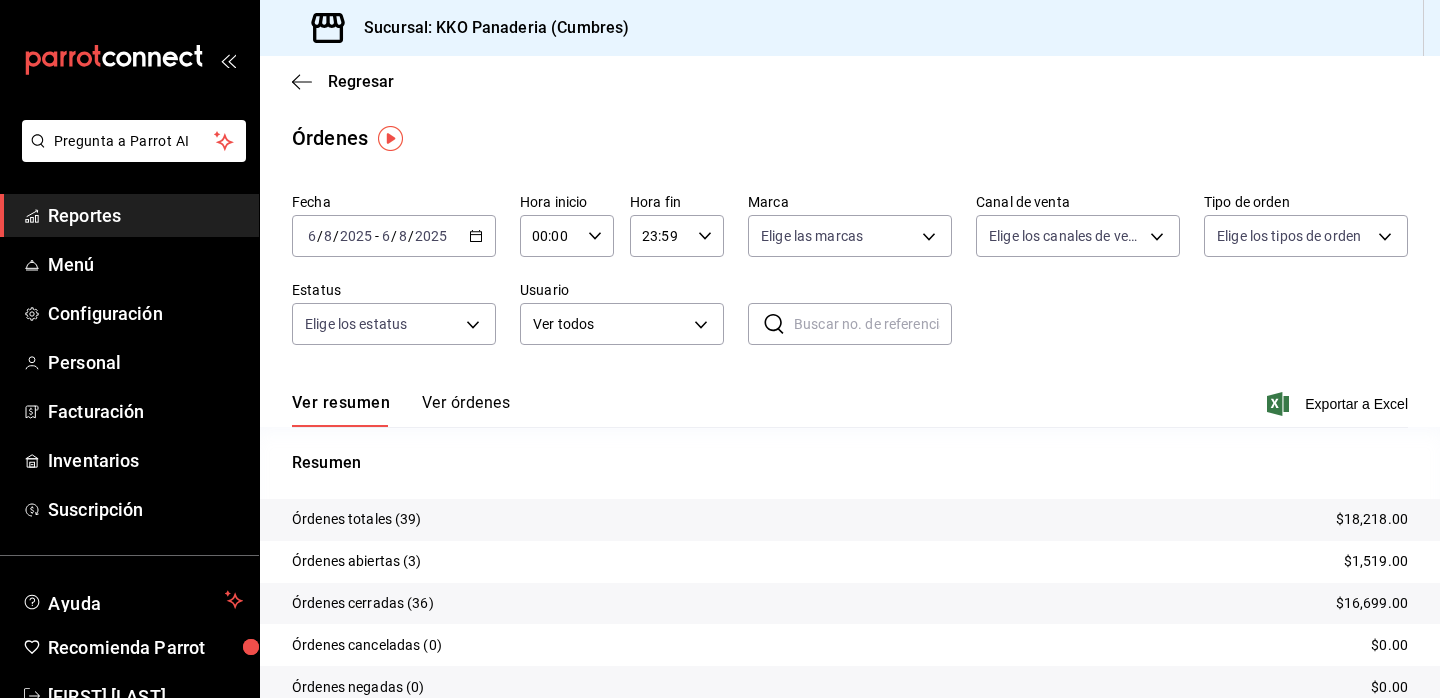 click on "Ver órdenes" at bounding box center (466, 410) 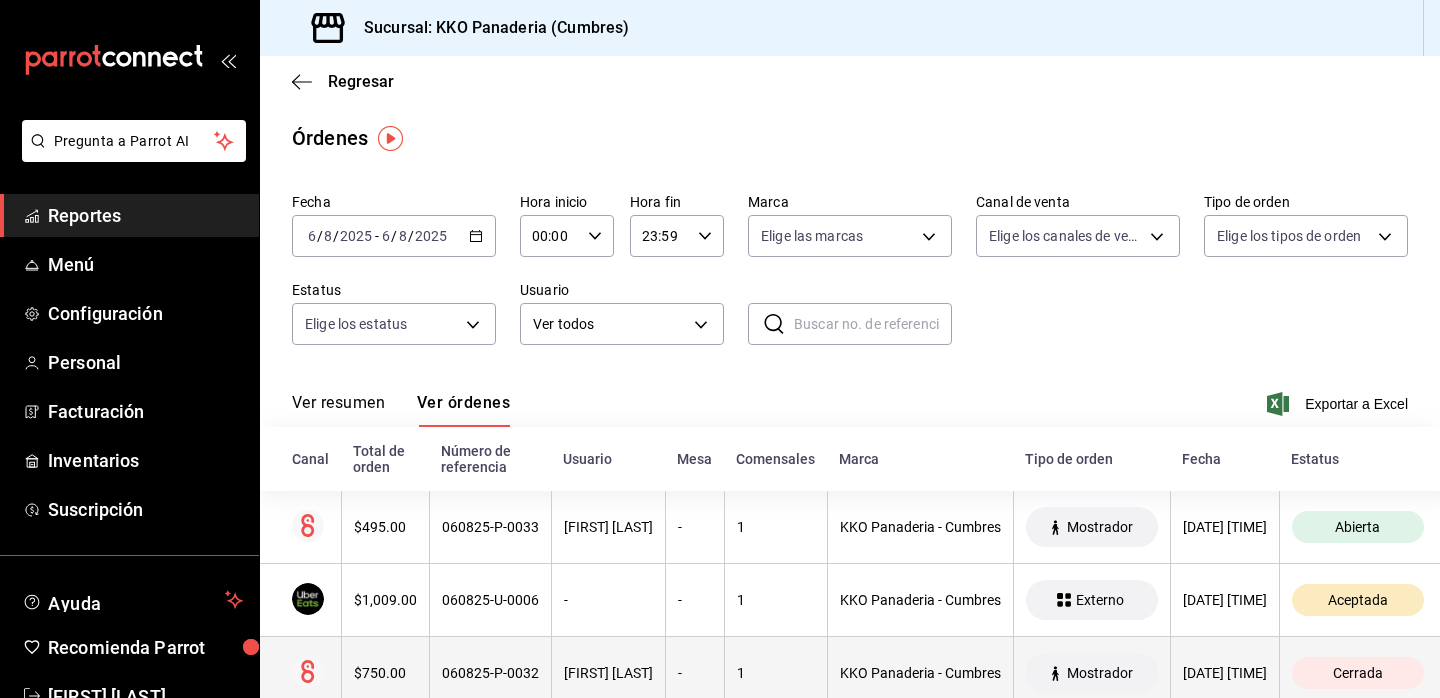 click on "$750.00" at bounding box center (385, 673) 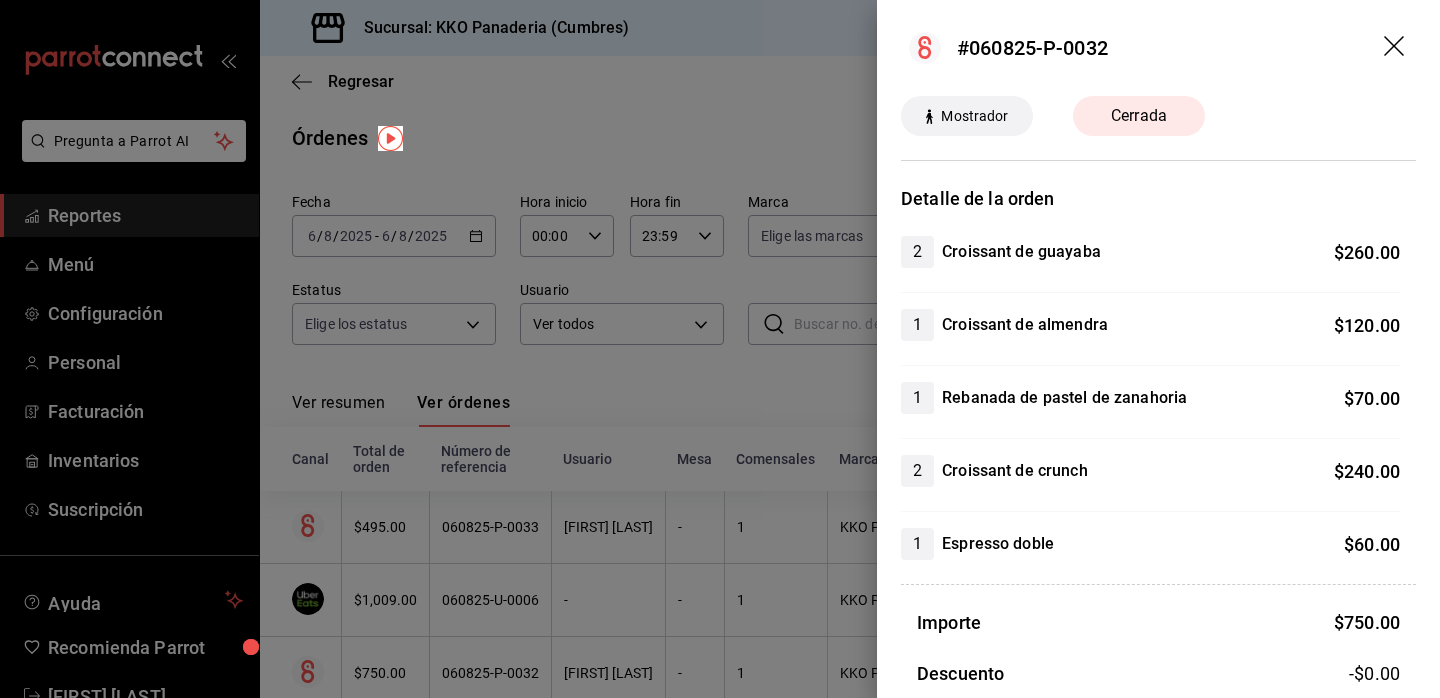 click at bounding box center (720, 349) 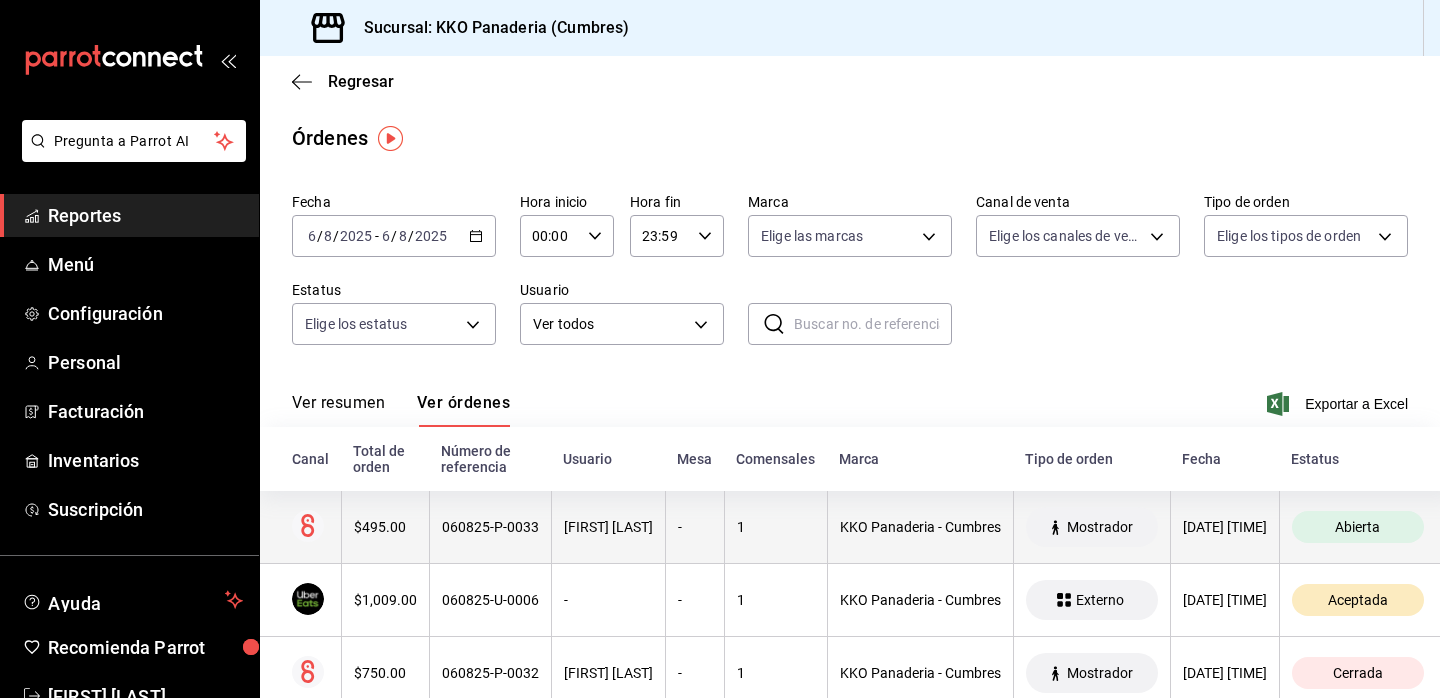 click on "$495.00" at bounding box center (385, 527) 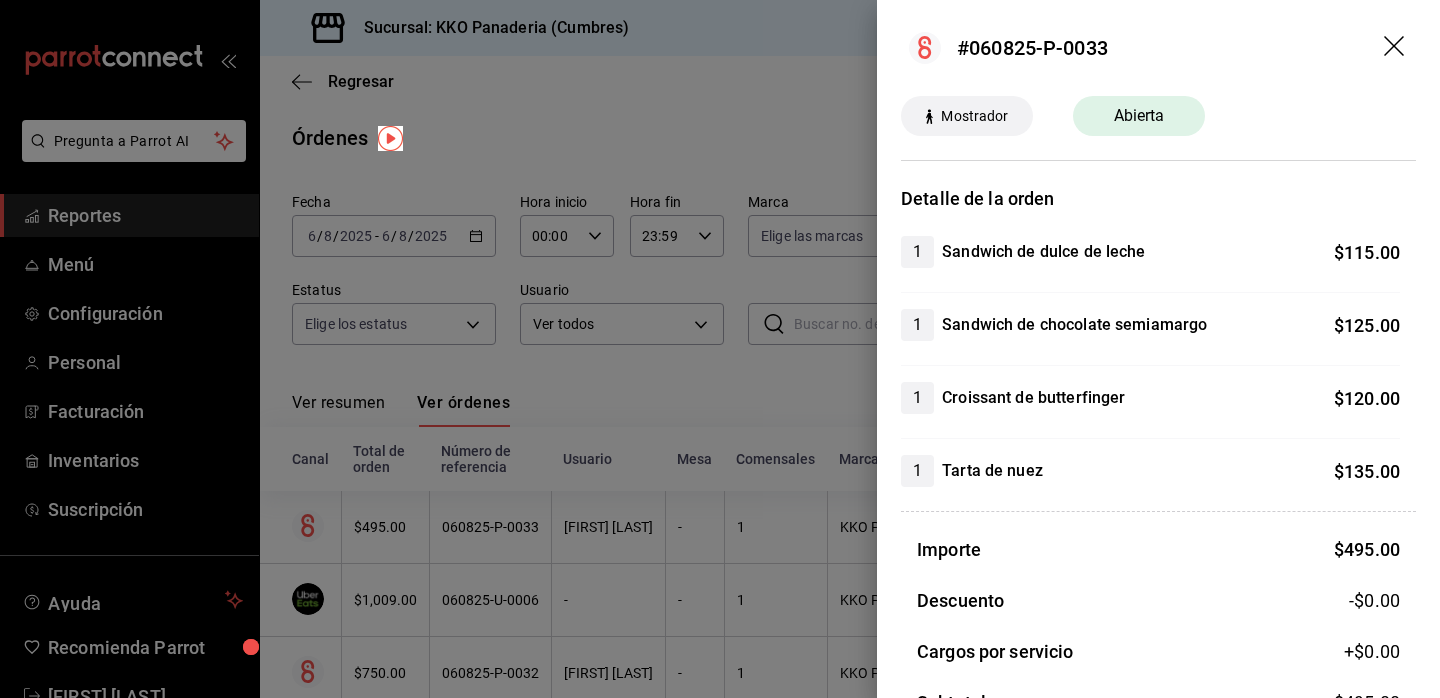 click at bounding box center (720, 349) 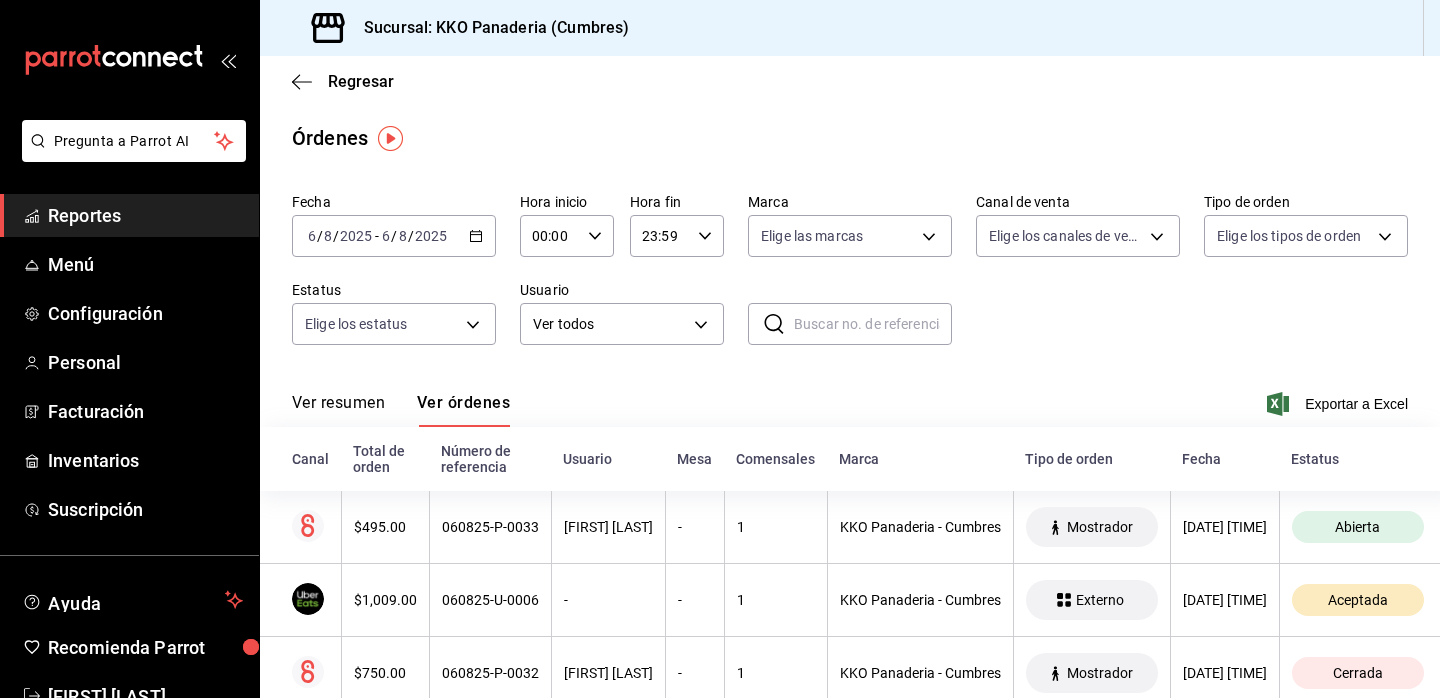 click on "Reportes" at bounding box center (145, 215) 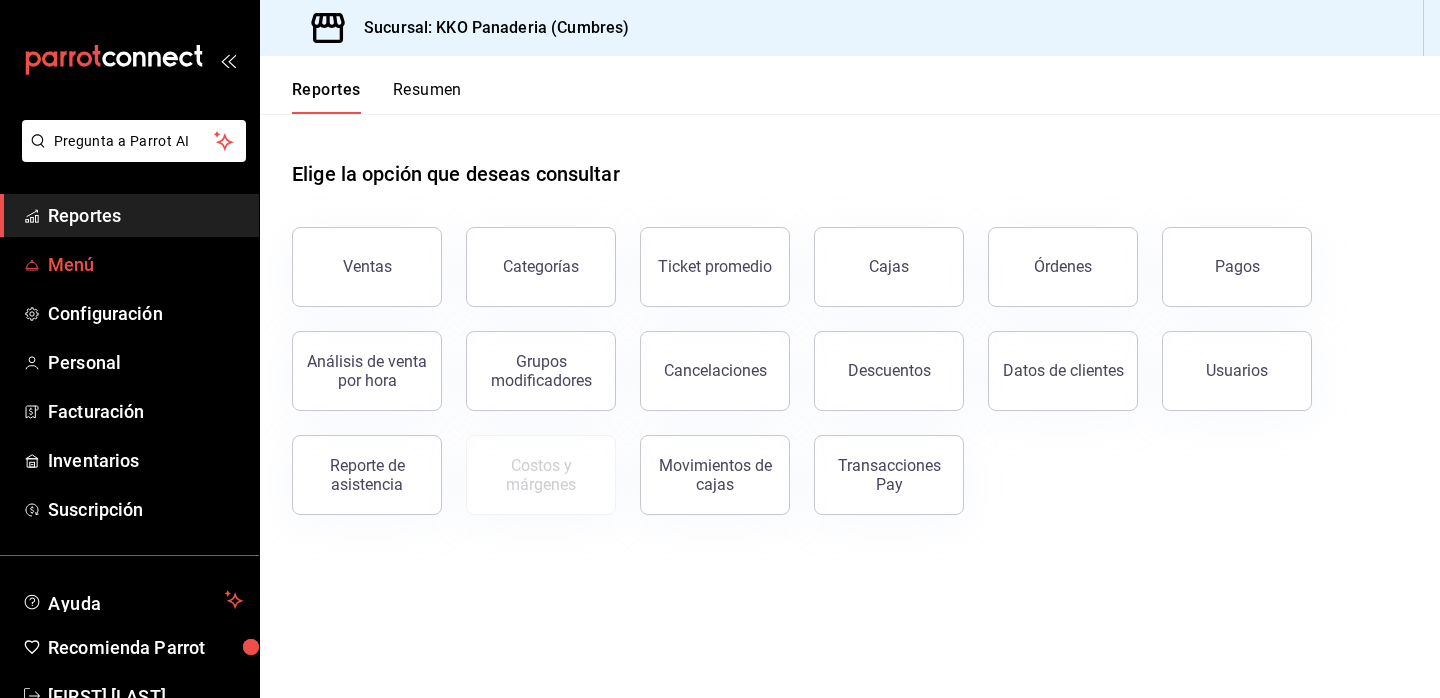 click on "Menú" at bounding box center [145, 264] 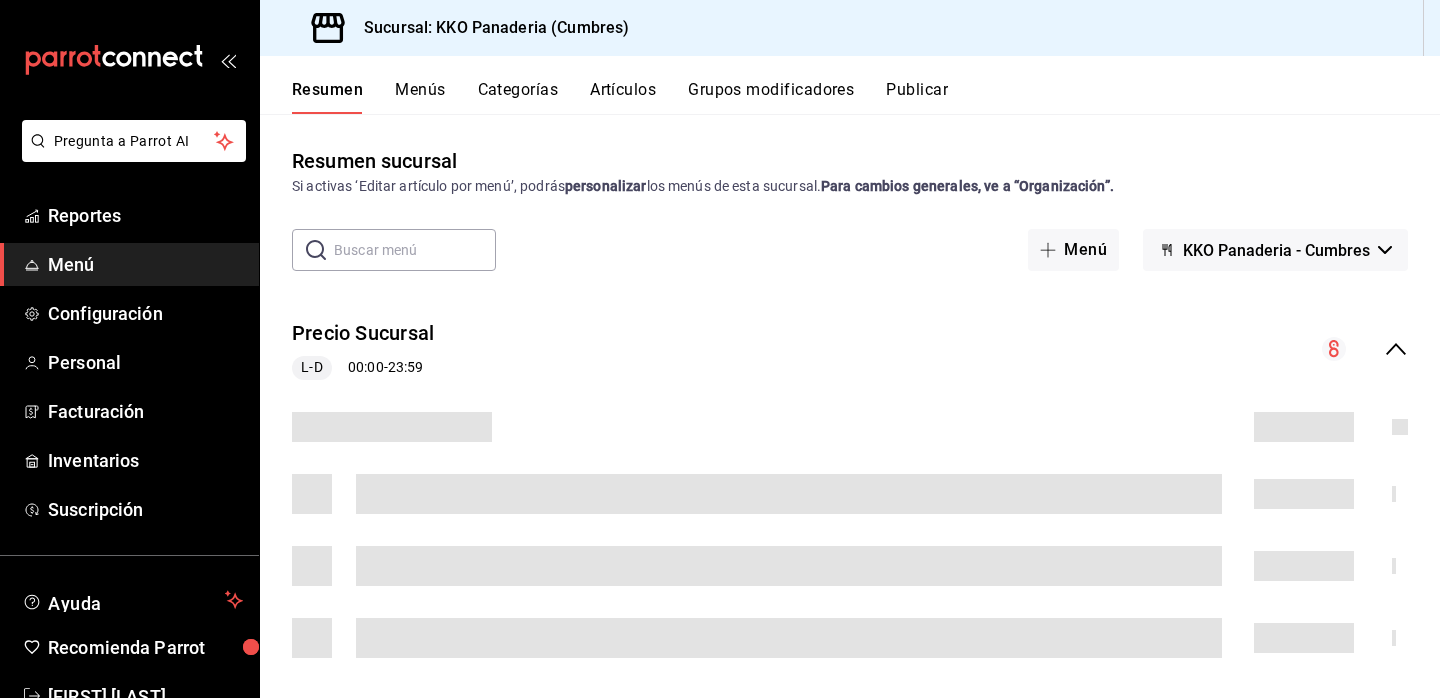 click at bounding box center (415, 250) 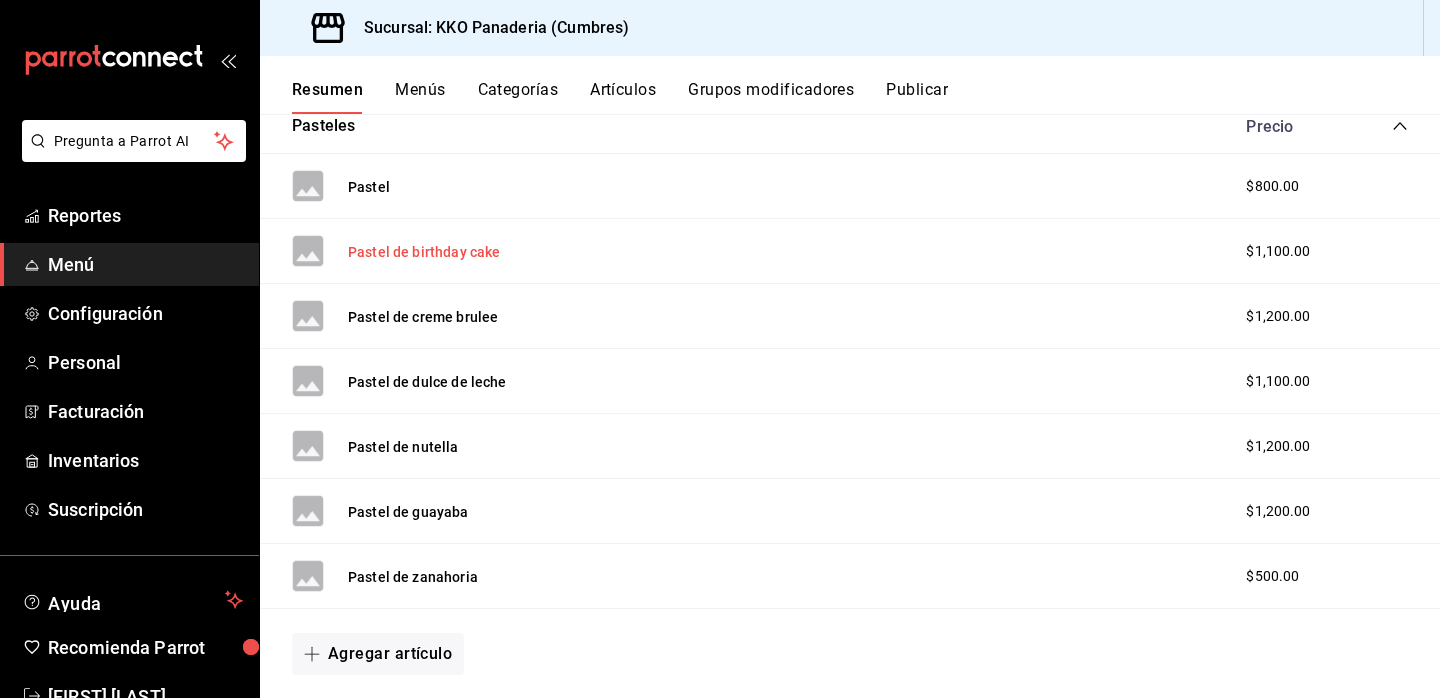 scroll, scrollTop: 357, scrollLeft: 0, axis: vertical 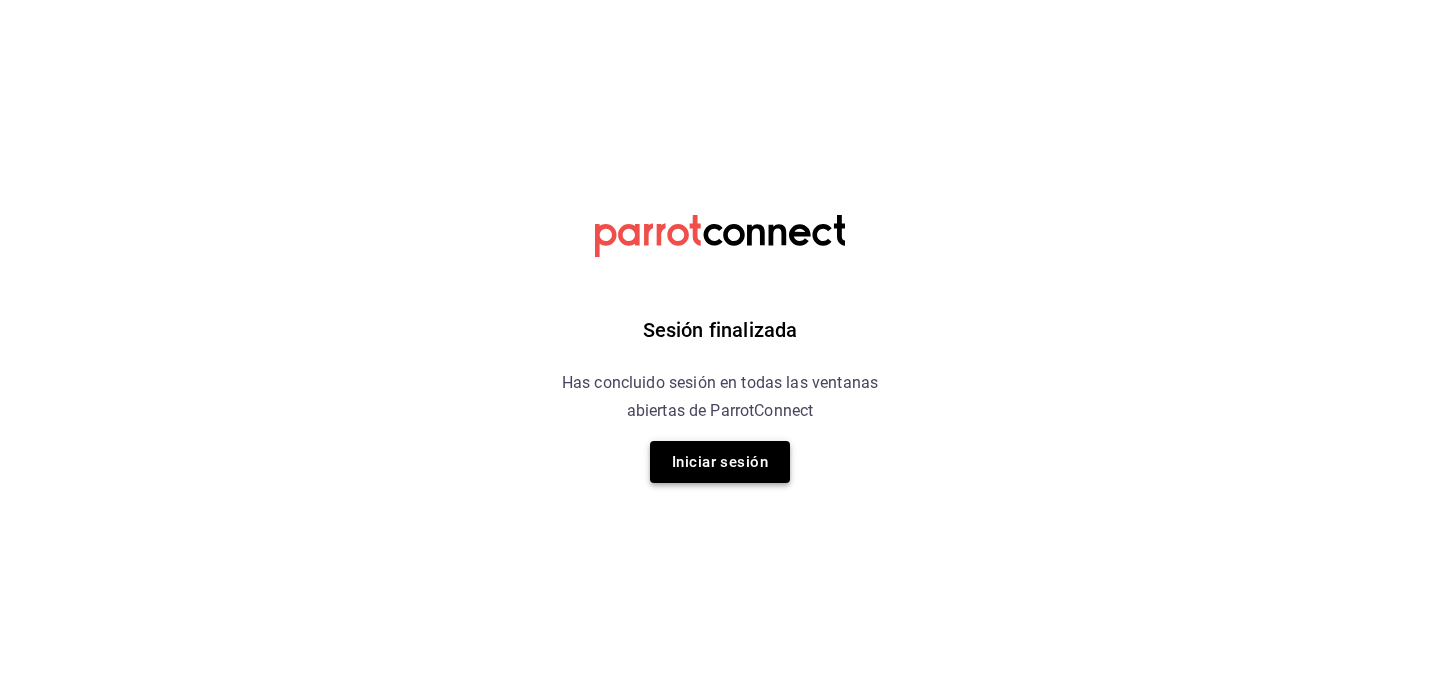 click on "Iniciar sesión" at bounding box center (720, 462) 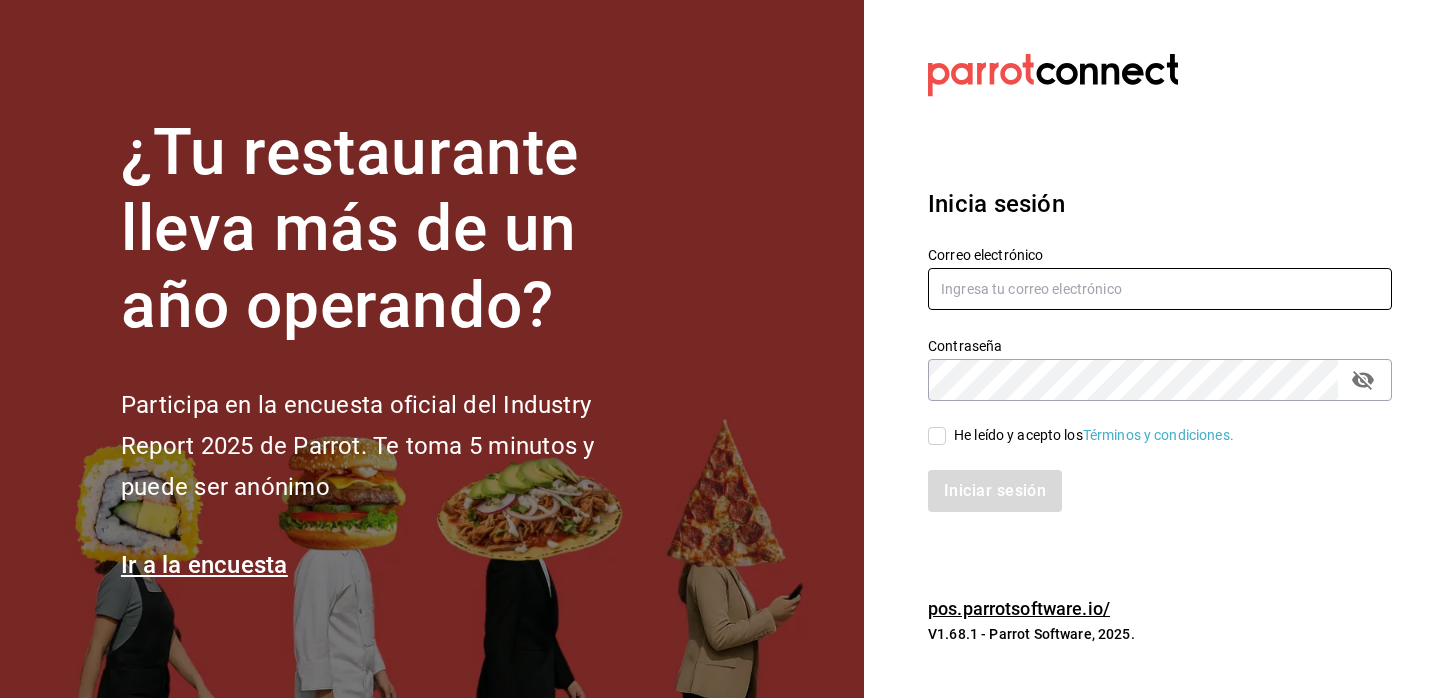 type on "[EMAIL]" 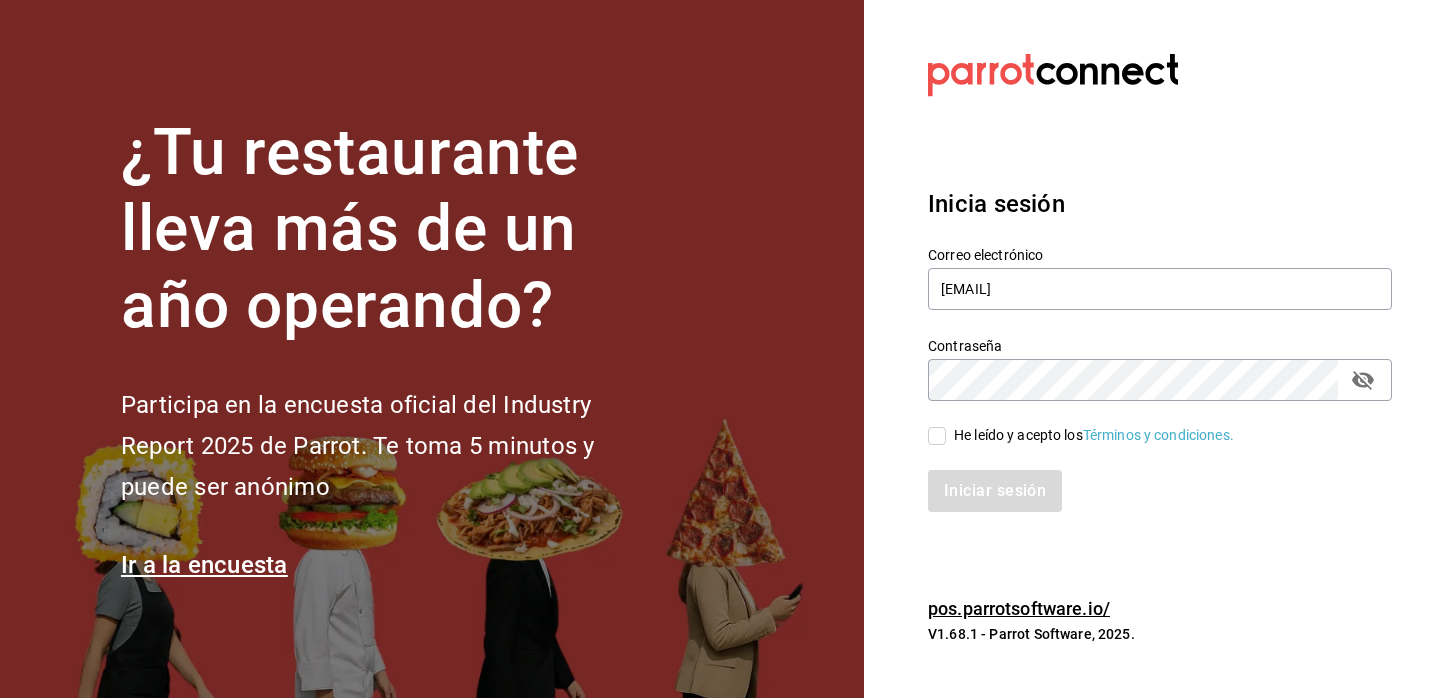 click on "He leído y acepto los  Términos y condiciones." at bounding box center (937, 436) 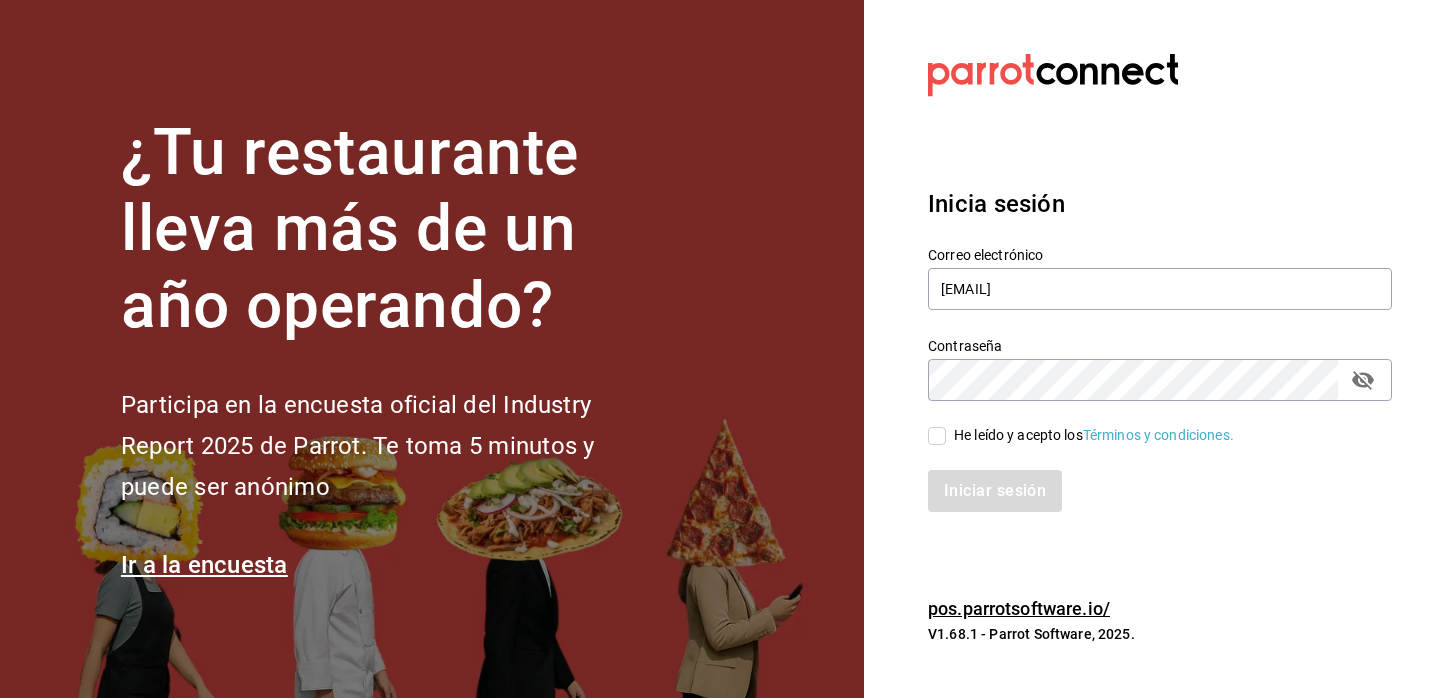 checkbox on "true" 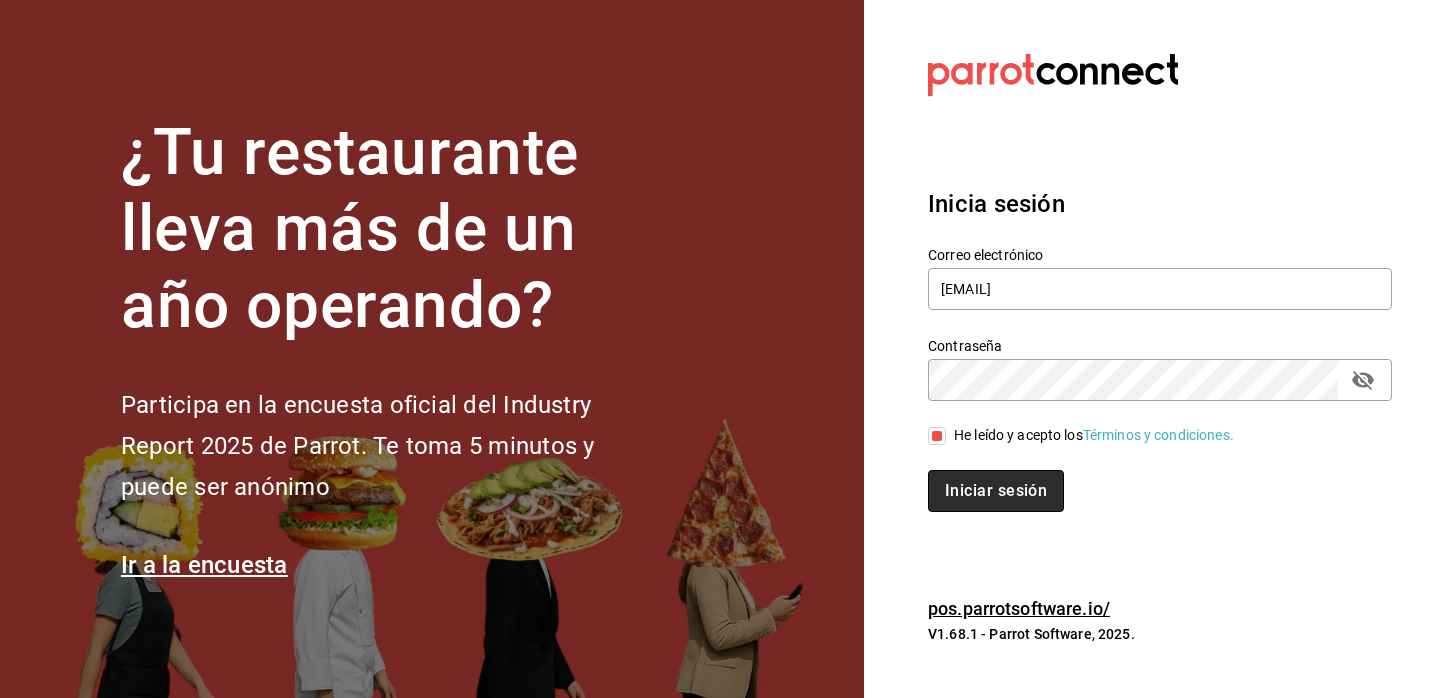 click on "Iniciar sesión" at bounding box center (996, 491) 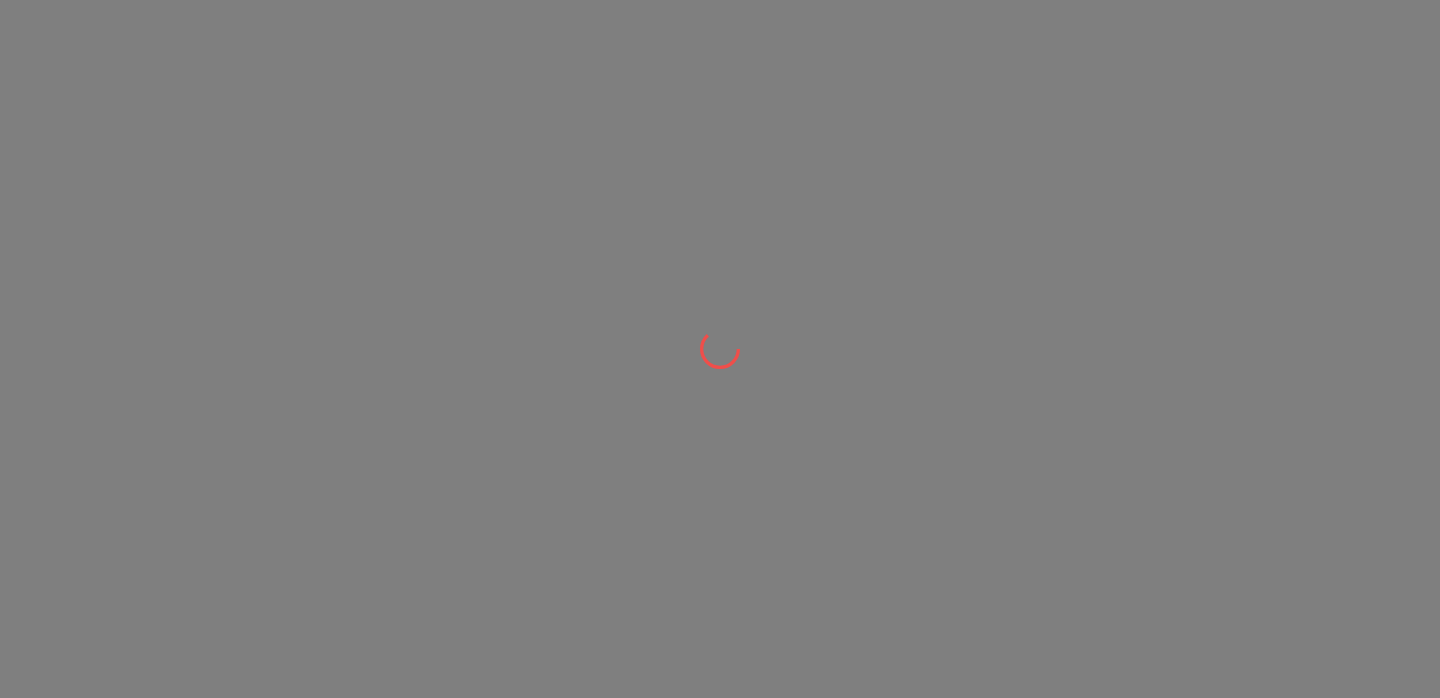 scroll, scrollTop: 0, scrollLeft: 0, axis: both 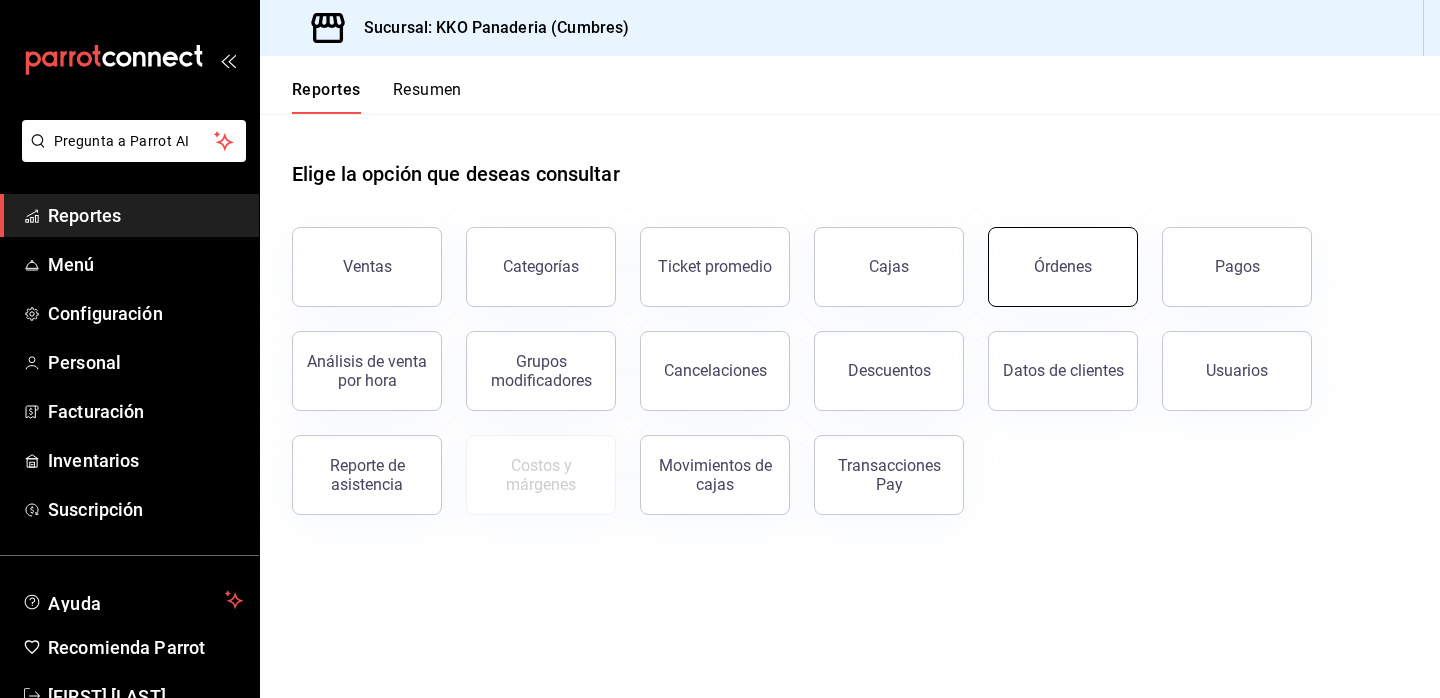 click on "Órdenes" at bounding box center [1063, 267] 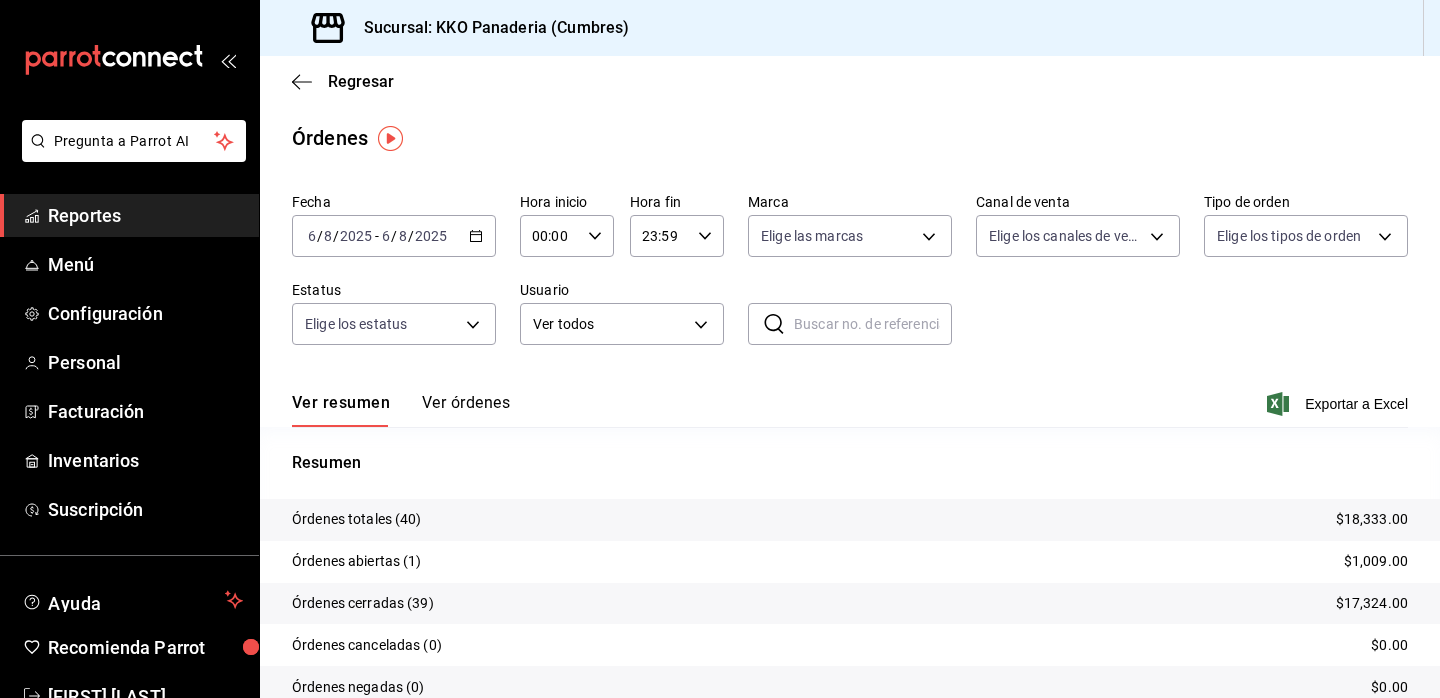 click on "Reportes" at bounding box center [145, 215] 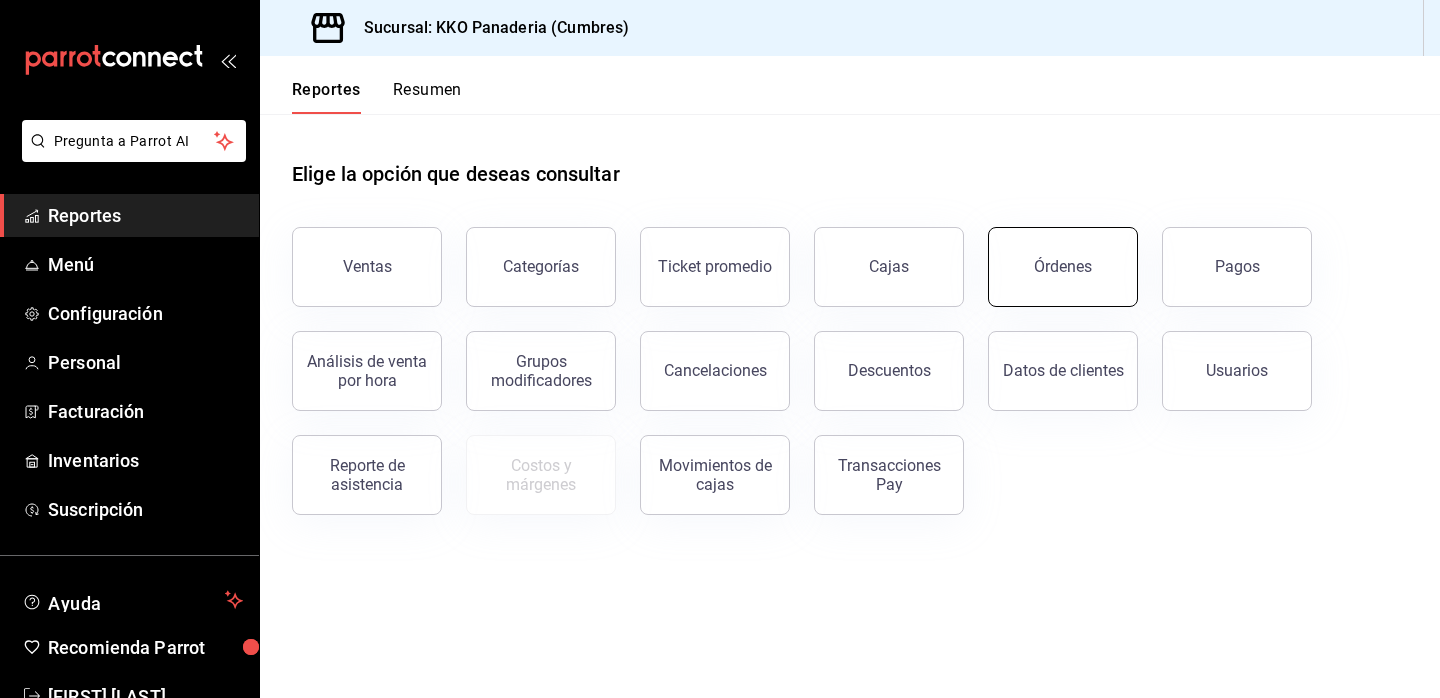 click on "Órdenes" at bounding box center (1063, 267) 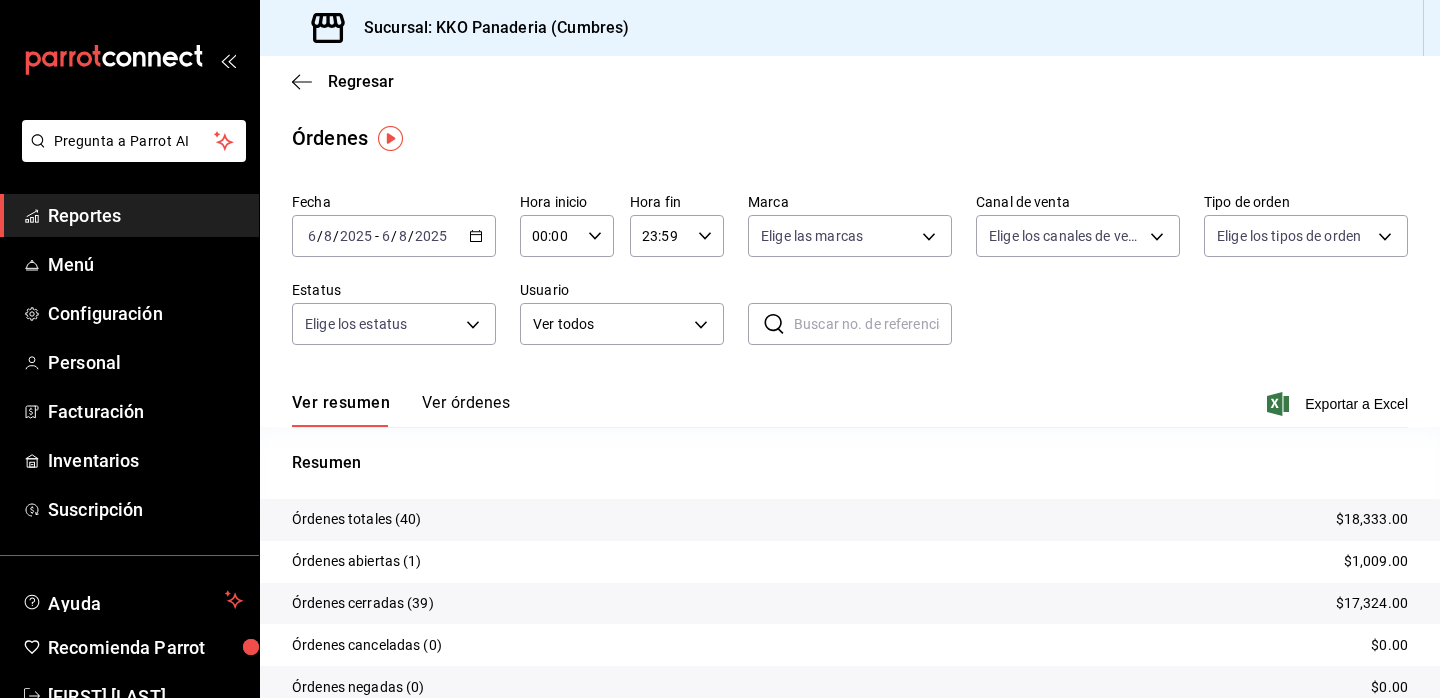 click on "Reportes" at bounding box center (145, 215) 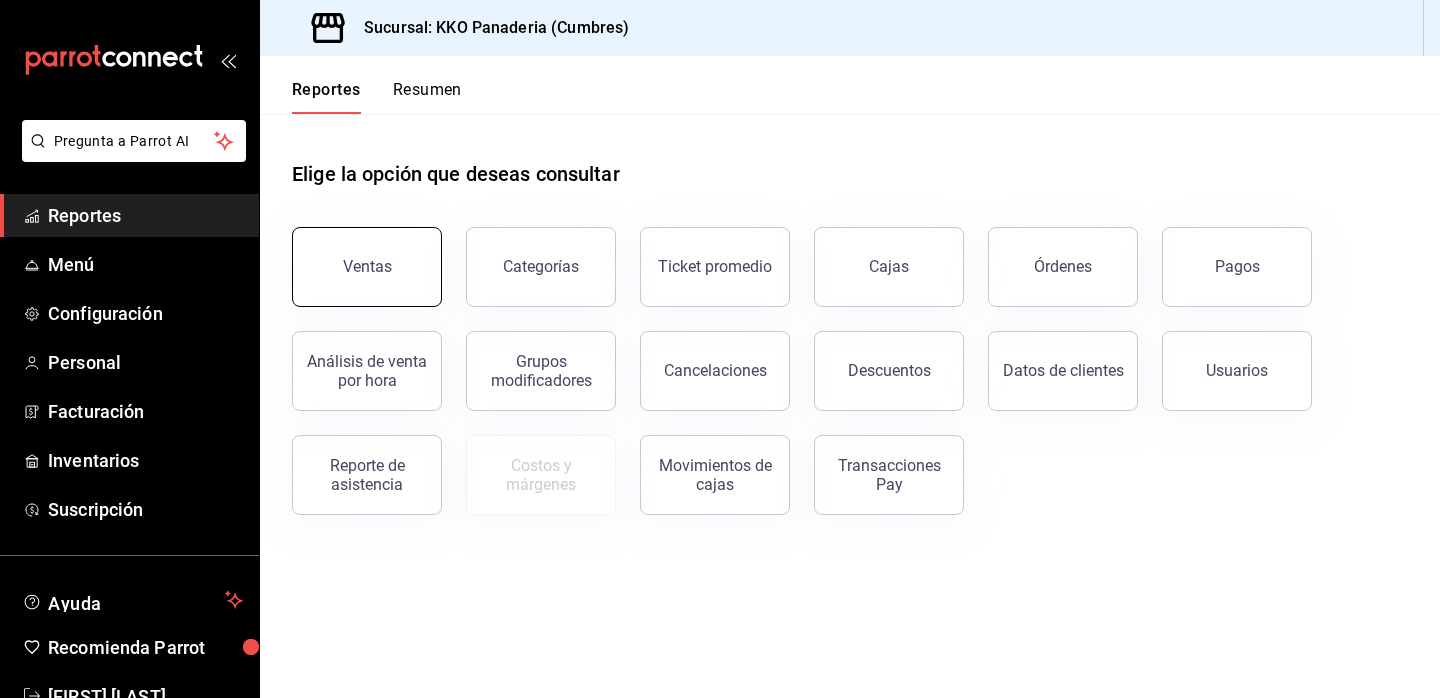 click on "Ventas" at bounding box center [367, 267] 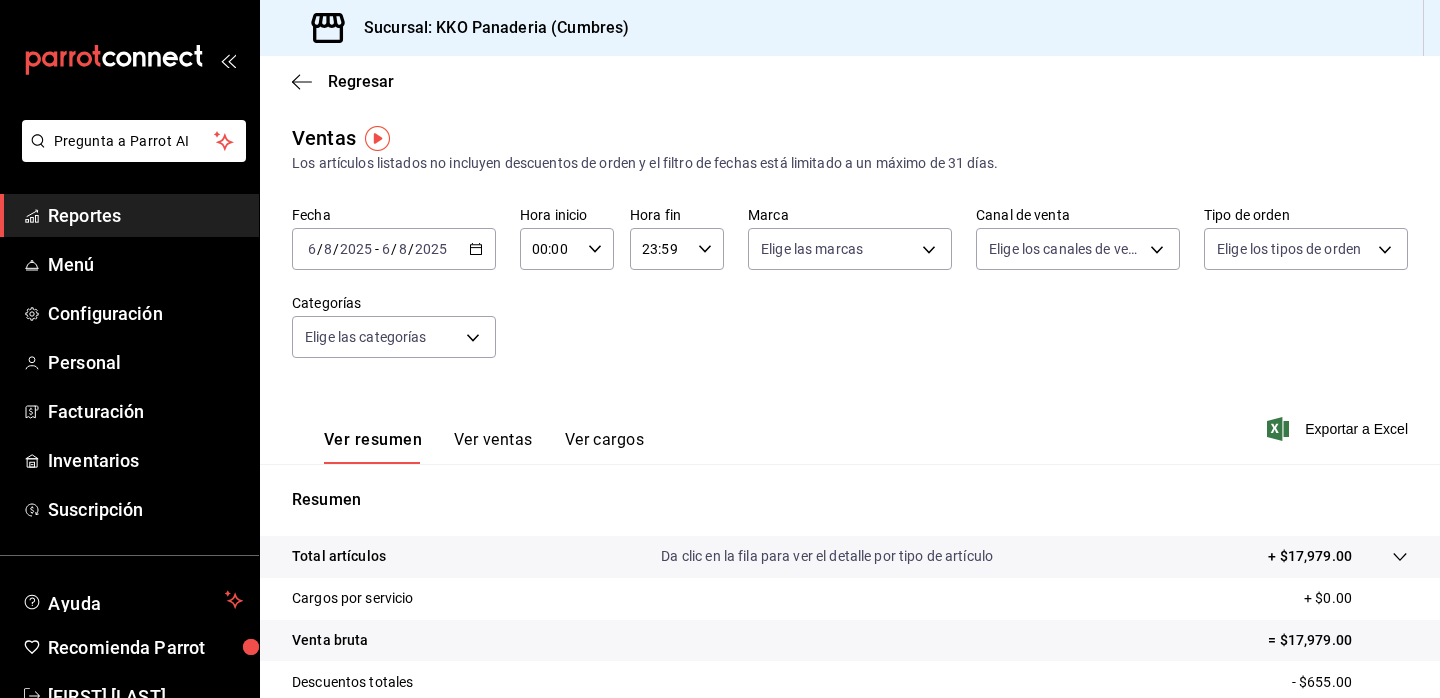click on "Reportes" at bounding box center [145, 215] 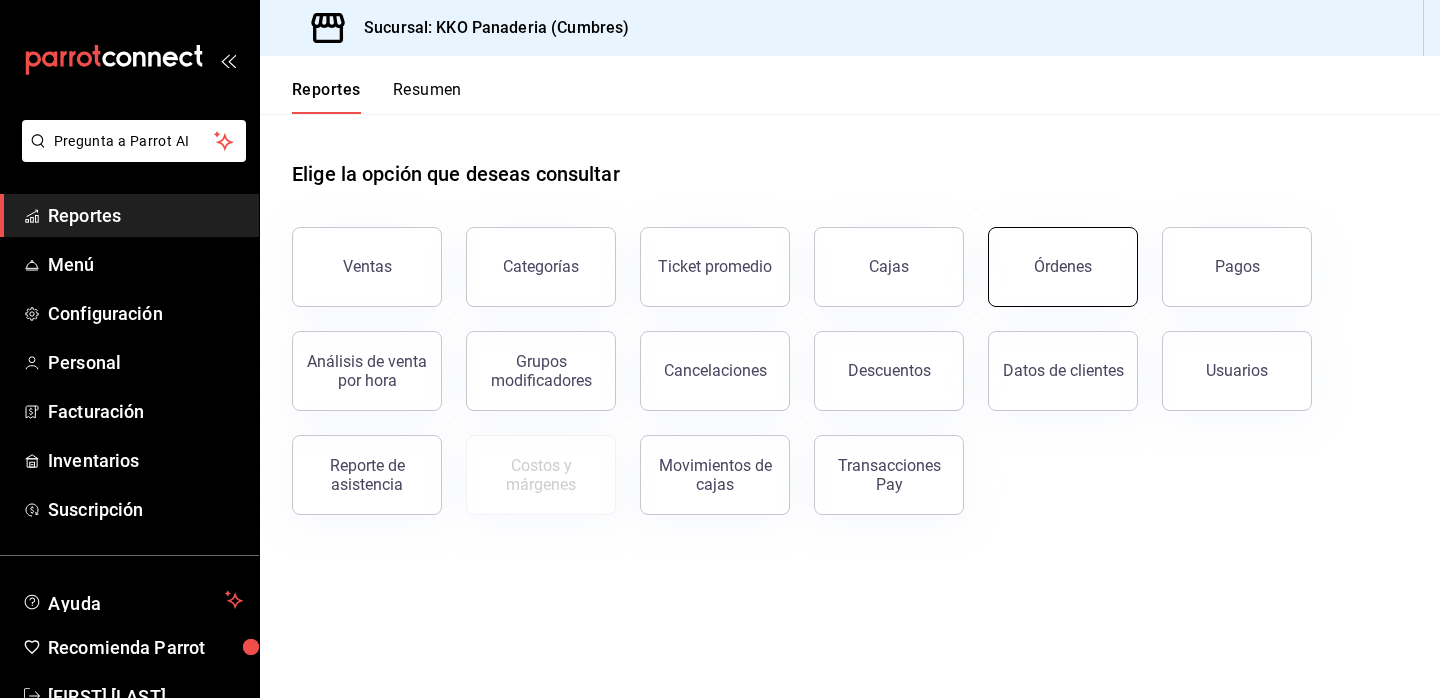 click on "Órdenes" at bounding box center [1063, 266] 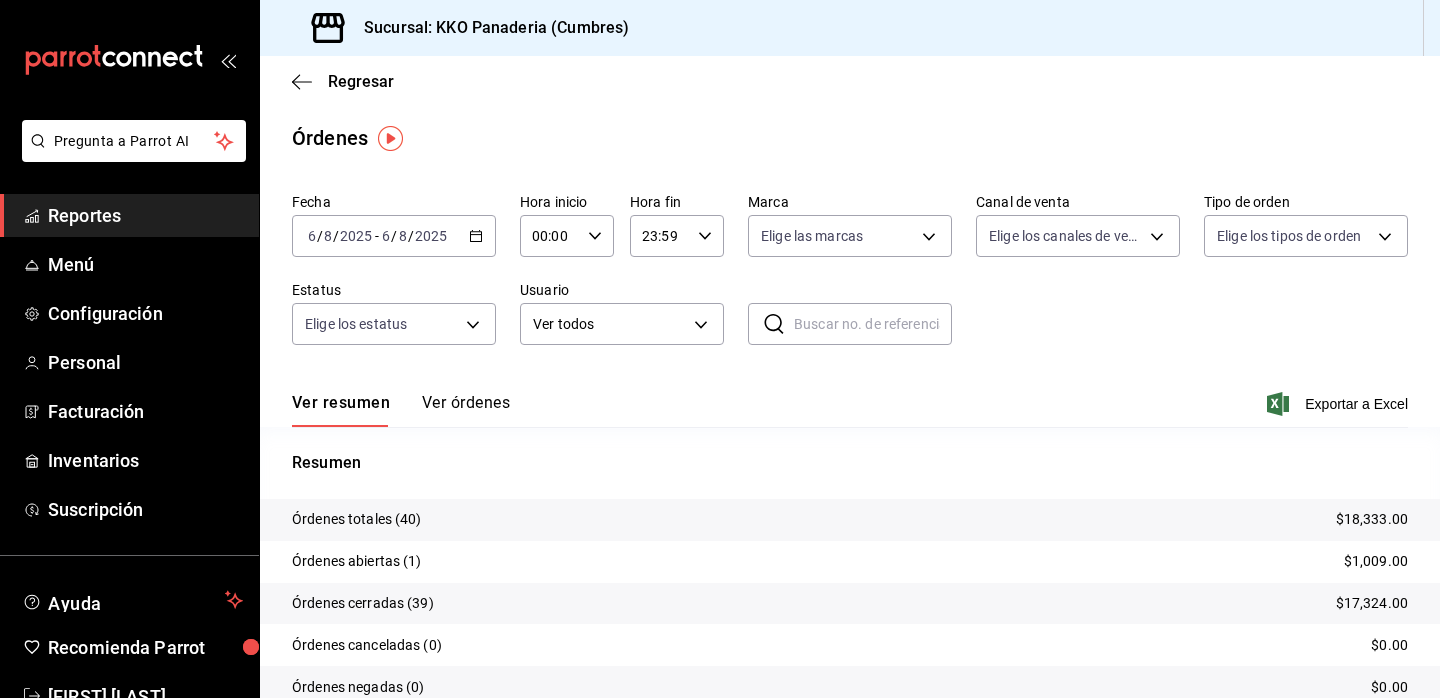 click on "Reportes" at bounding box center [145, 215] 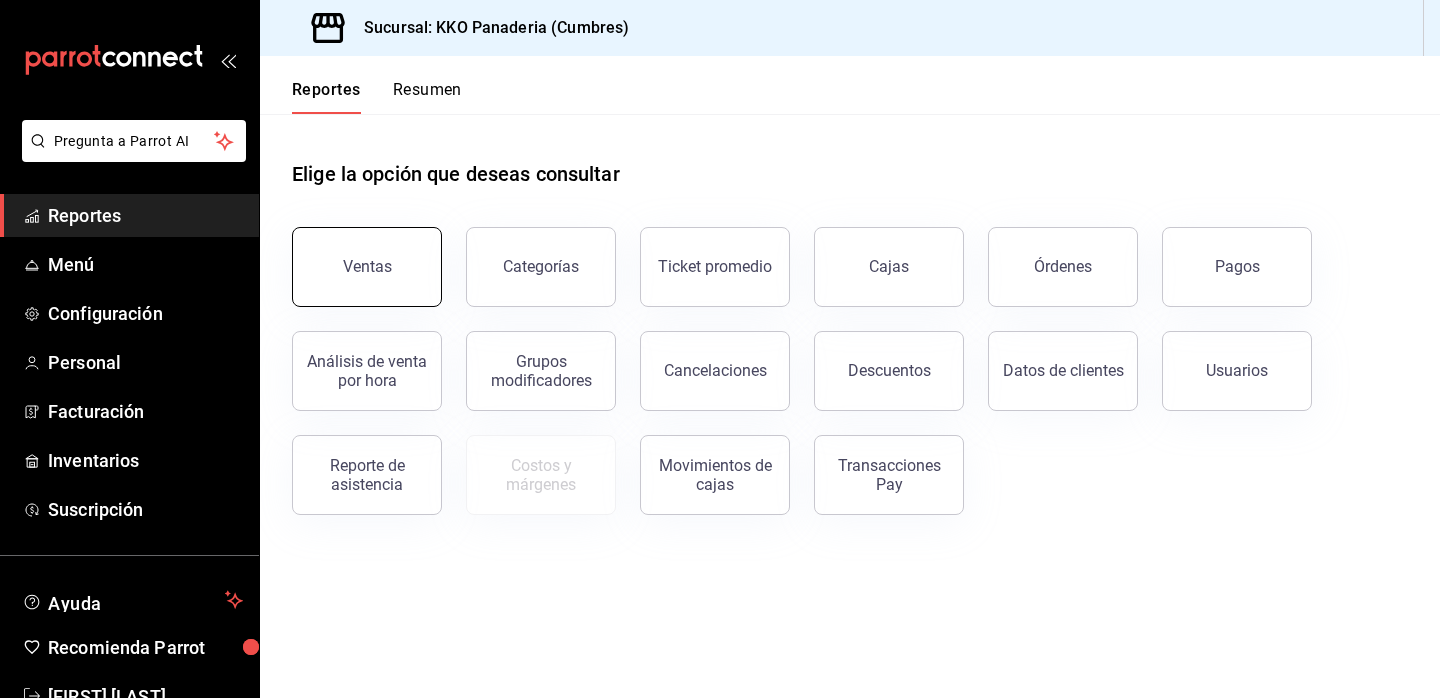 click on "Ventas" at bounding box center [367, 266] 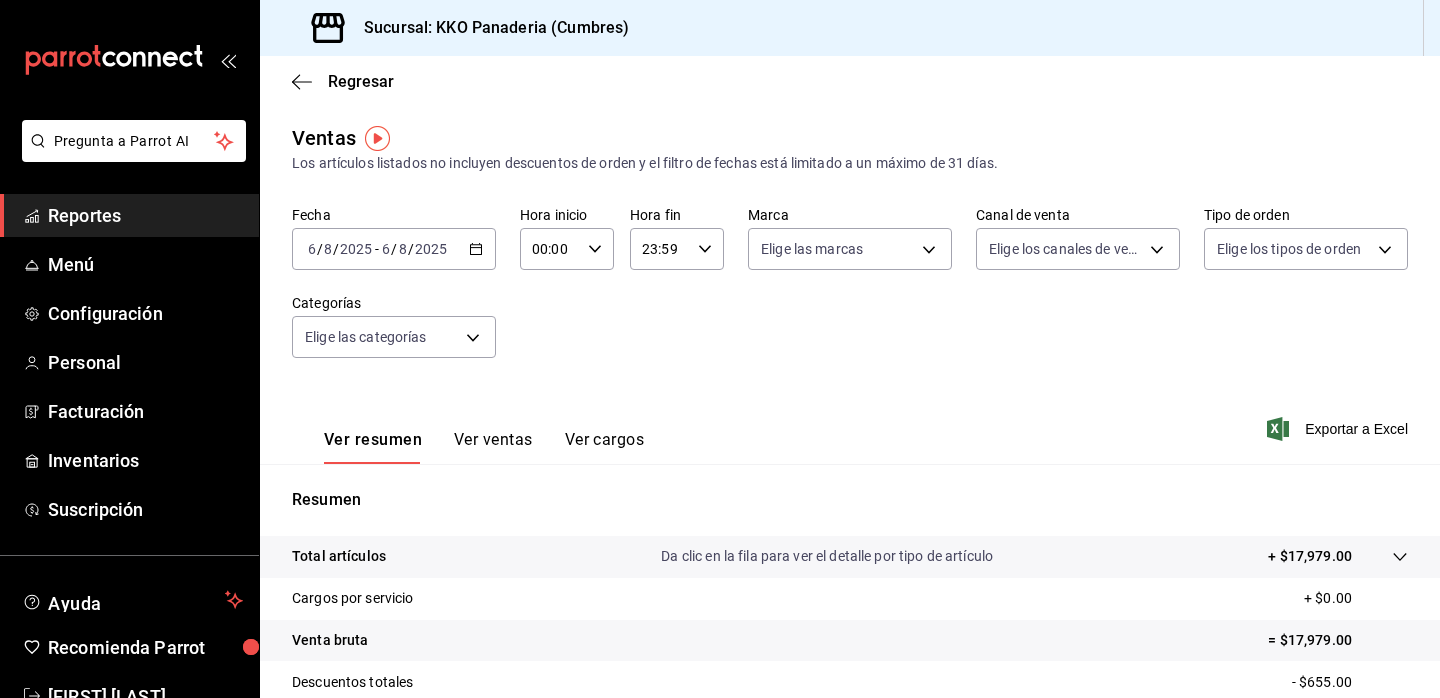 click on "Reportes" at bounding box center [145, 215] 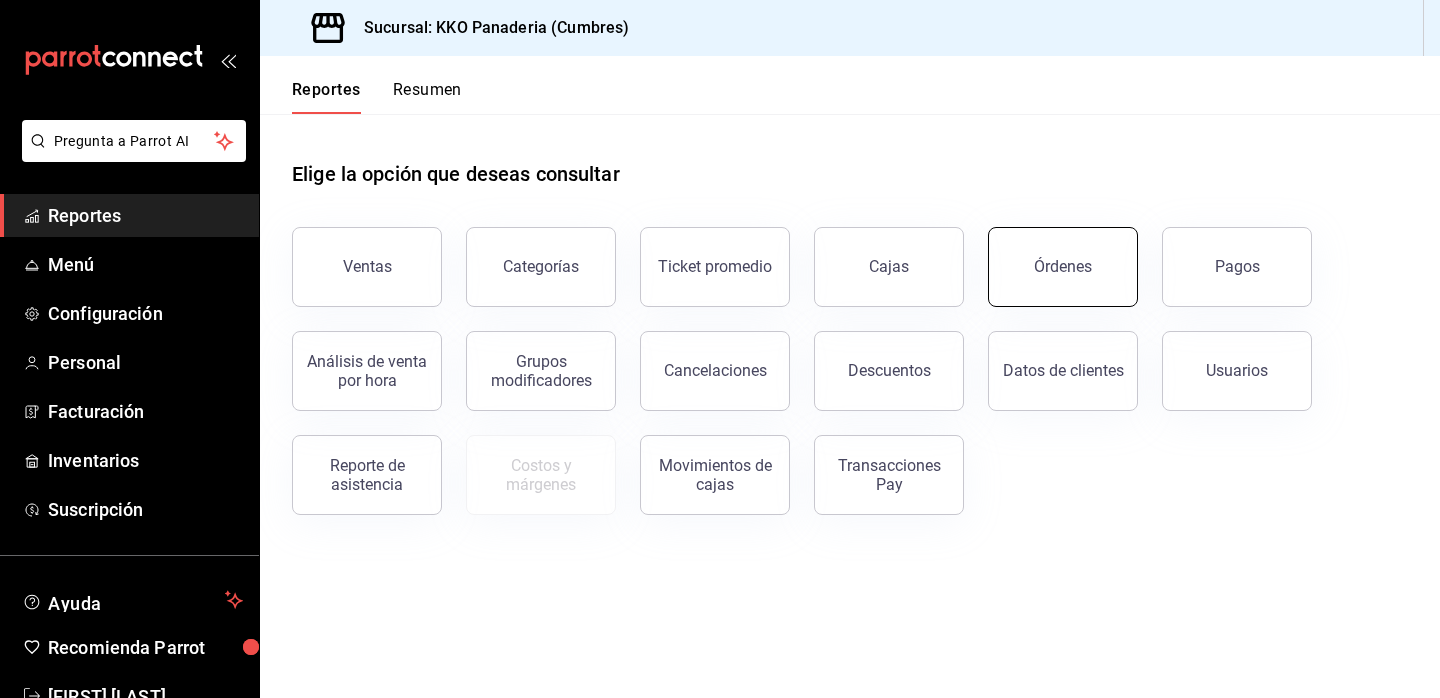 click on "Órdenes" at bounding box center (1063, 267) 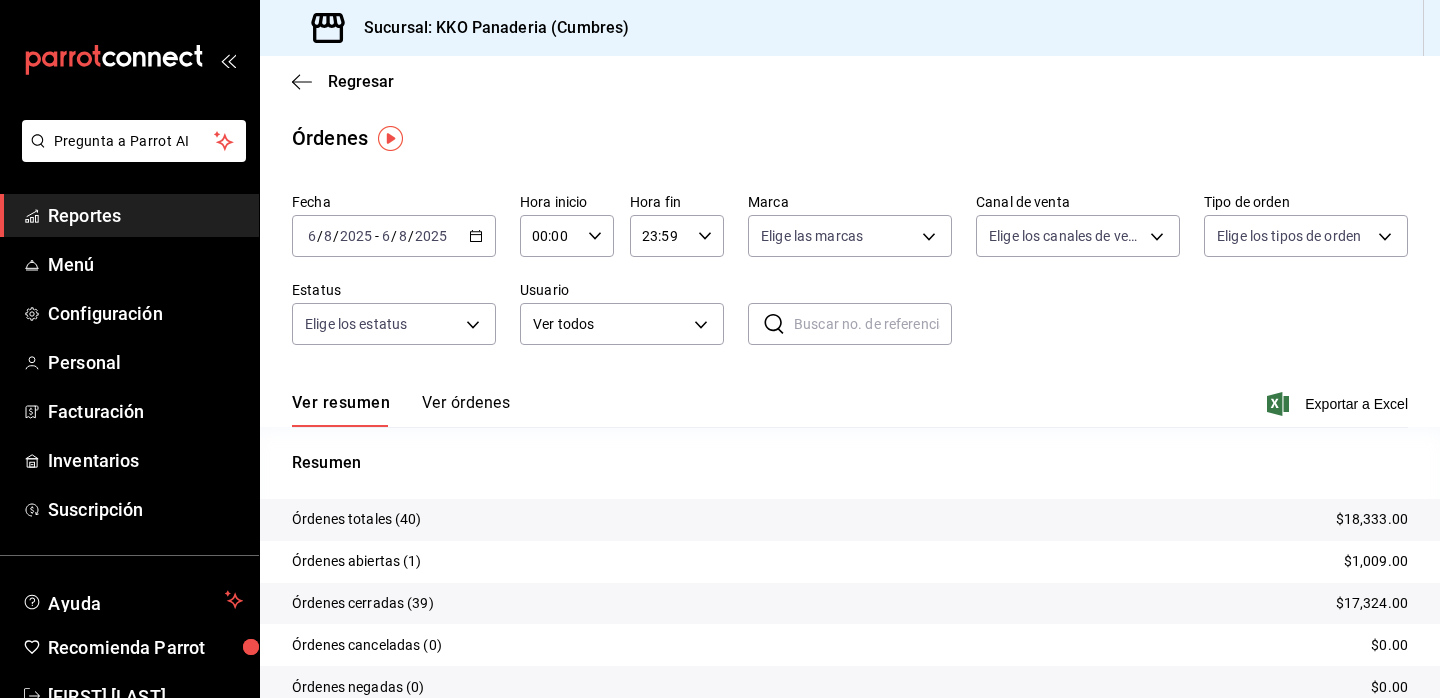 click on "Reportes" at bounding box center (145, 215) 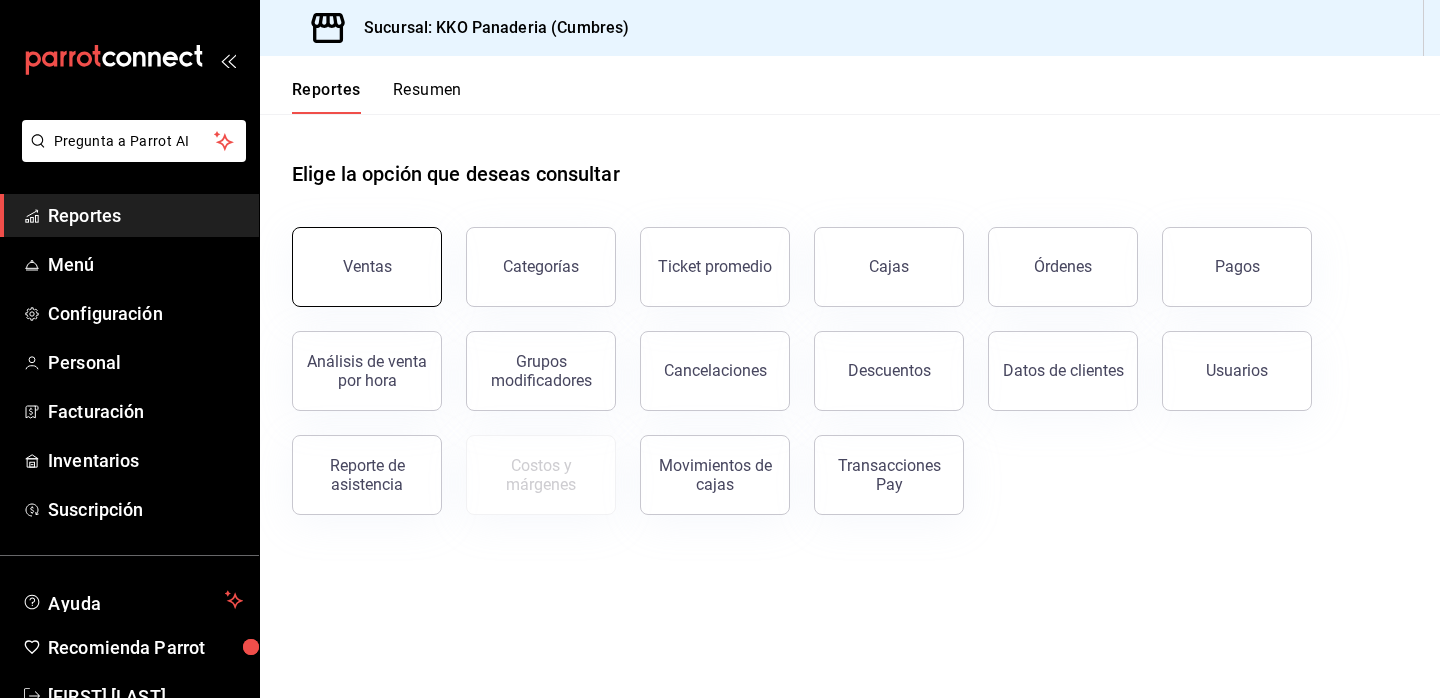 click on "Ventas" at bounding box center (367, 267) 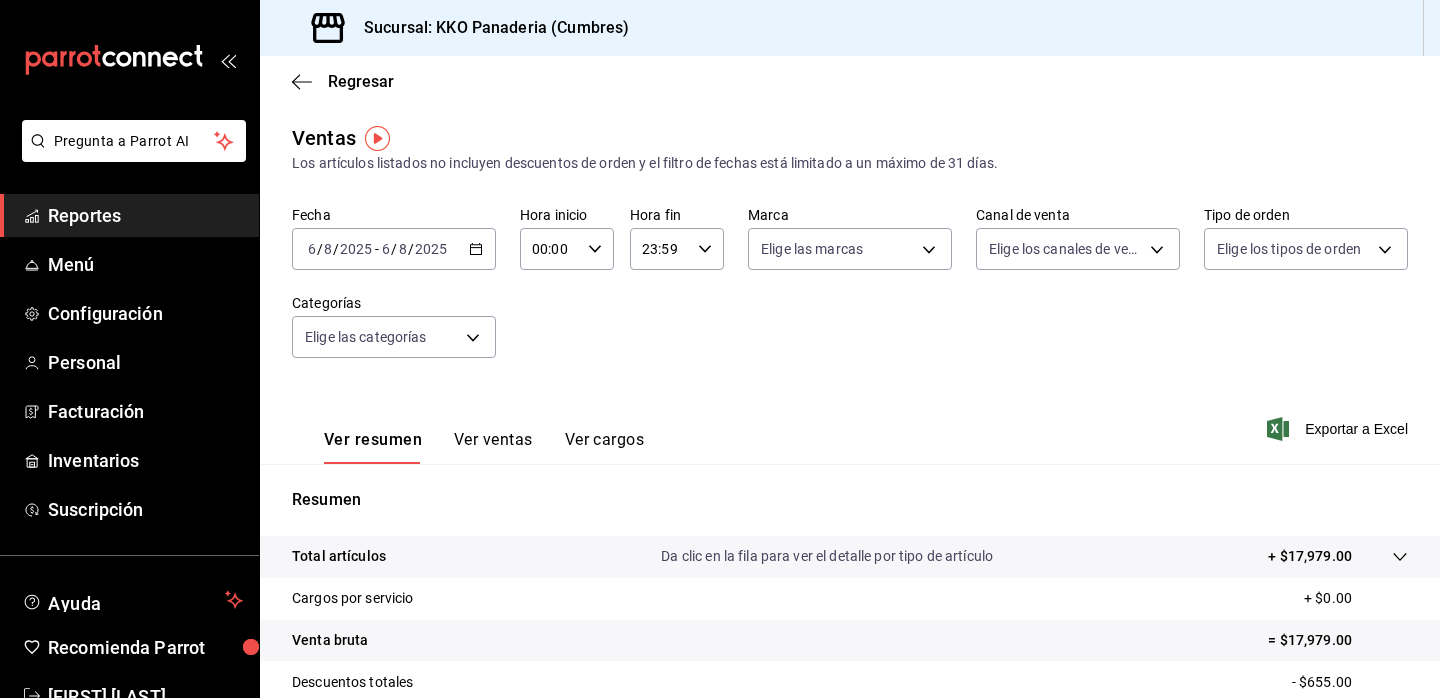 click on "Reportes" at bounding box center (145, 215) 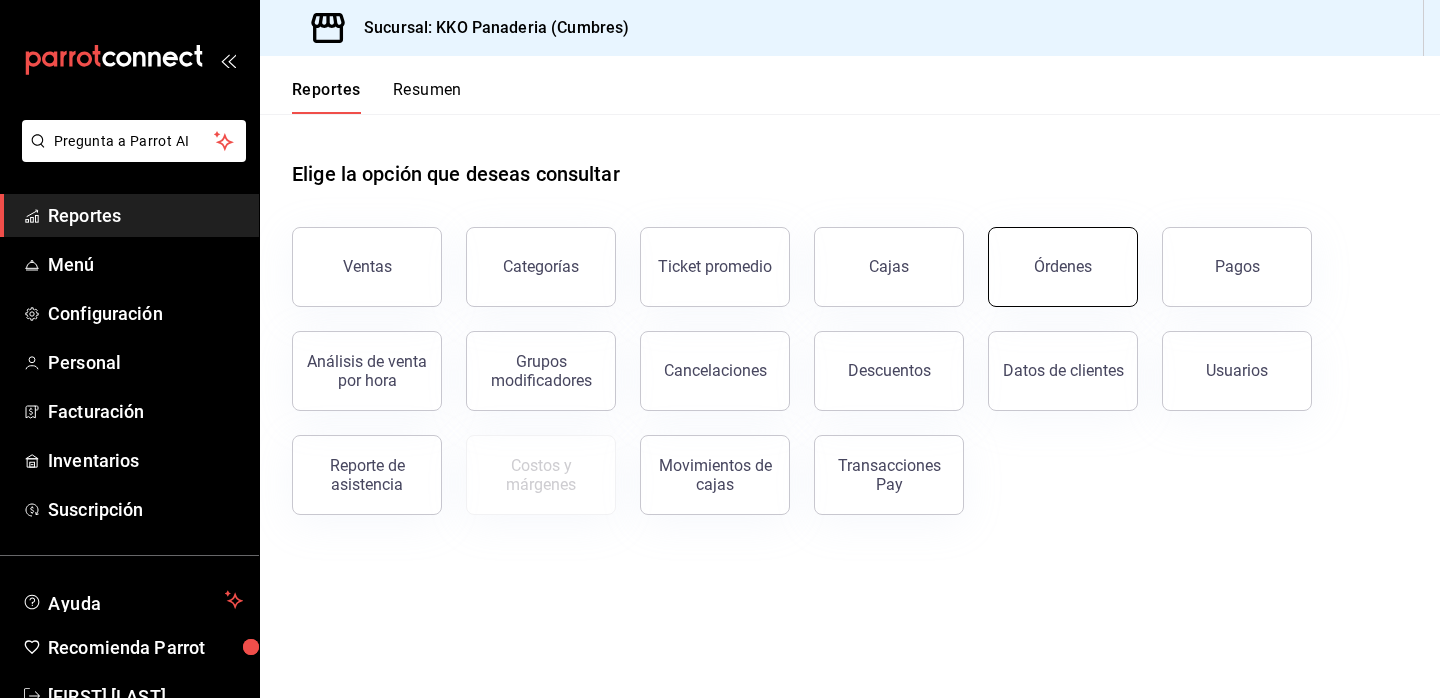 click on "Órdenes" at bounding box center (1063, 267) 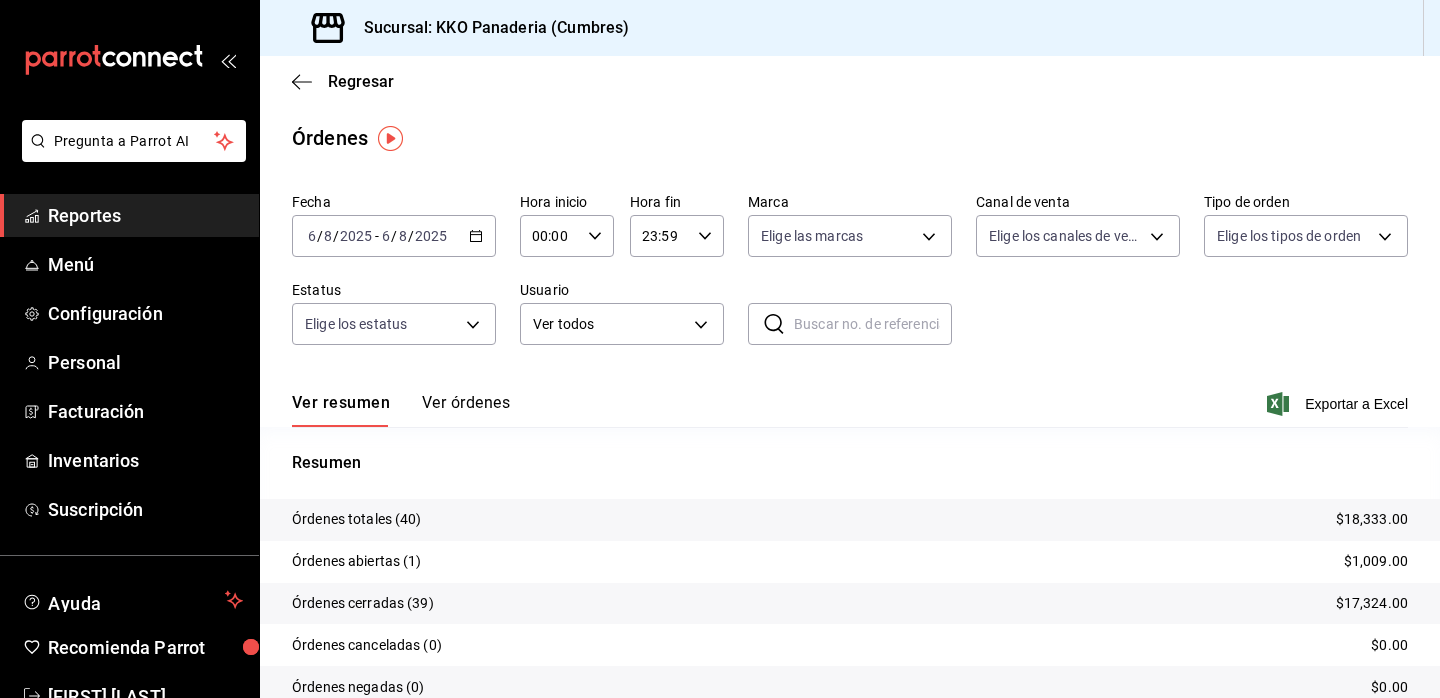 click on "Regresar" at bounding box center (850, 81) 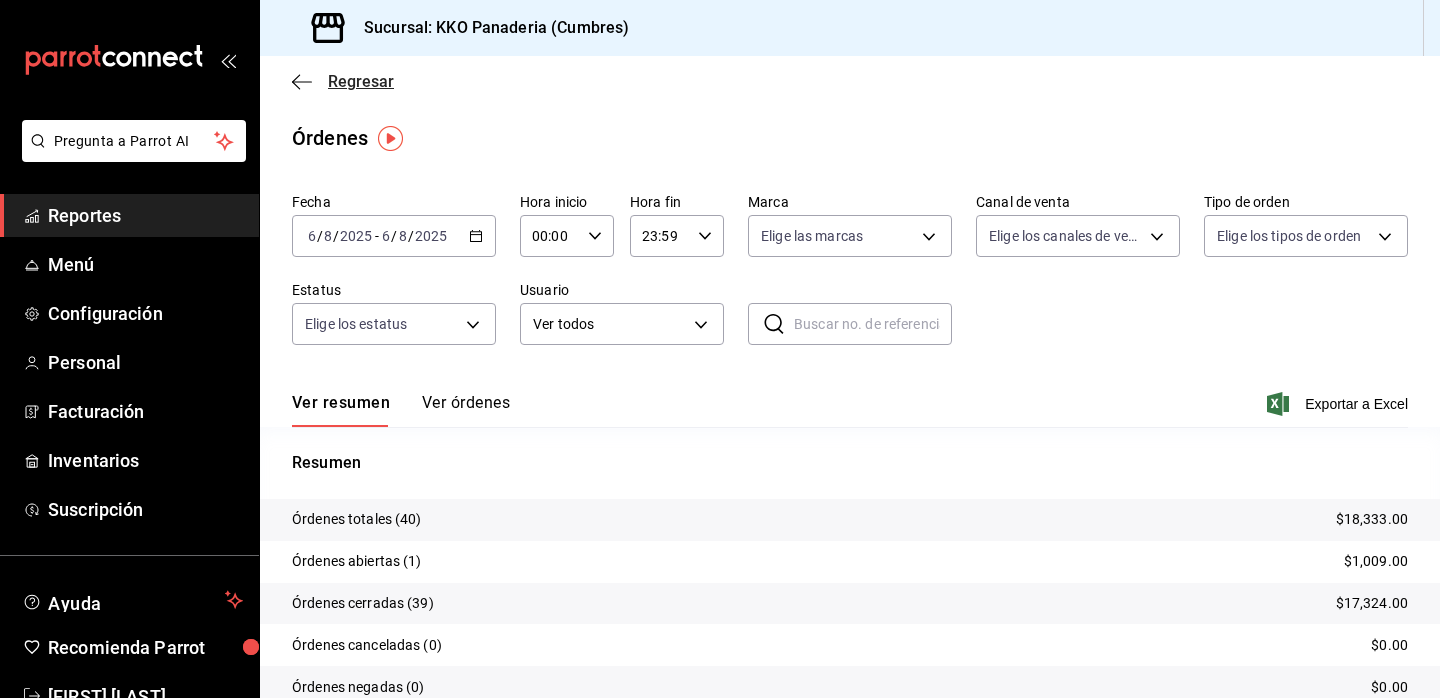 click 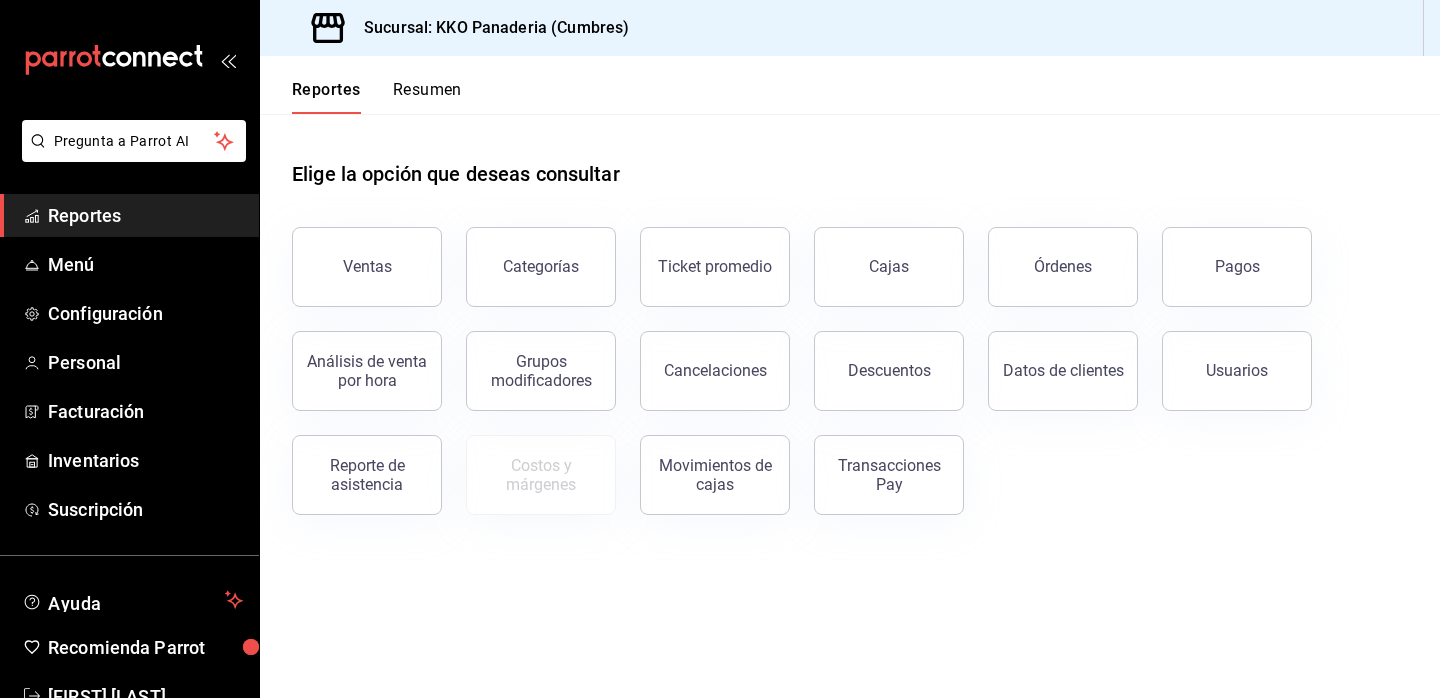 click on "Resumen" at bounding box center [427, 97] 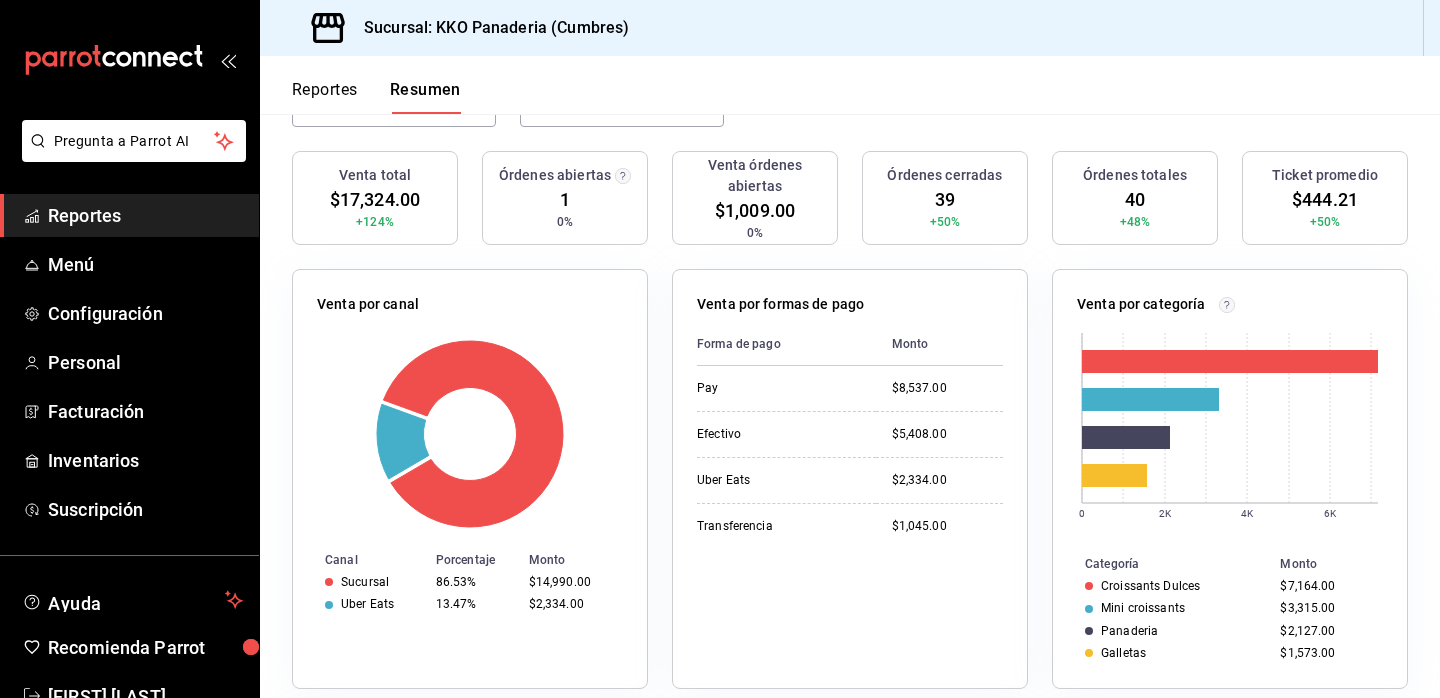 scroll, scrollTop: 217, scrollLeft: 0, axis: vertical 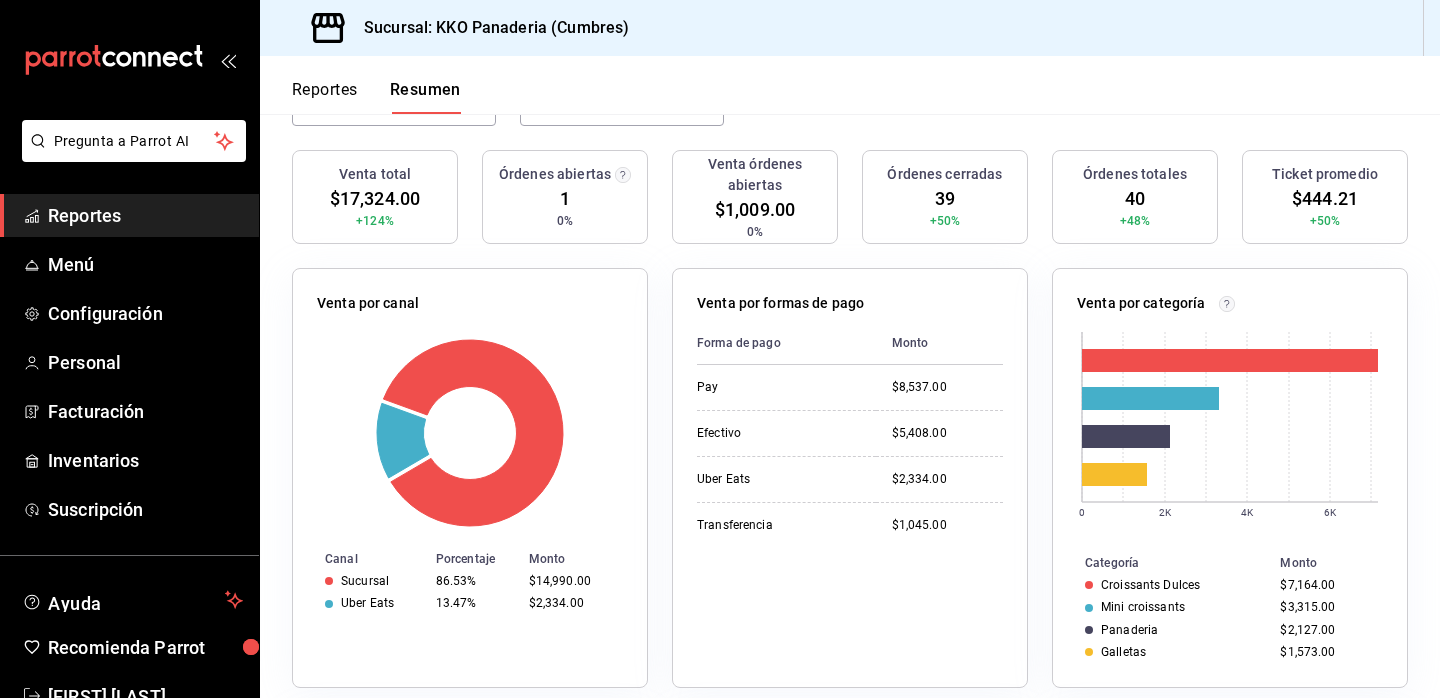 click on "Reportes" at bounding box center [145, 215] 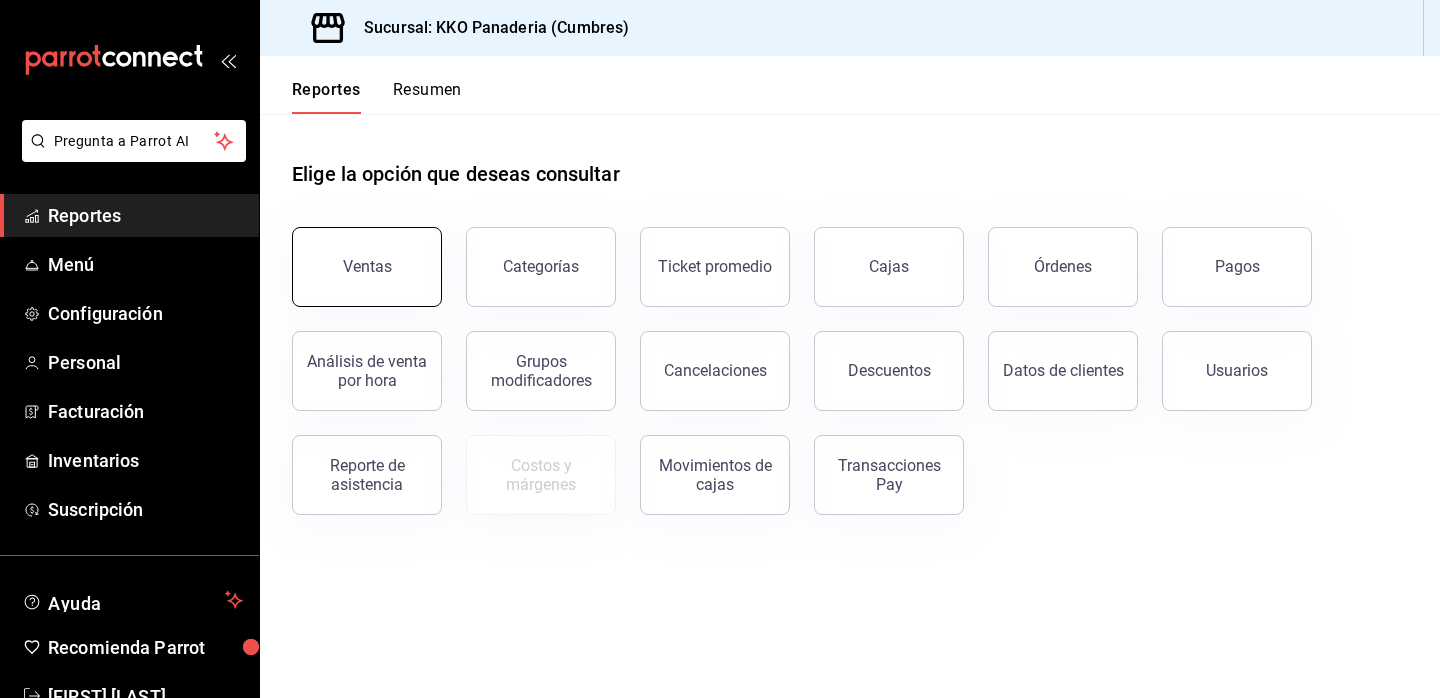 click on "Ventas" at bounding box center [367, 267] 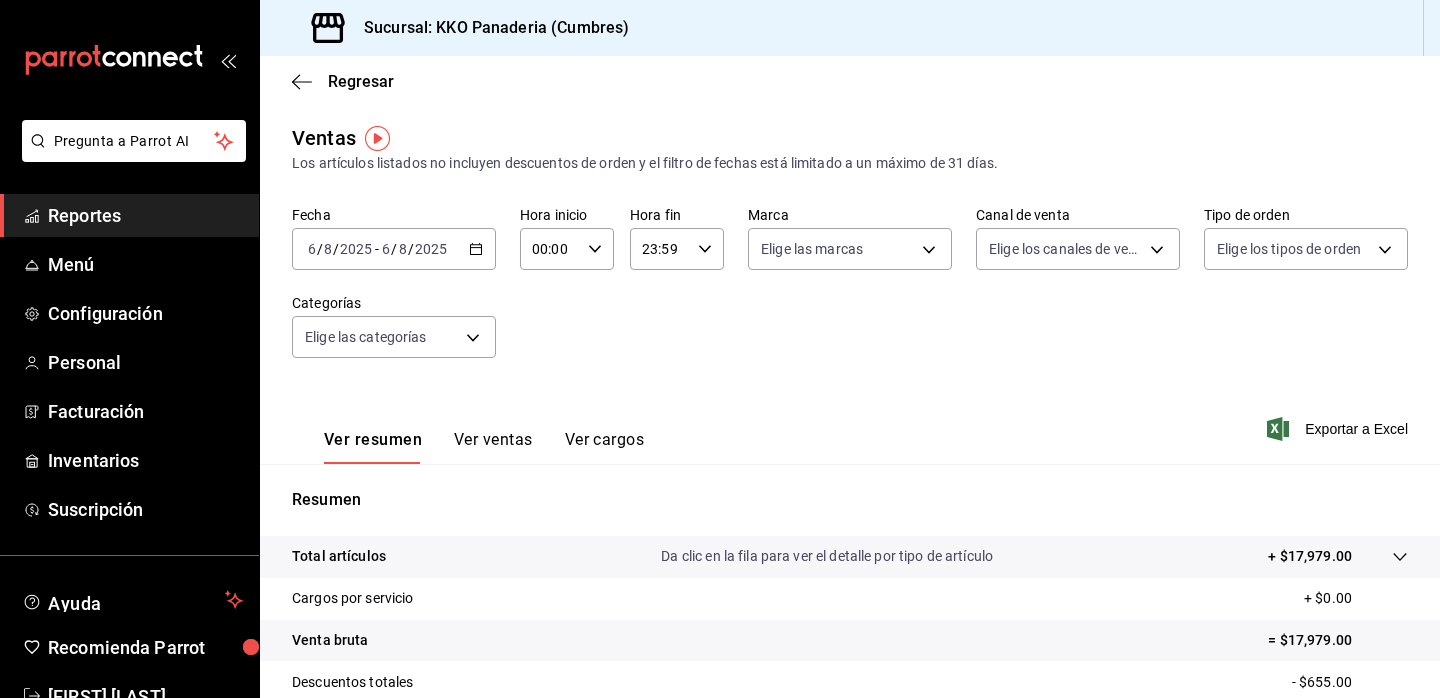 click on "Reportes" at bounding box center [145, 215] 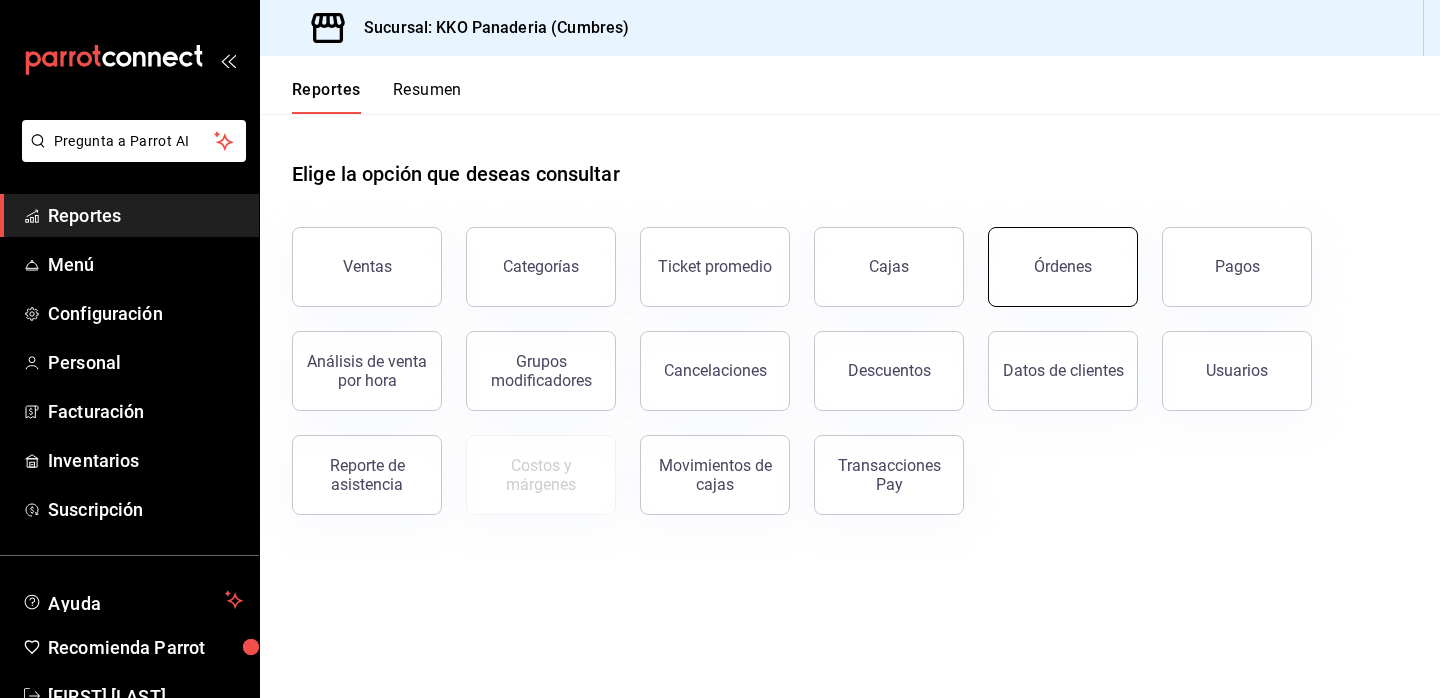 click on "Órdenes" at bounding box center (1063, 267) 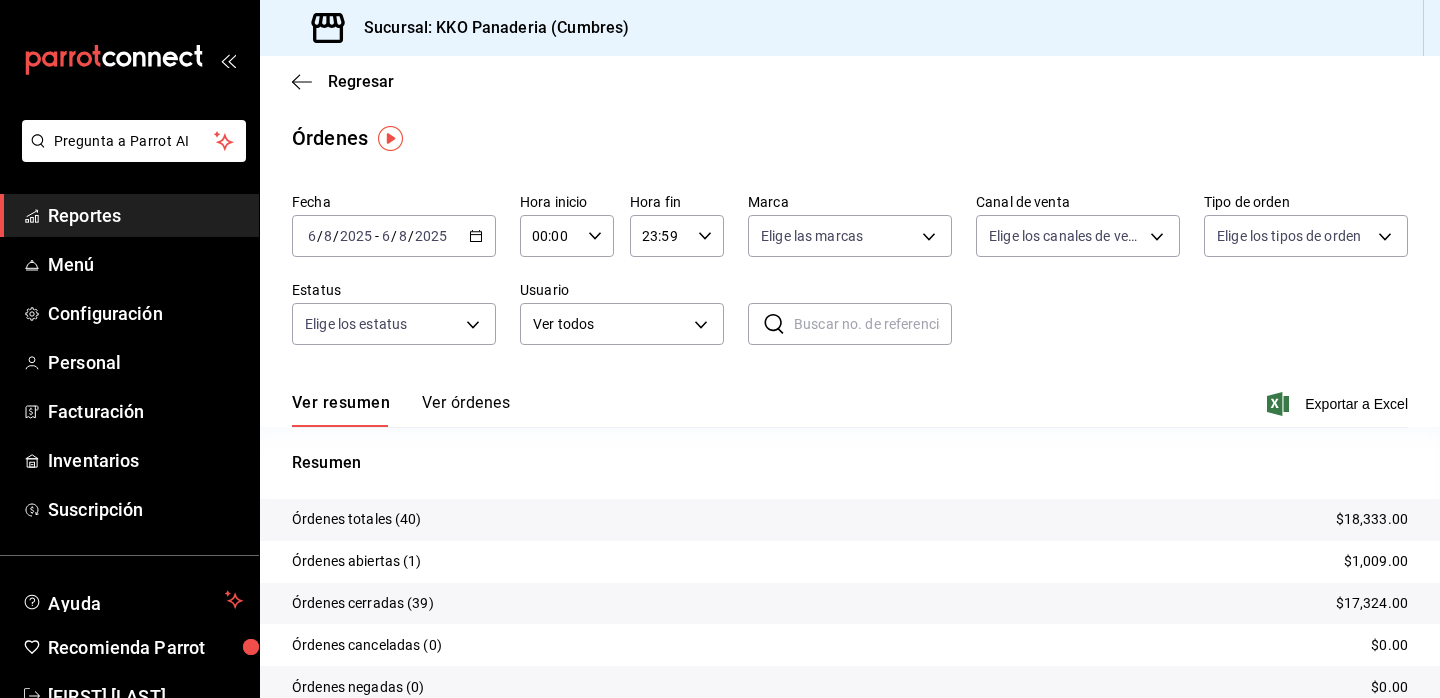 click on "Reportes" at bounding box center (145, 215) 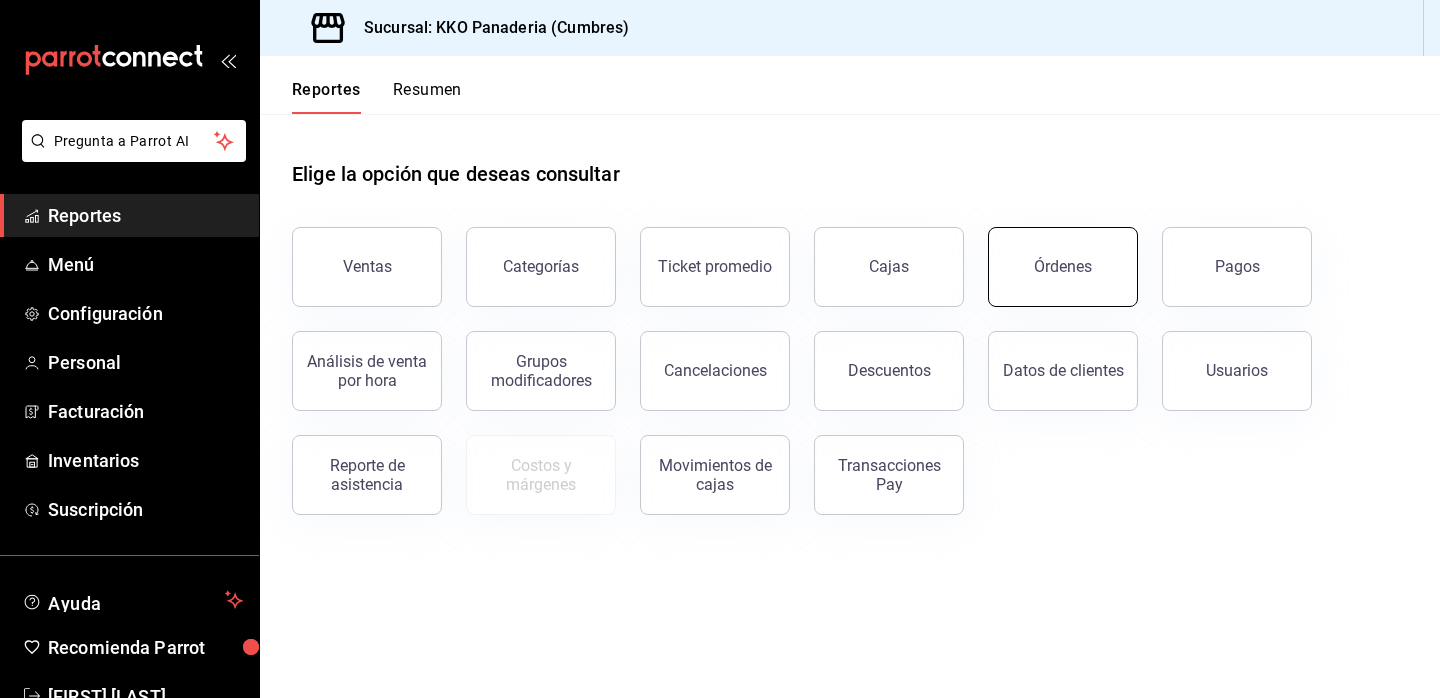 click on "Órdenes" at bounding box center (1063, 267) 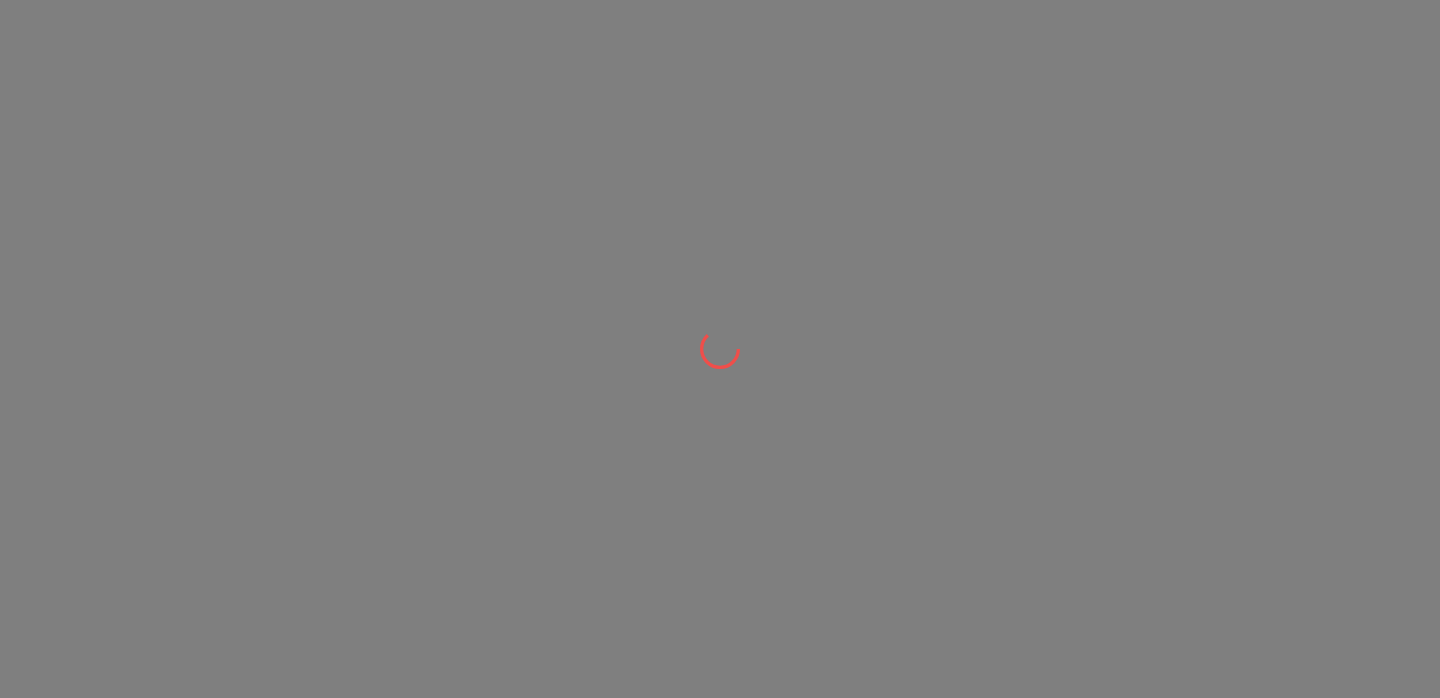 scroll, scrollTop: 0, scrollLeft: 0, axis: both 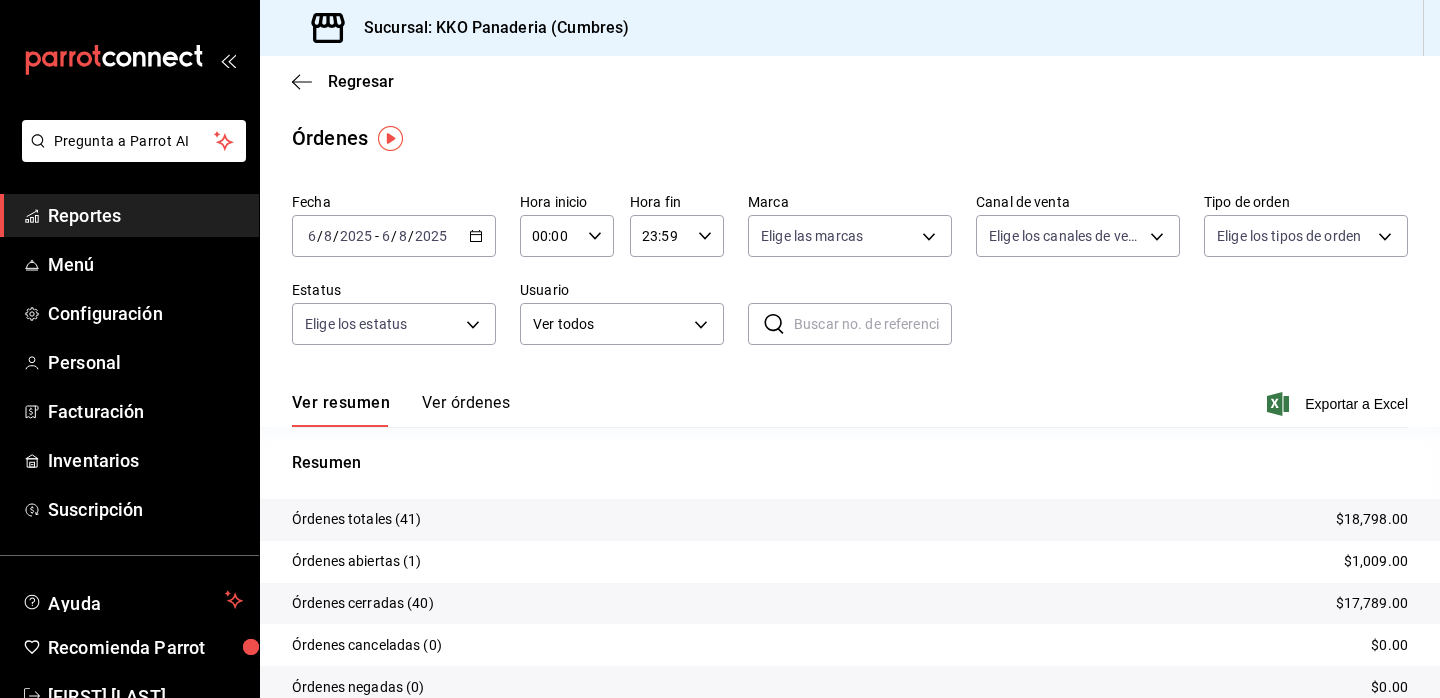 click on "Ver órdenes" at bounding box center [466, 410] 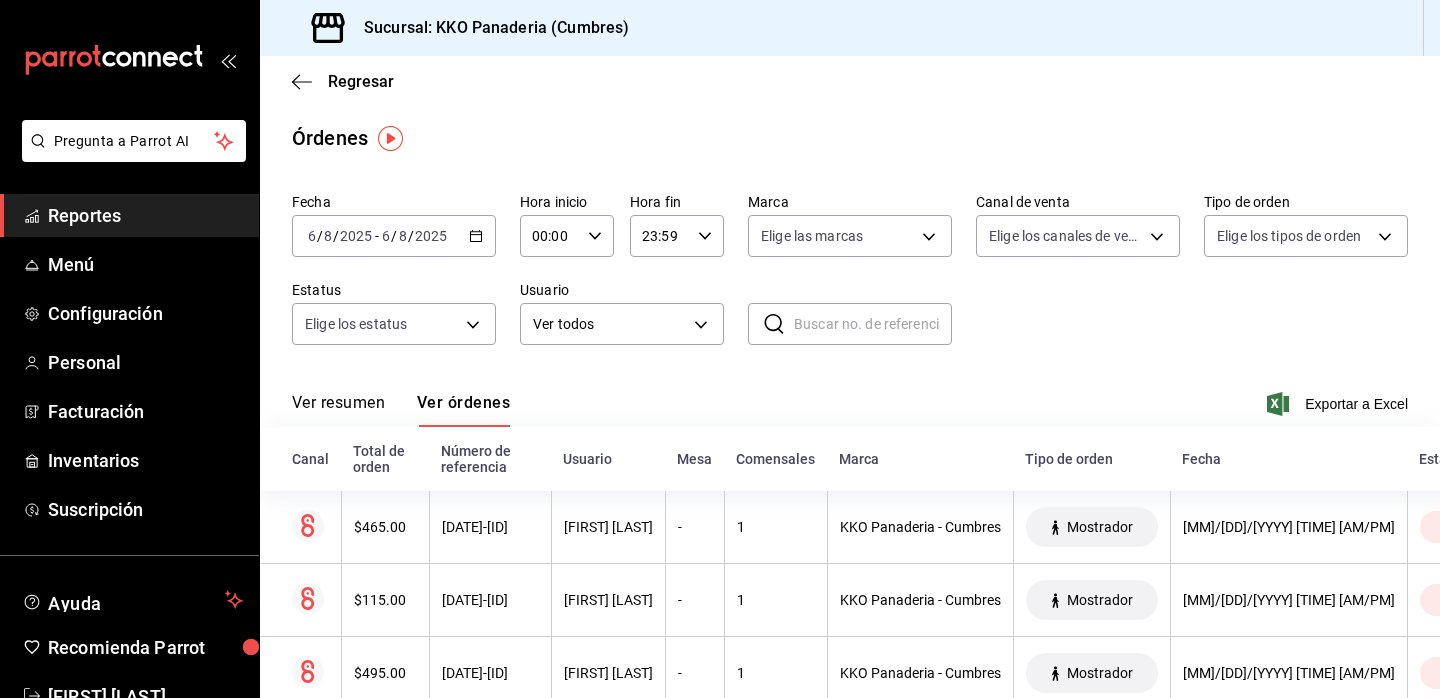 click on "Reportes" at bounding box center (145, 215) 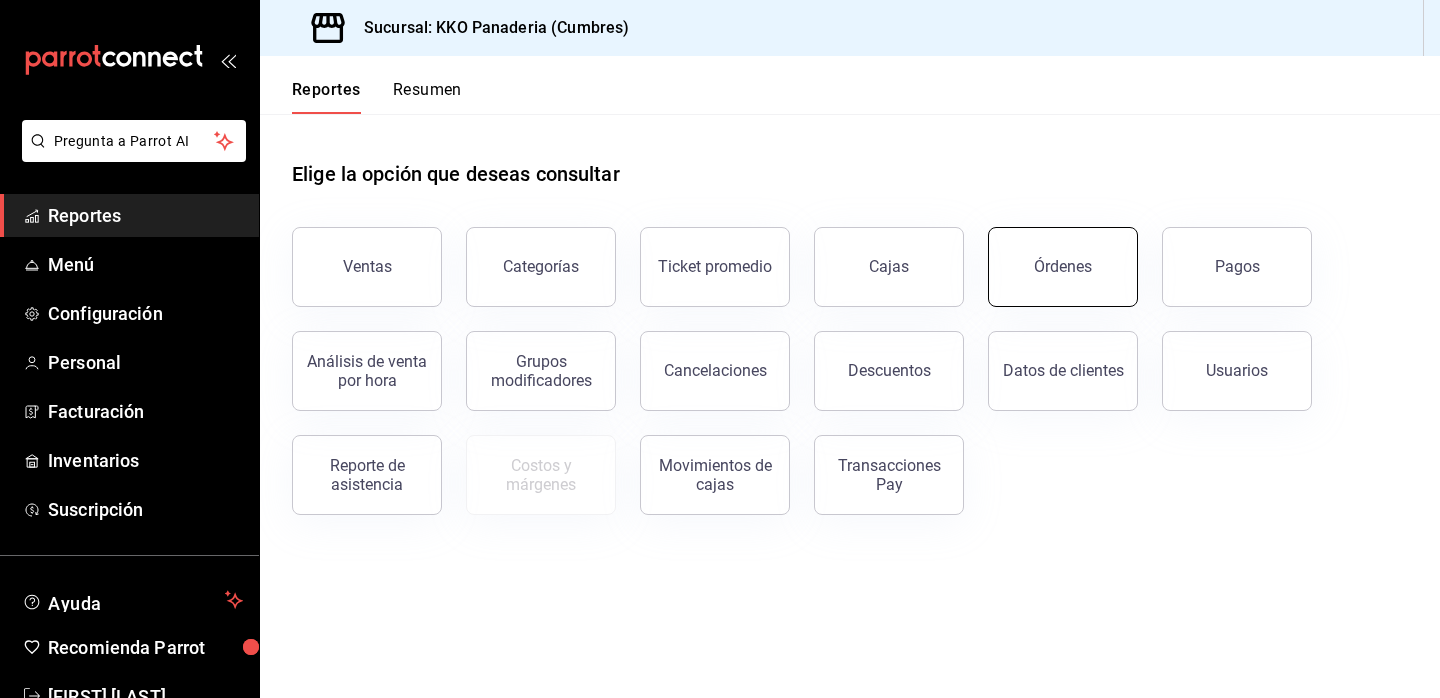 click on "Órdenes" at bounding box center (1063, 267) 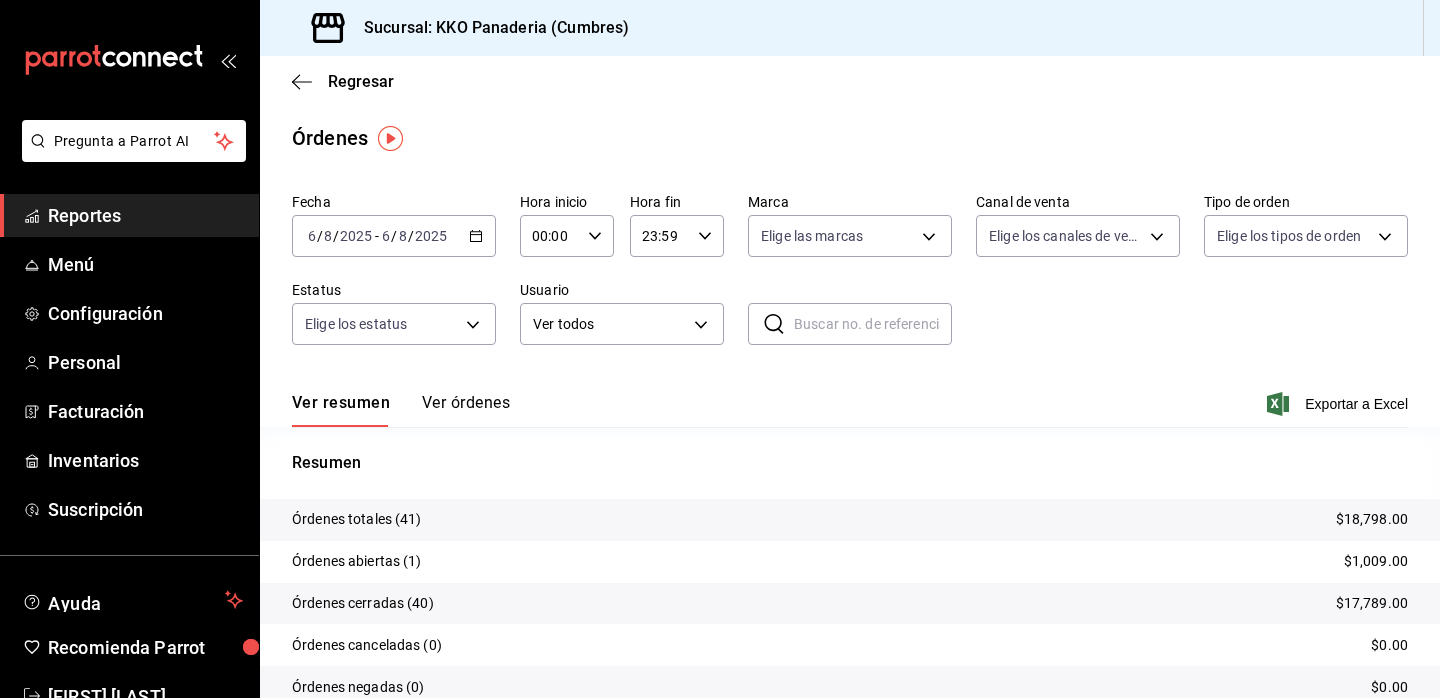 click on "Ver órdenes" at bounding box center [466, 410] 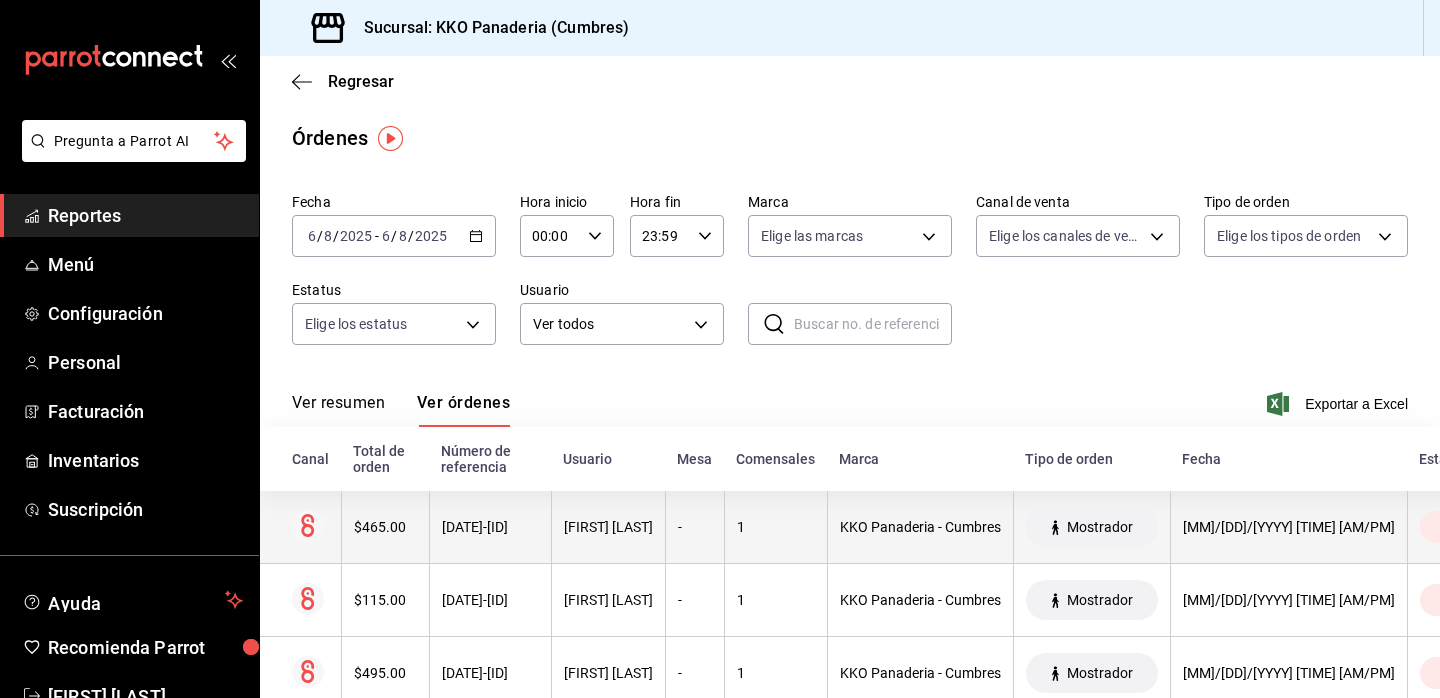 click on "$465.00" at bounding box center [385, 527] 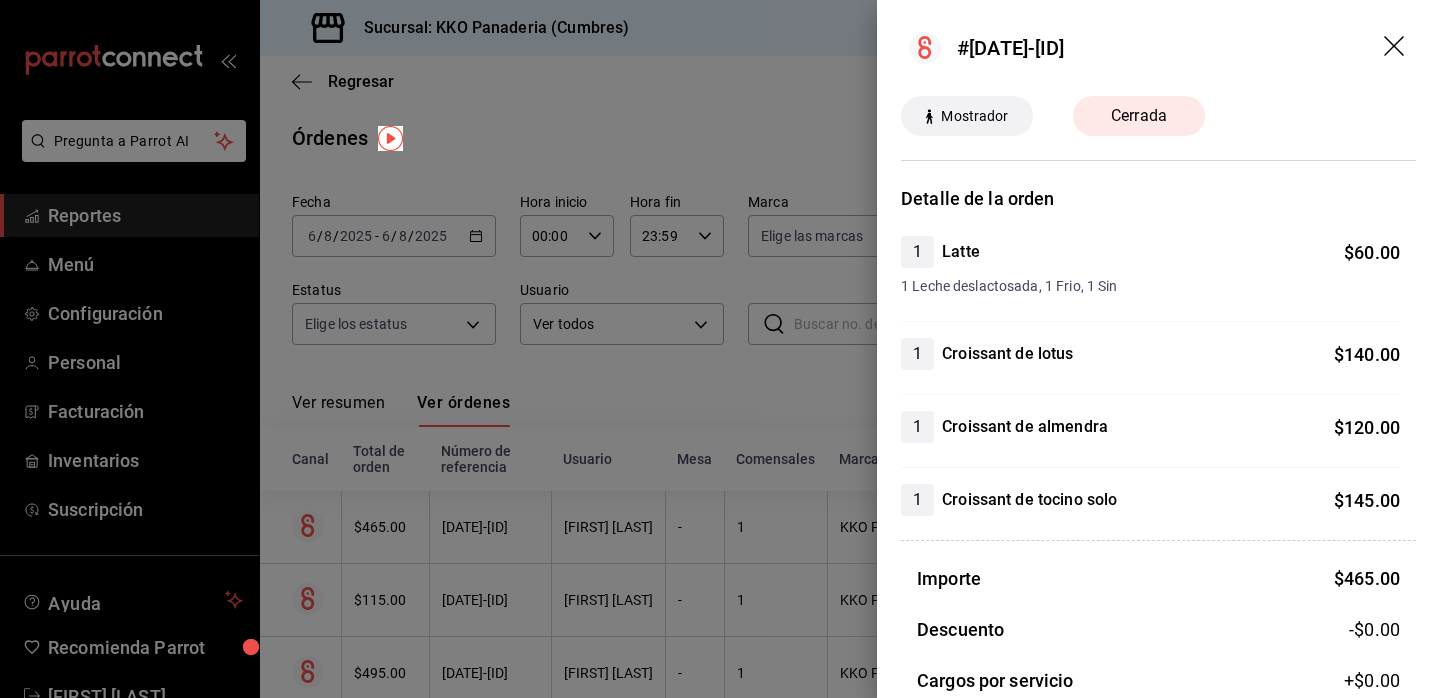 click at bounding box center (720, 349) 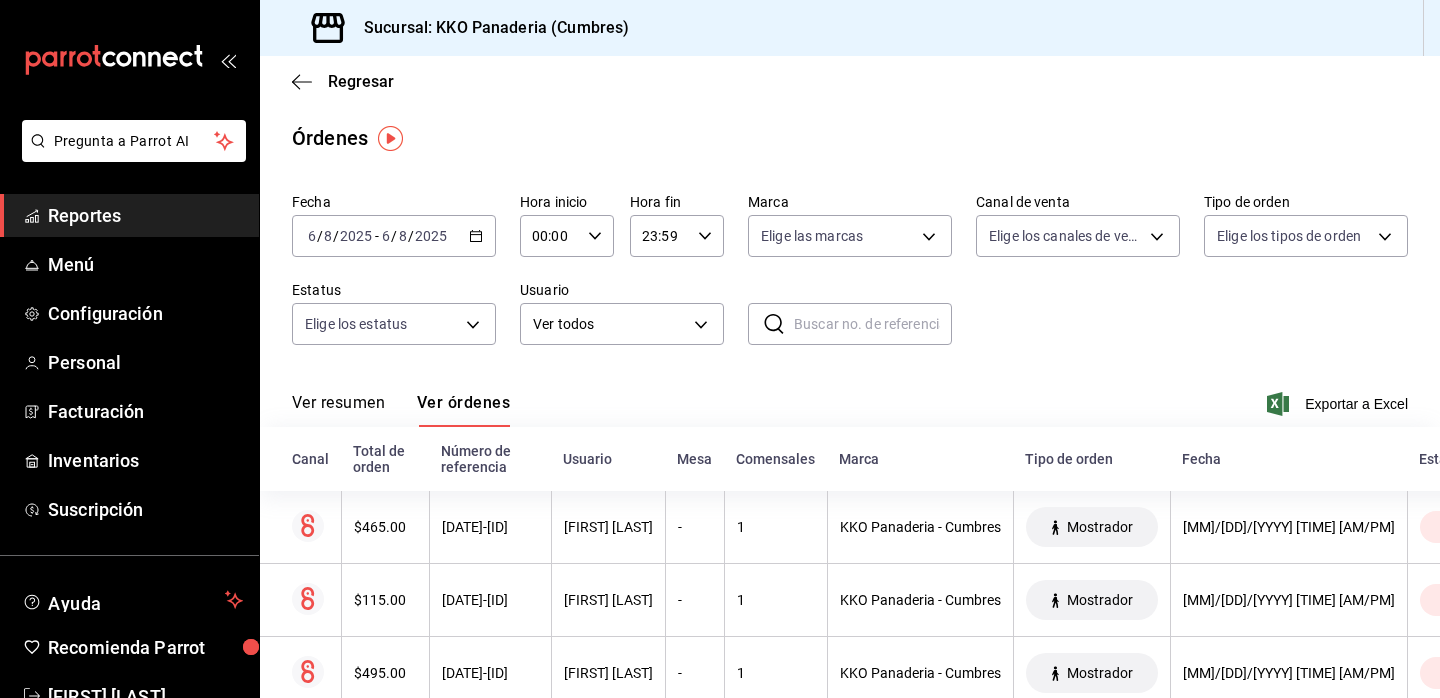 click on "Reportes" at bounding box center [129, 215] 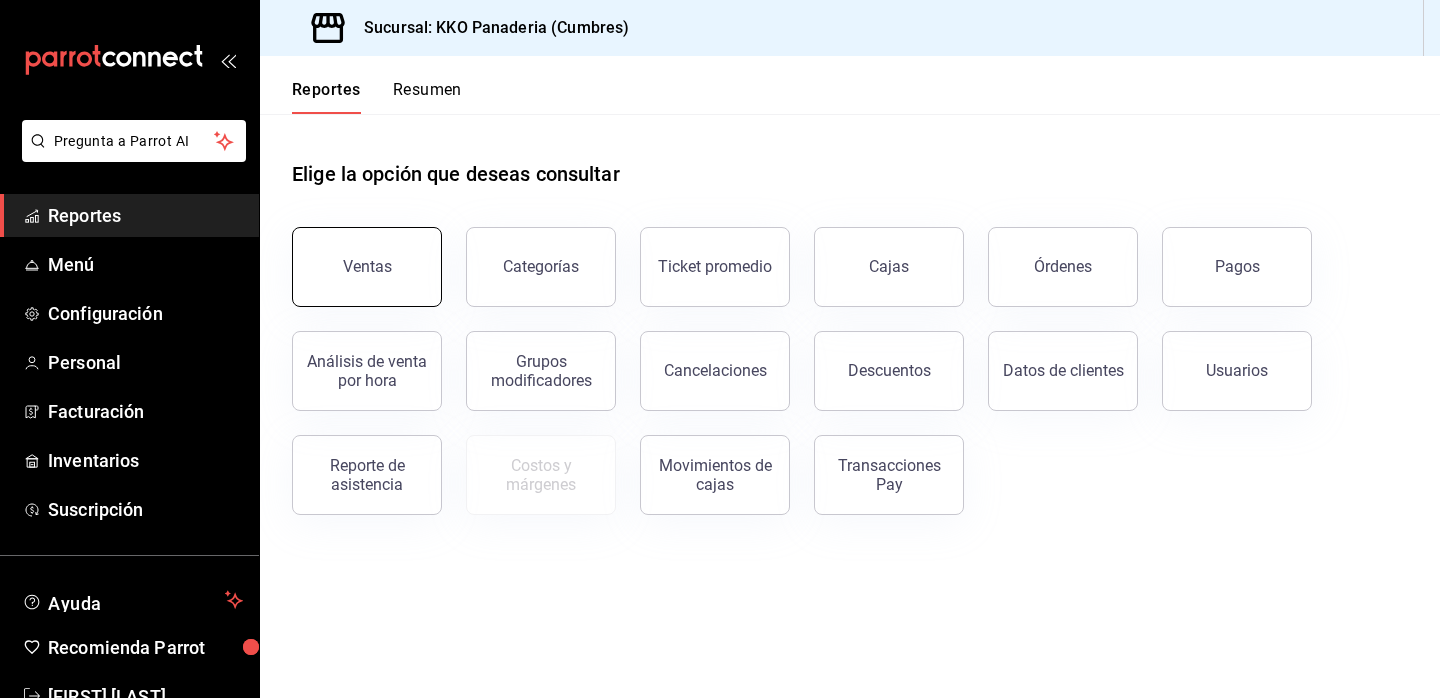 click on "Ventas" at bounding box center (367, 267) 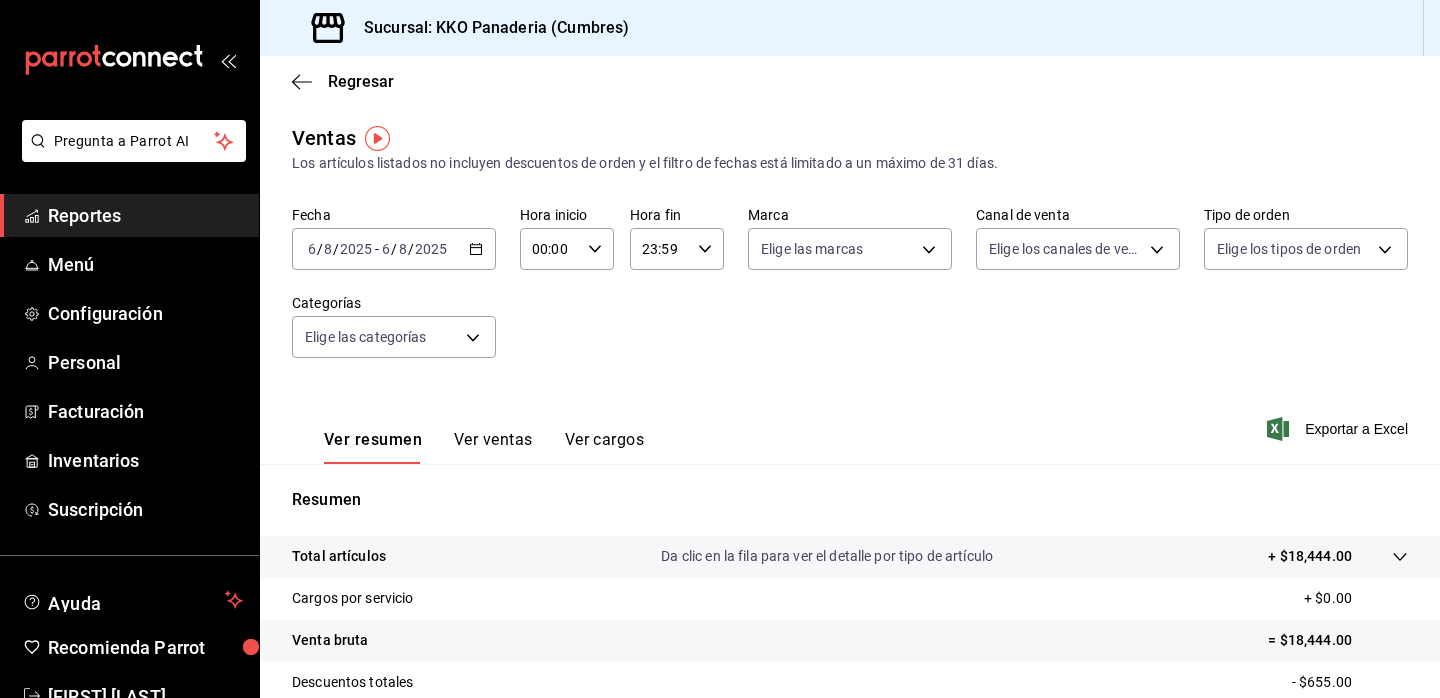 click on "Reportes" at bounding box center [129, 215] 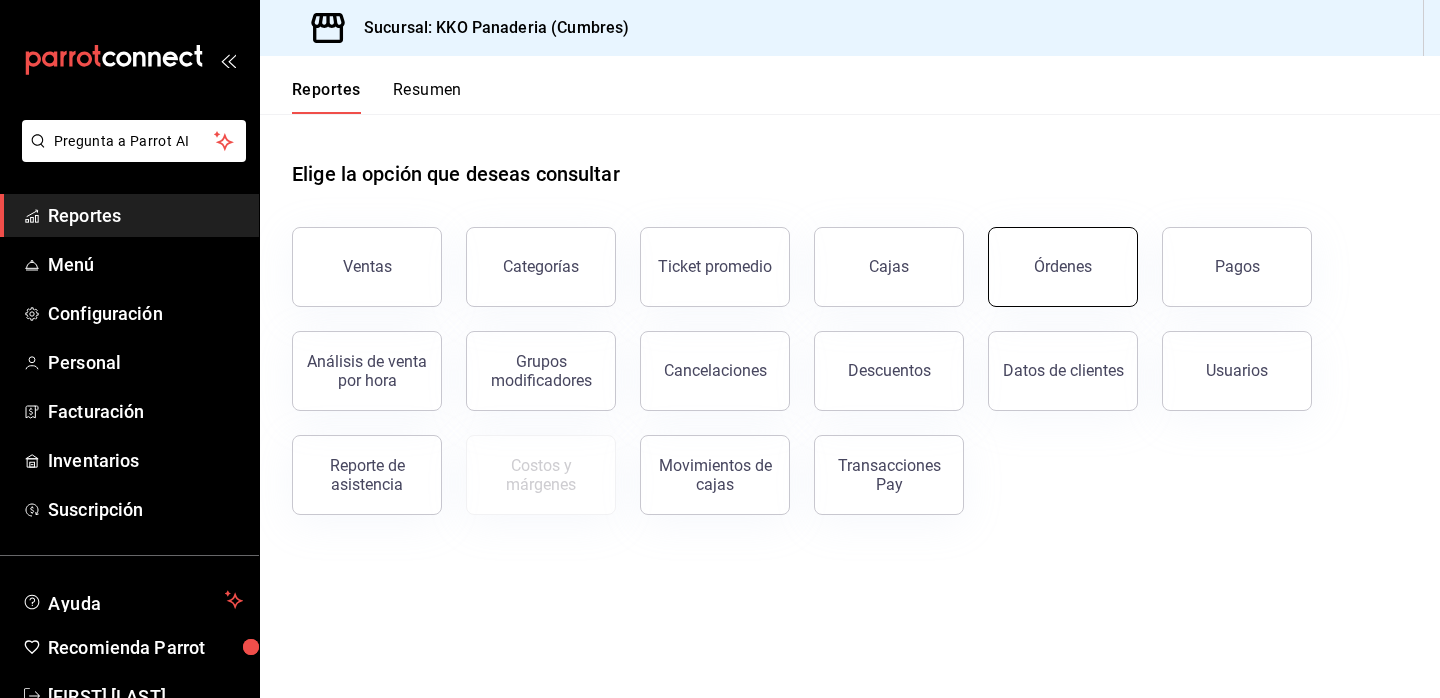 click on "Órdenes" at bounding box center (1063, 267) 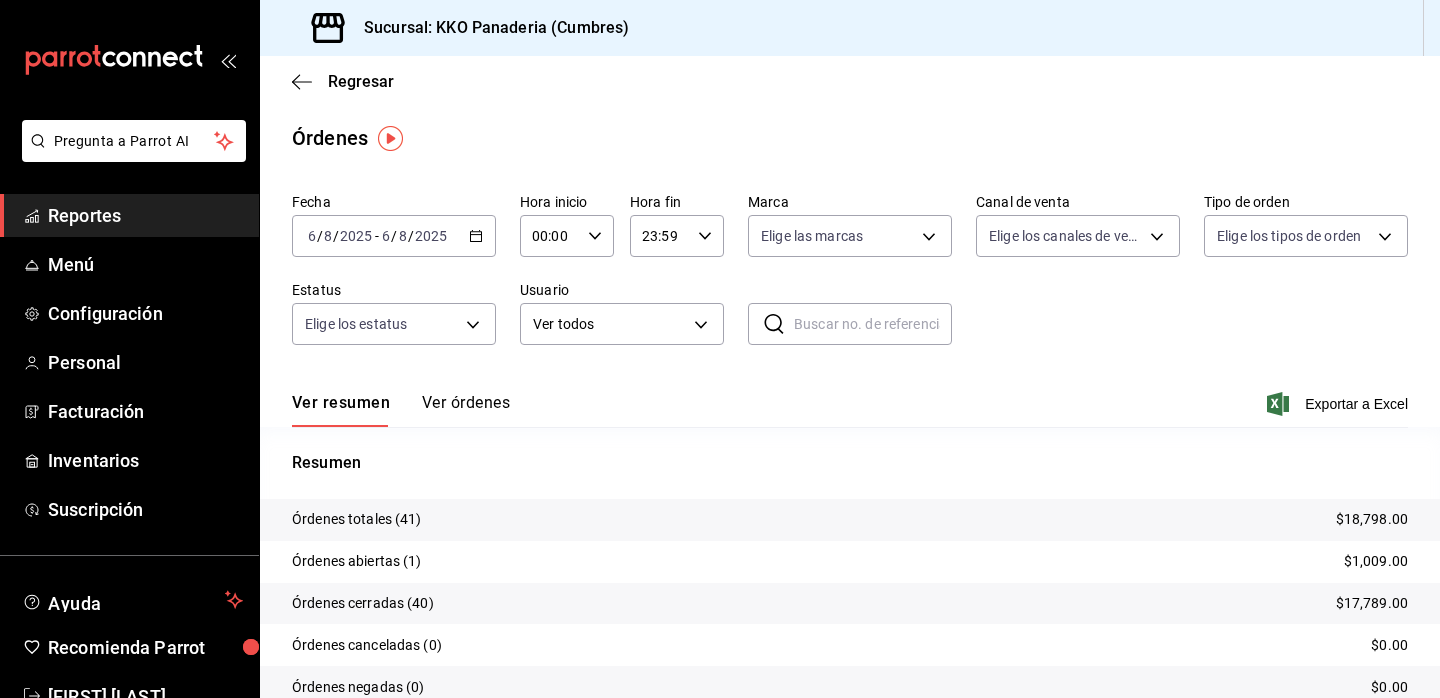 click on "Reportes" at bounding box center (145, 215) 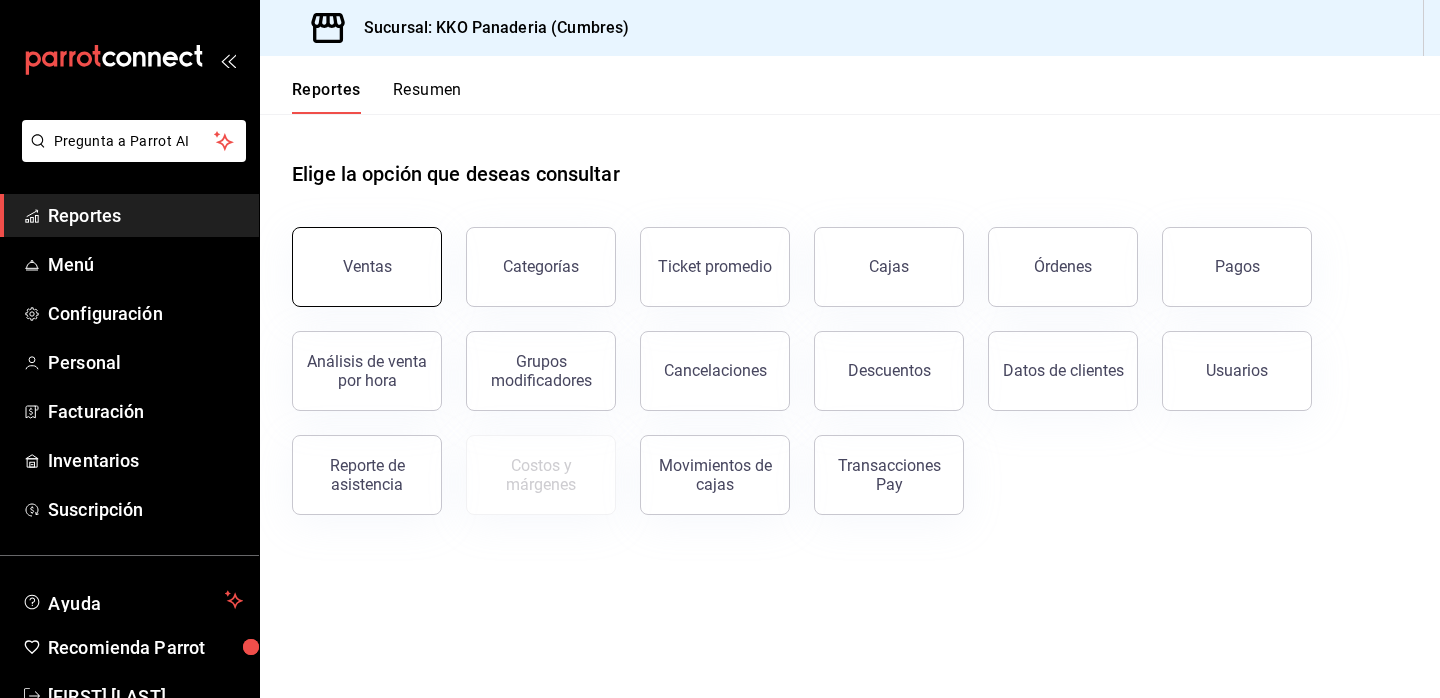 click on "Ventas" at bounding box center (367, 266) 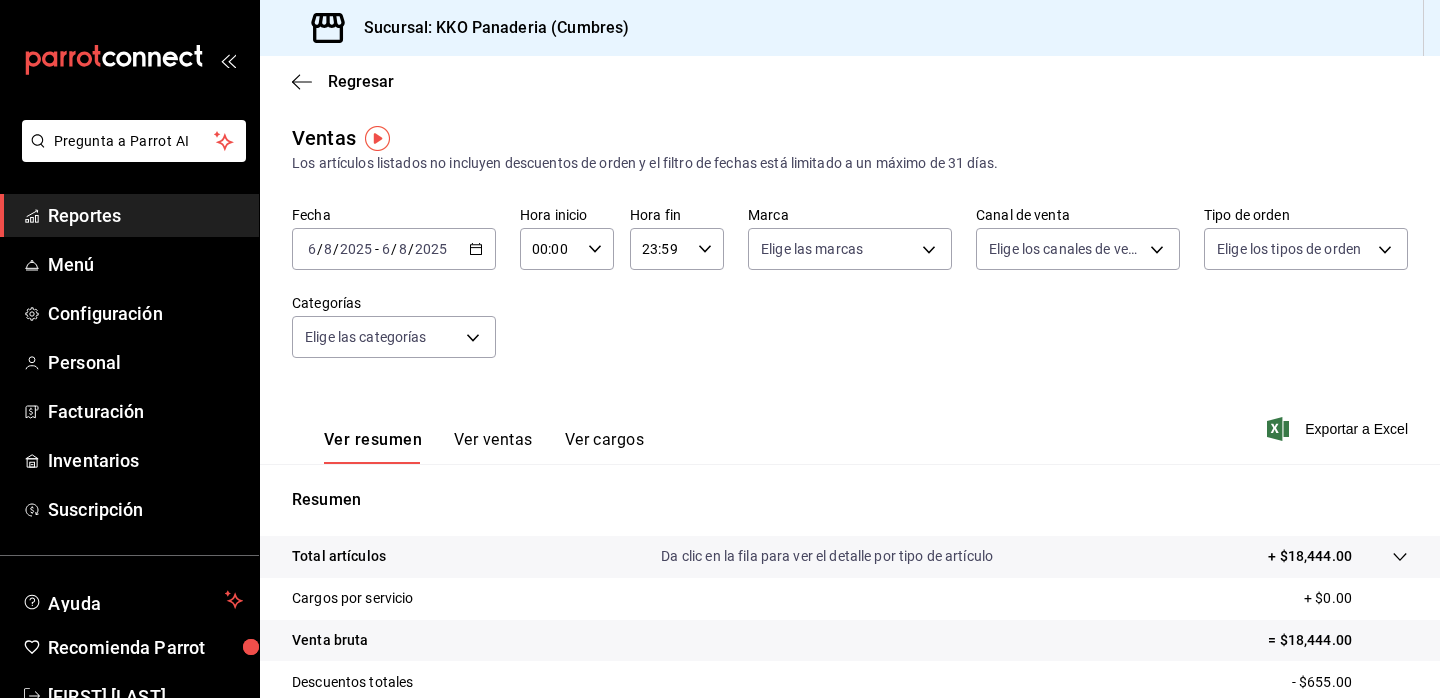 click on "Reportes" at bounding box center [145, 215] 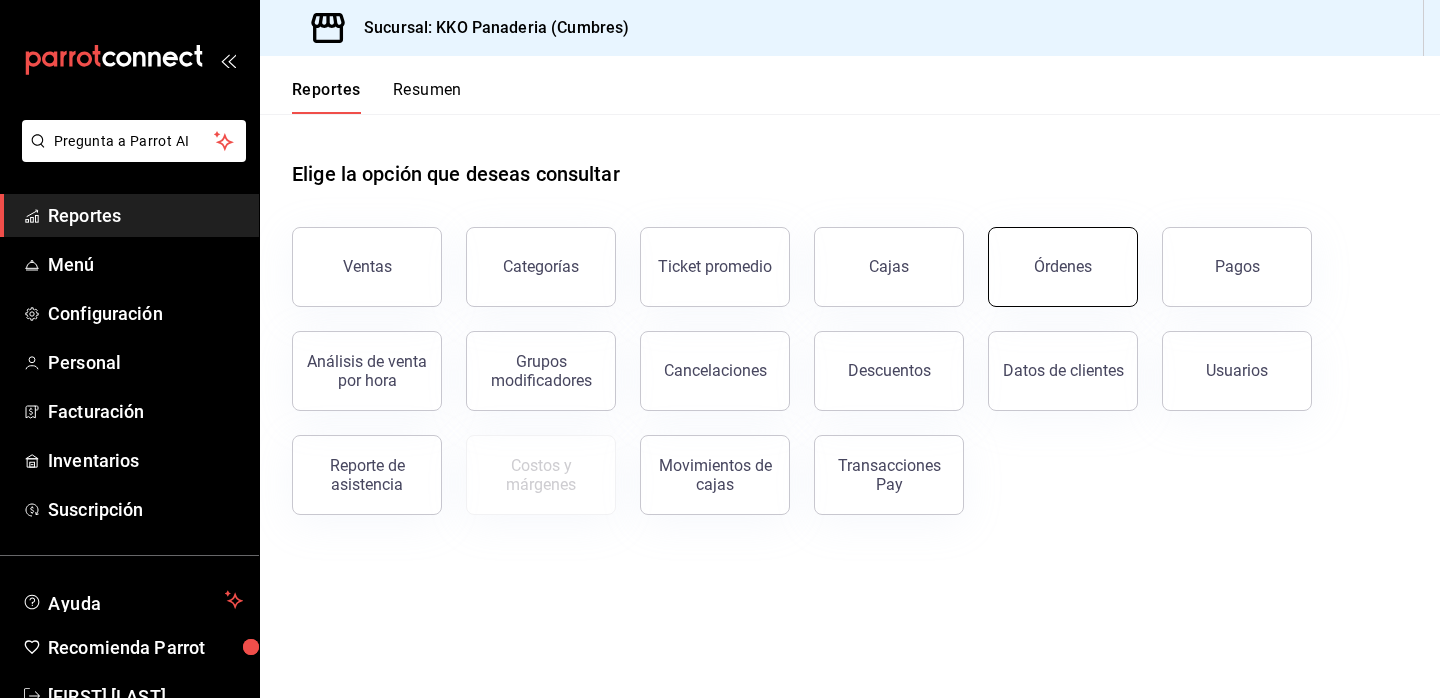 click on "Órdenes" at bounding box center [1063, 266] 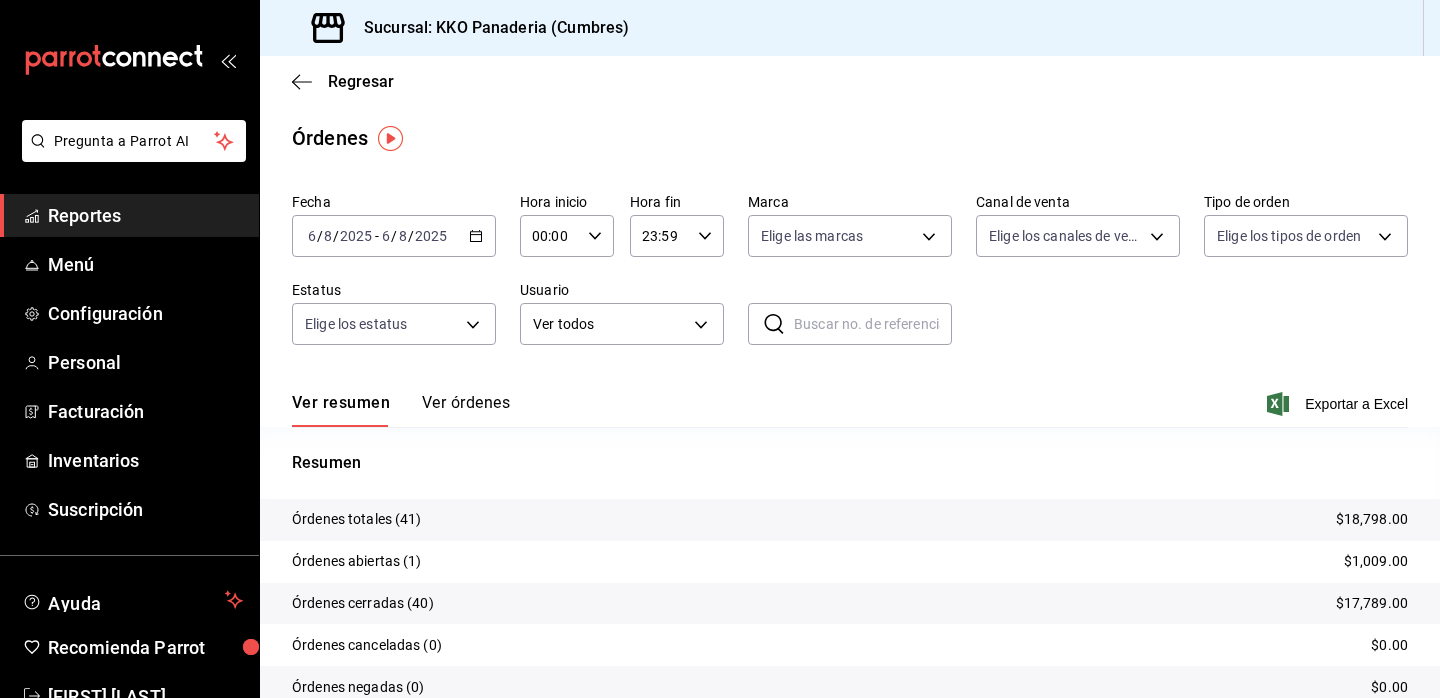 click on "Reportes" at bounding box center [145, 215] 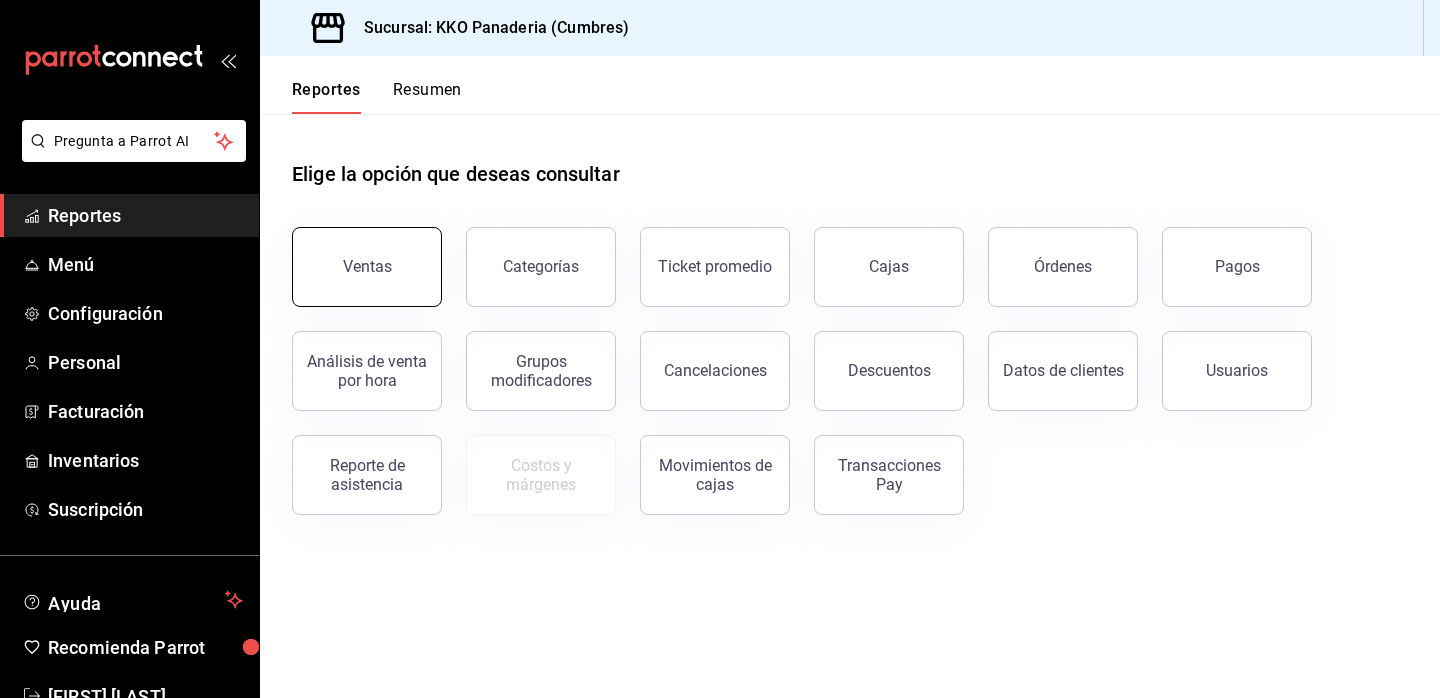 click on "Ventas" at bounding box center (367, 267) 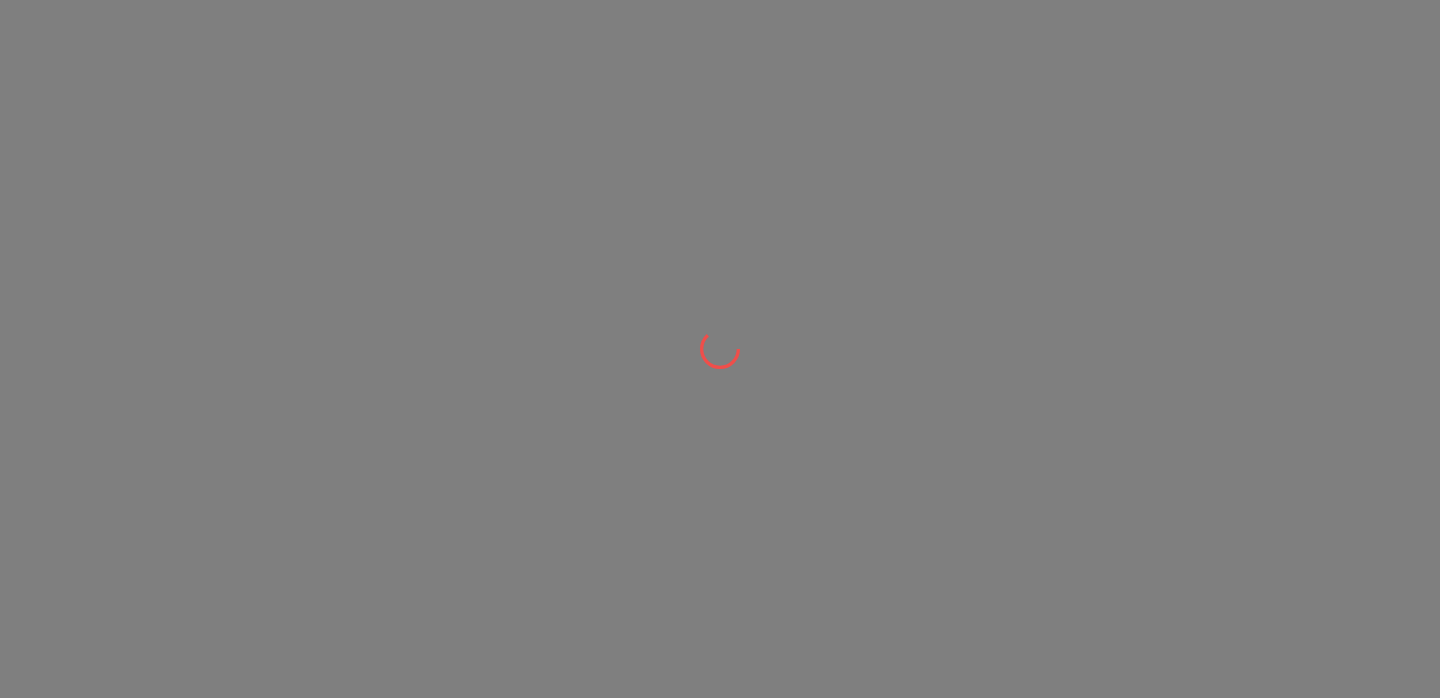 scroll, scrollTop: 0, scrollLeft: 0, axis: both 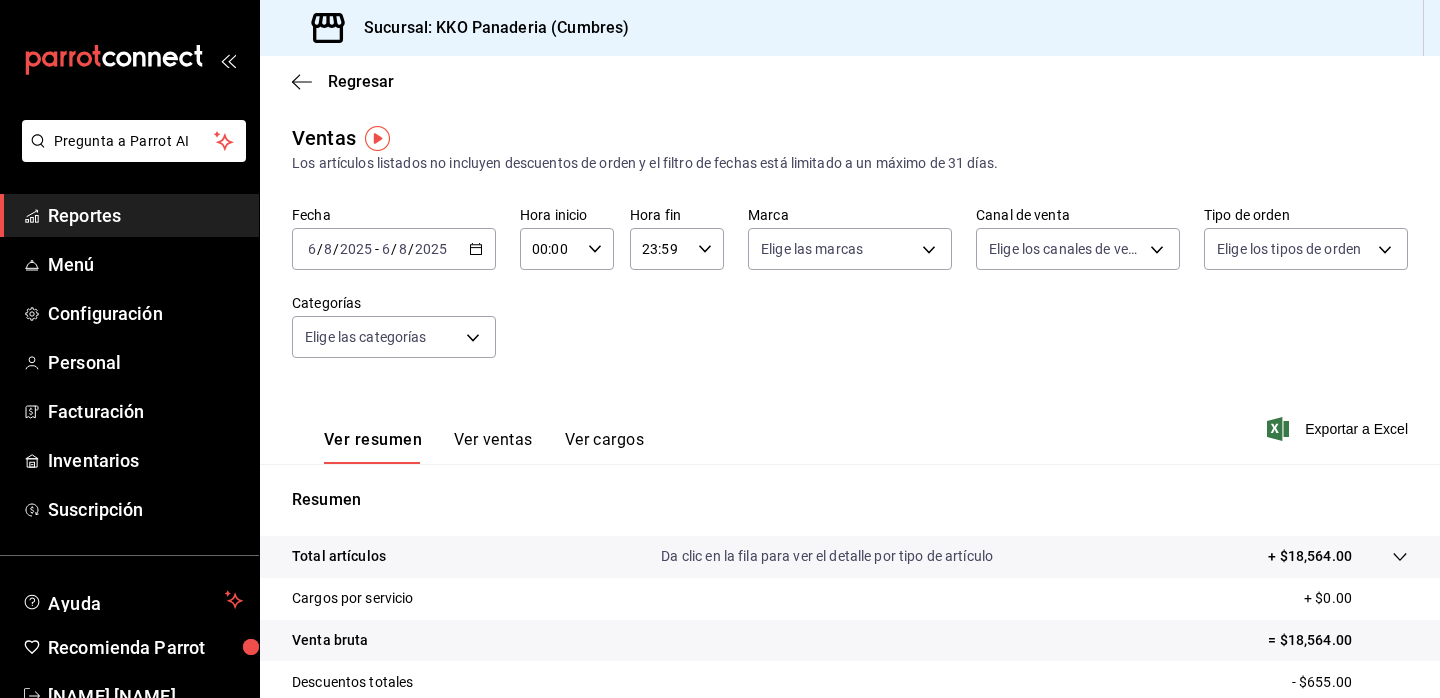click on "Reportes" at bounding box center (145, 215) 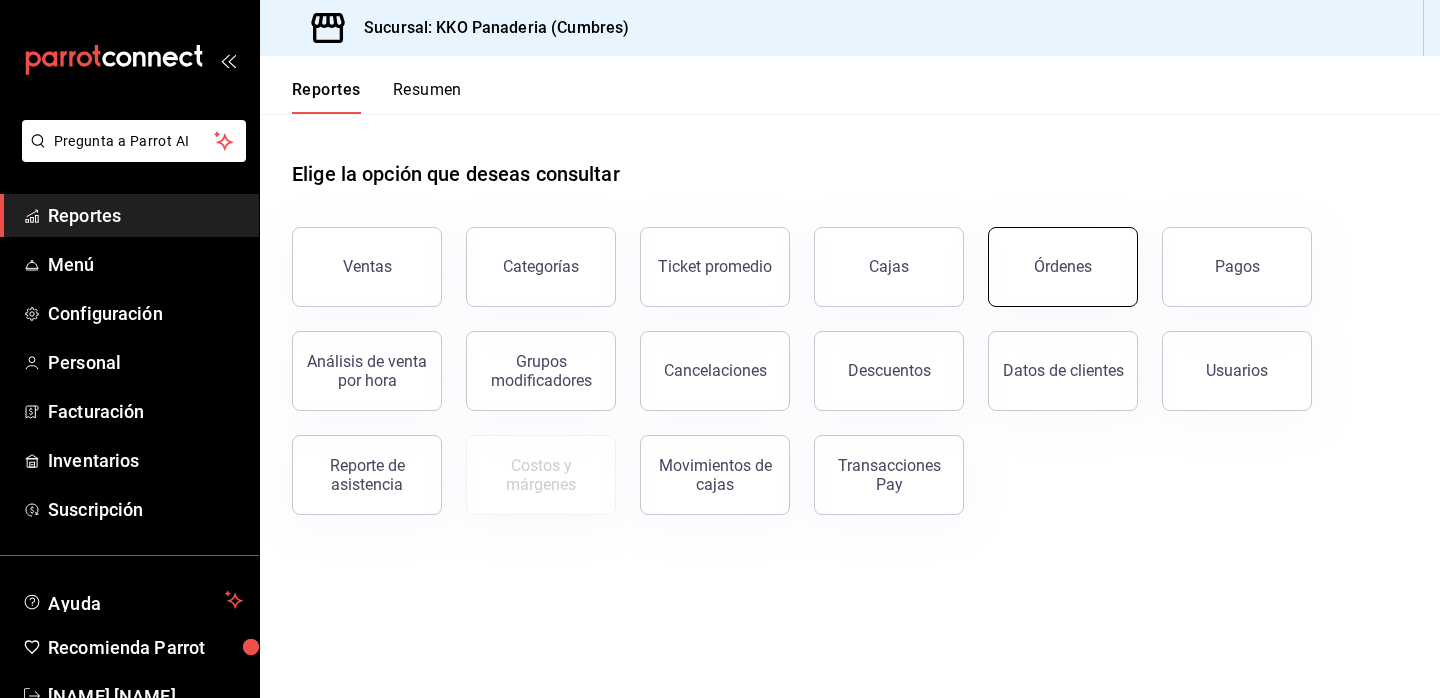 click on "Órdenes" at bounding box center (1063, 267) 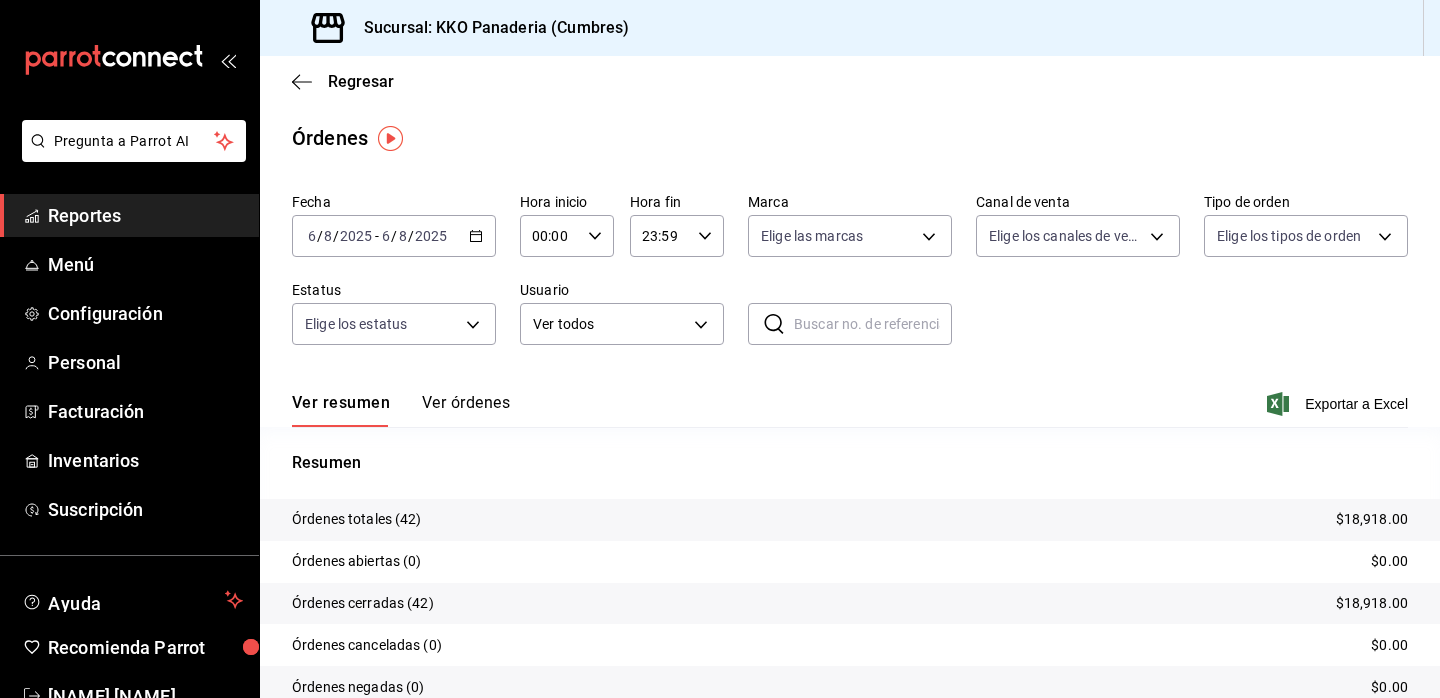 click on "Reportes" at bounding box center (145, 215) 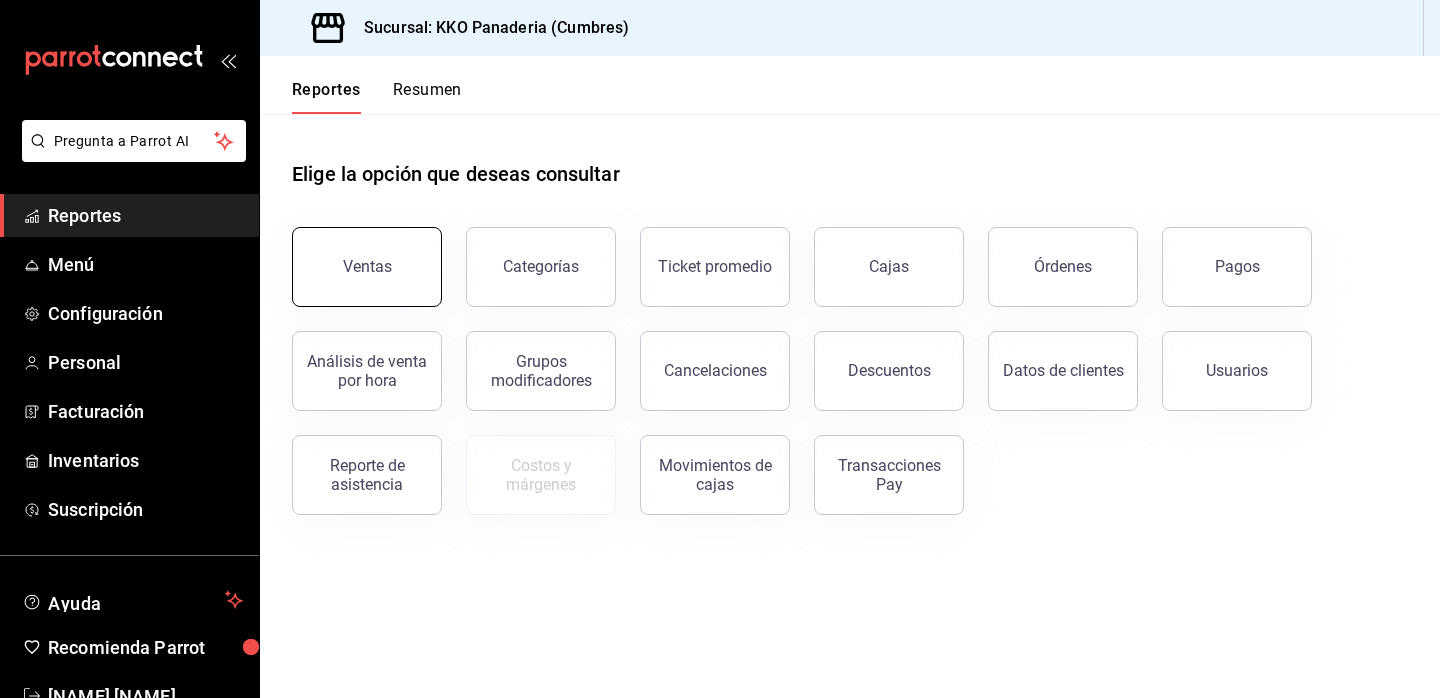 click on "Ventas" at bounding box center (367, 266) 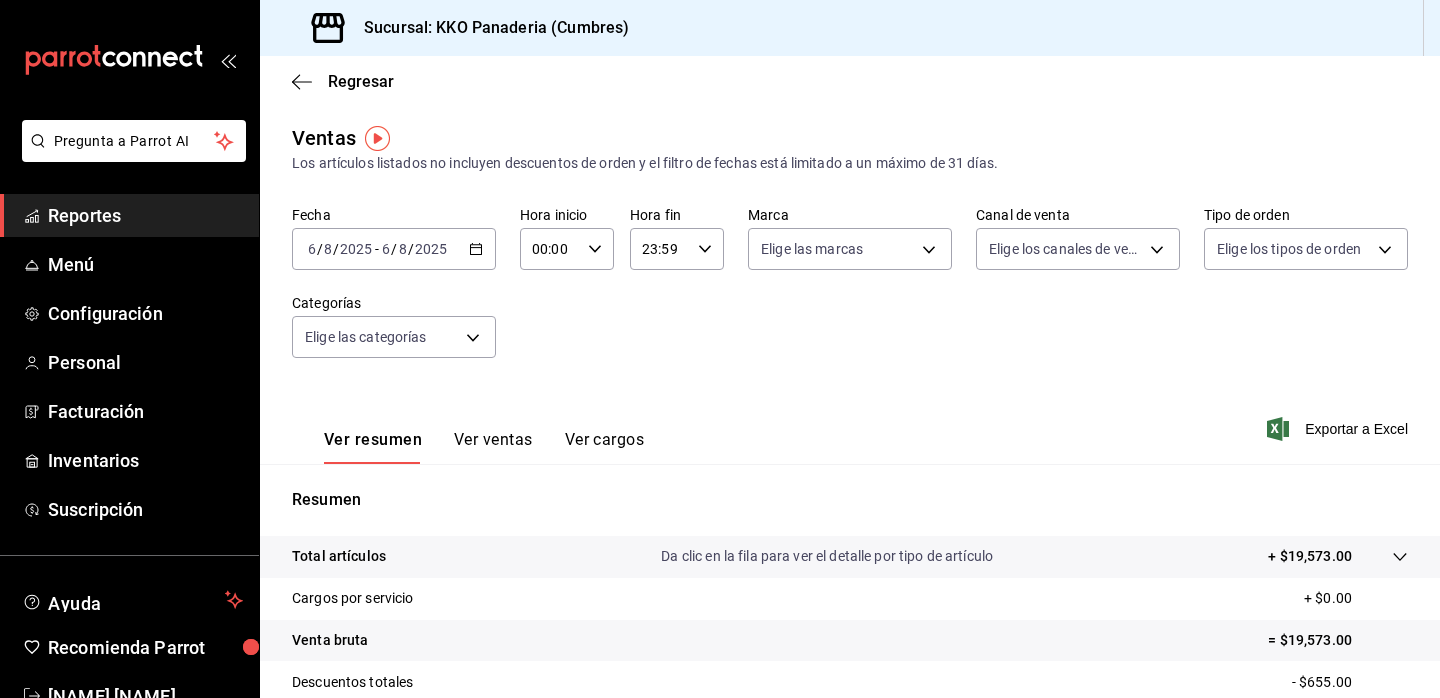 click on "Reportes" at bounding box center [145, 215] 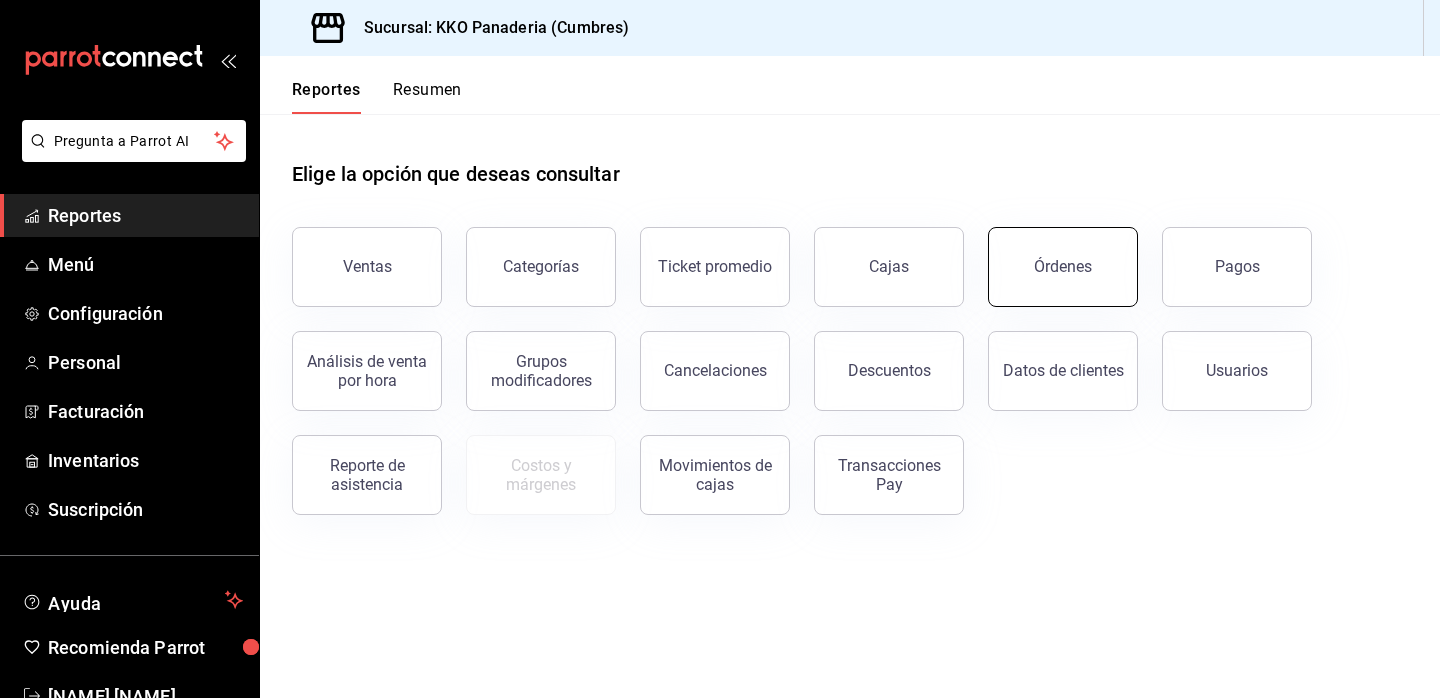 click on "Órdenes" at bounding box center (1063, 267) 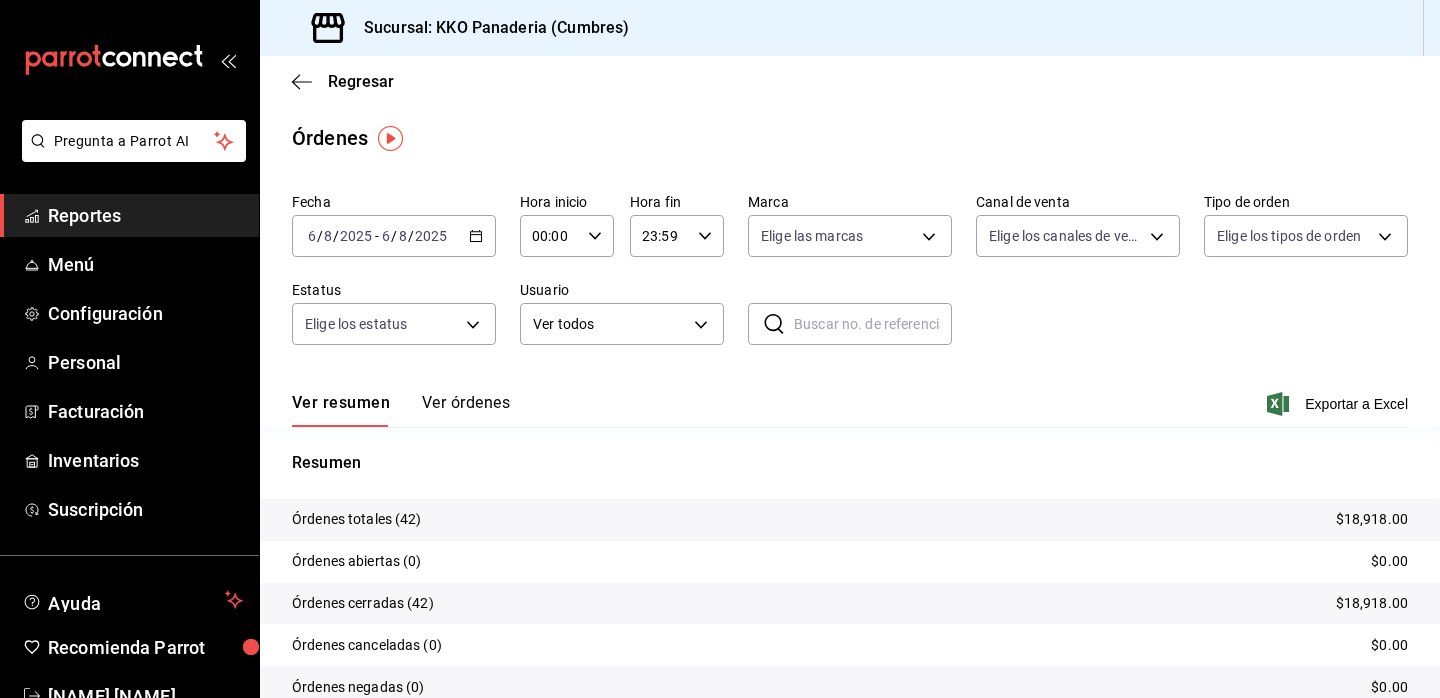 click on "Reportes" at bounding box center (145, 215) 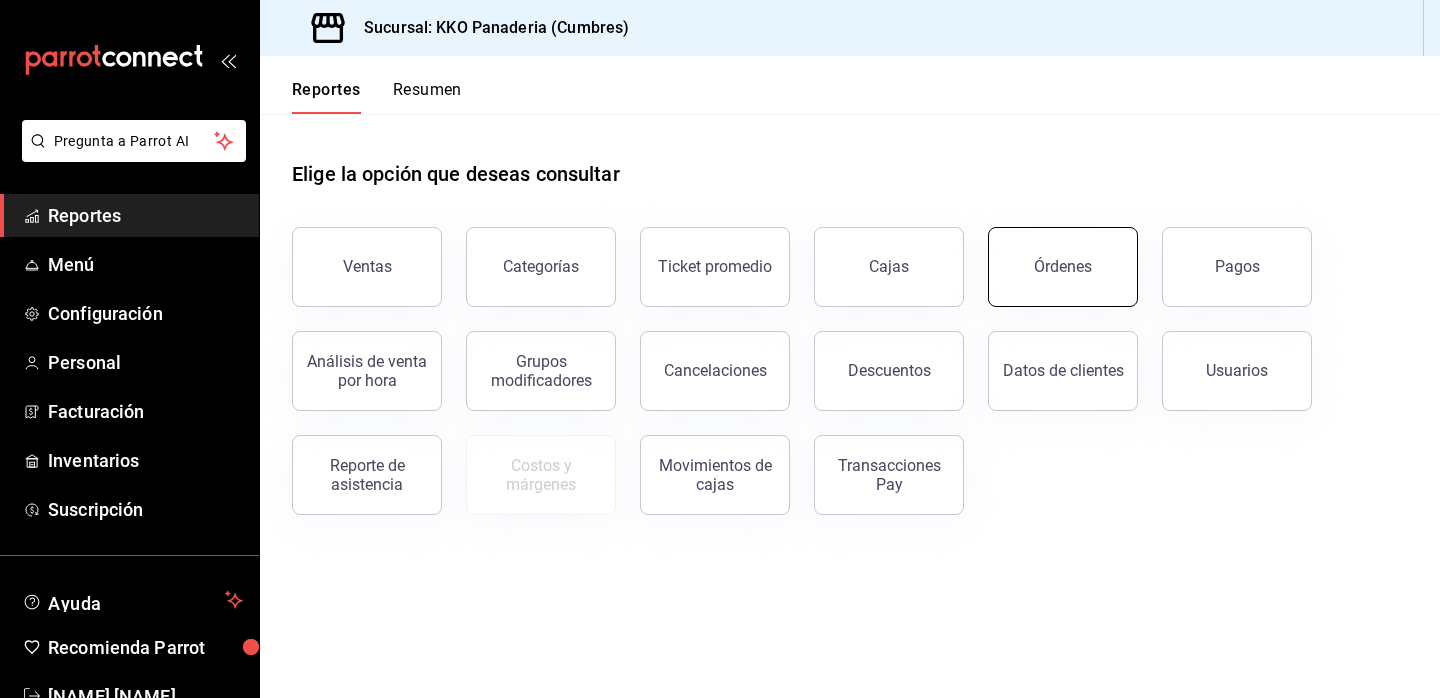 click on "Órdenes" at bounding box center (1063, 267) 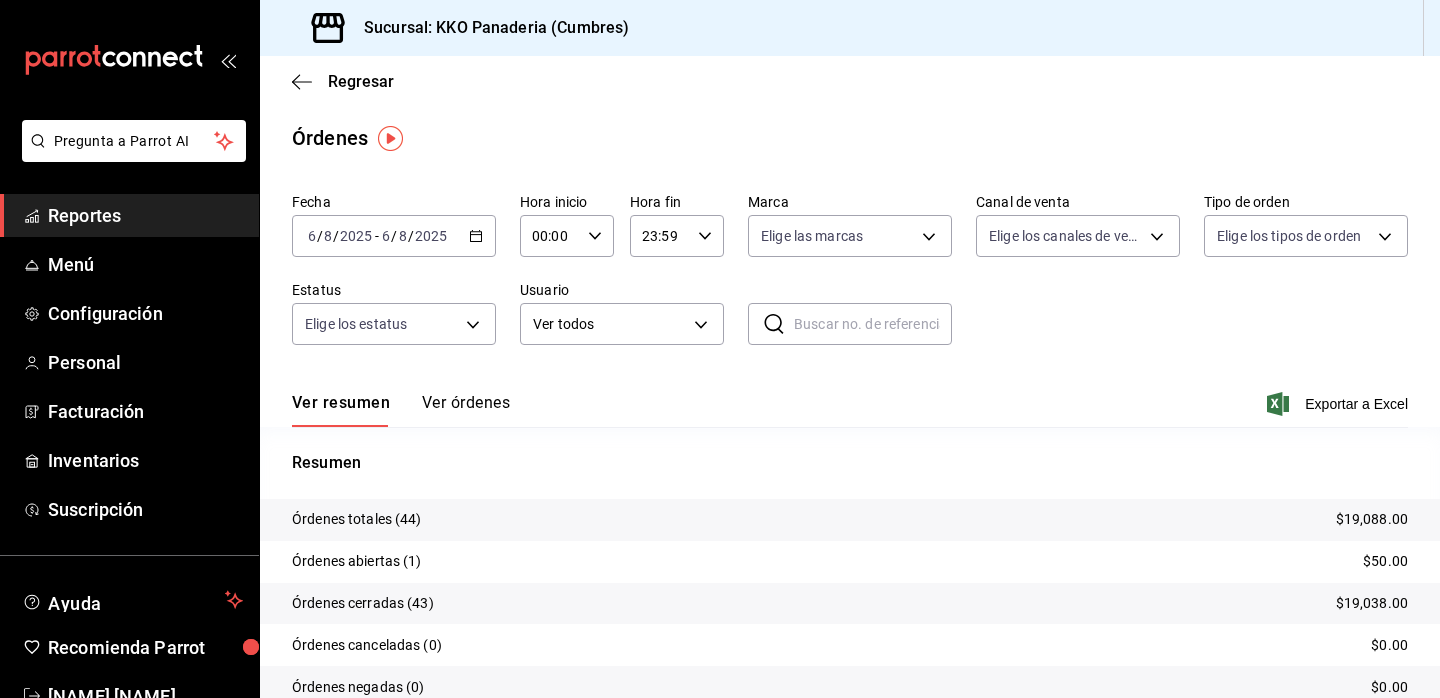click on "Reportes" at bounding box center [145, 215] 